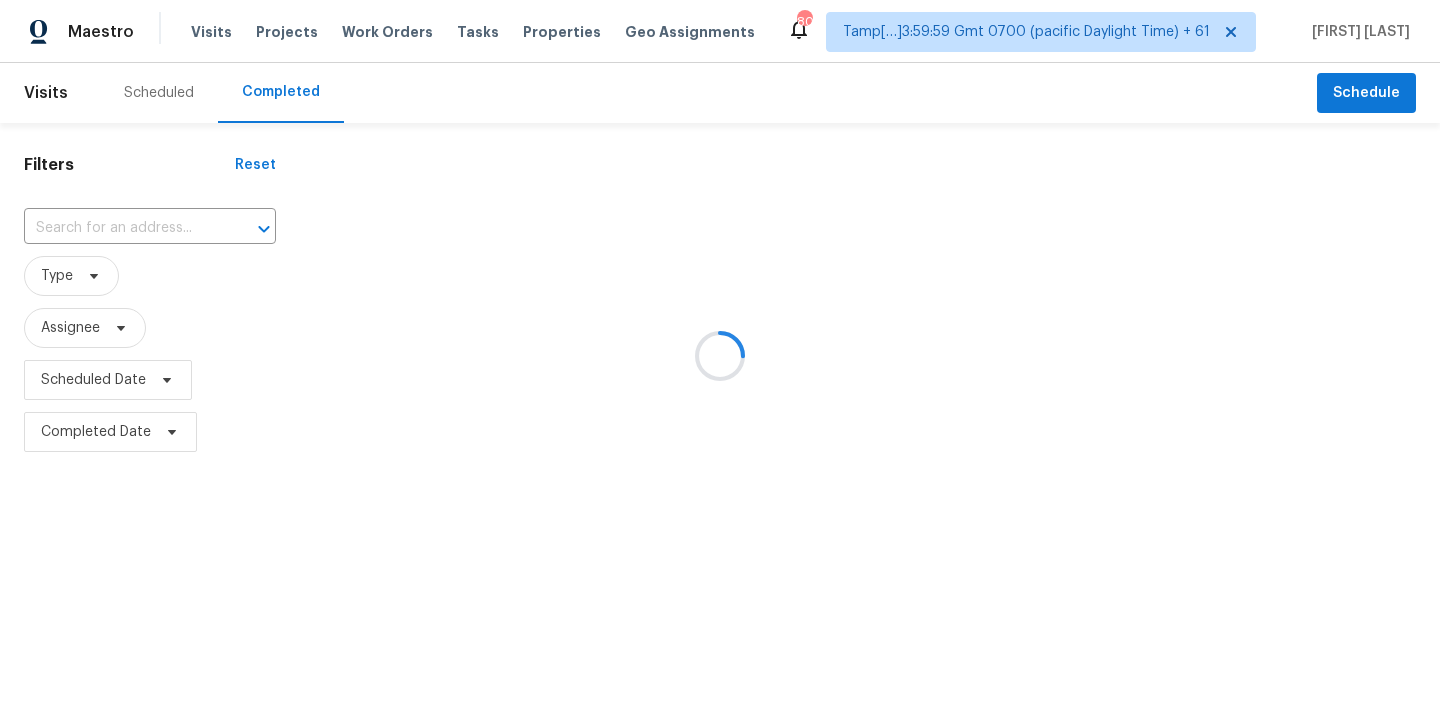 scroll, scrollTop: 0, scrollLeft: 0, axis: both 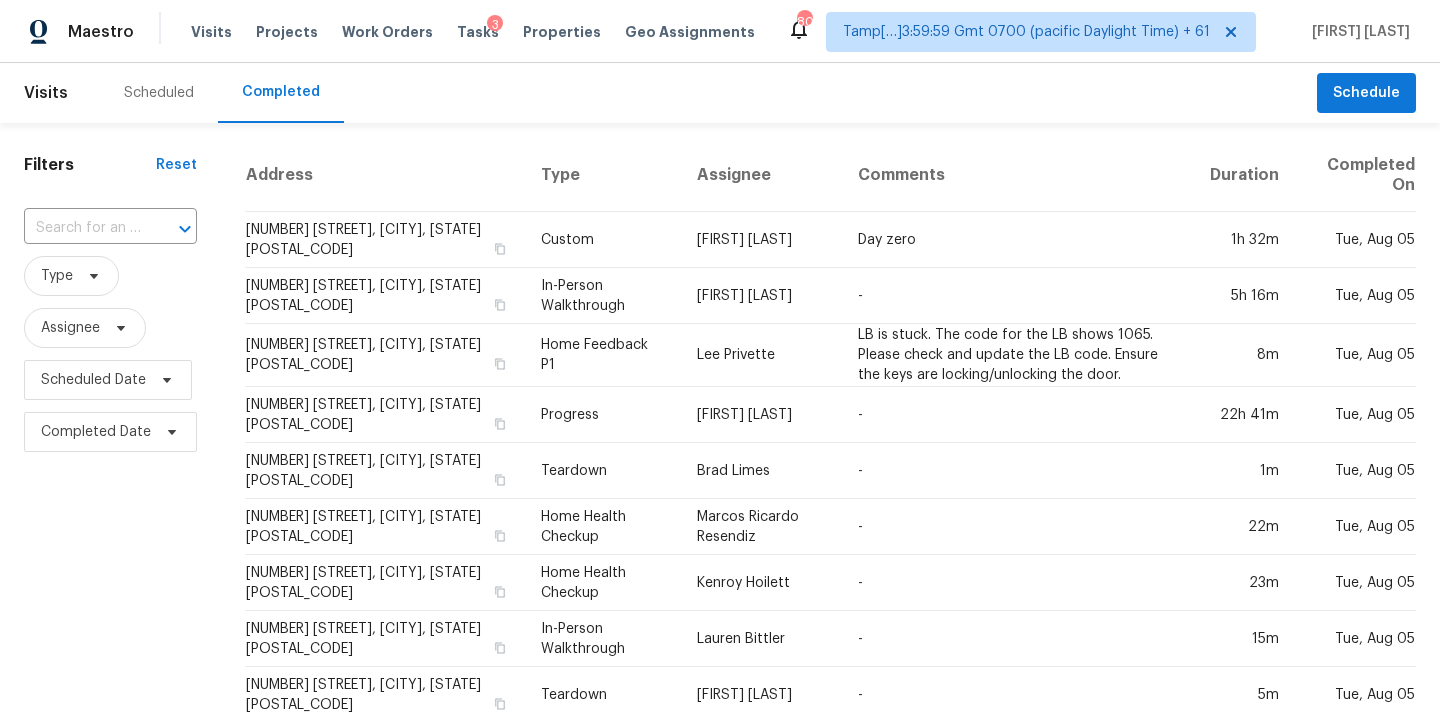 click at bounding box center [82, 228] 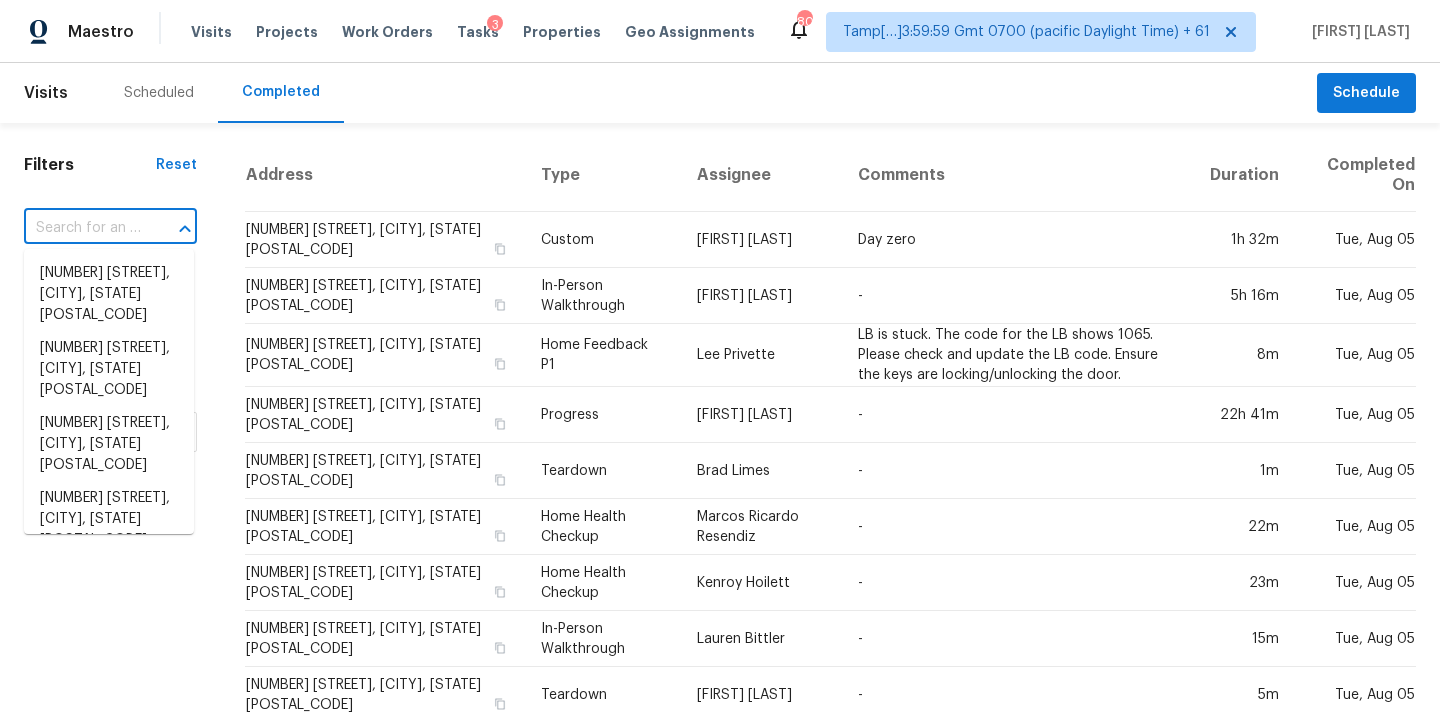 paste on "[NUMBER] [STREET], [CITY], [STATE] [POSTAL_CODE]" 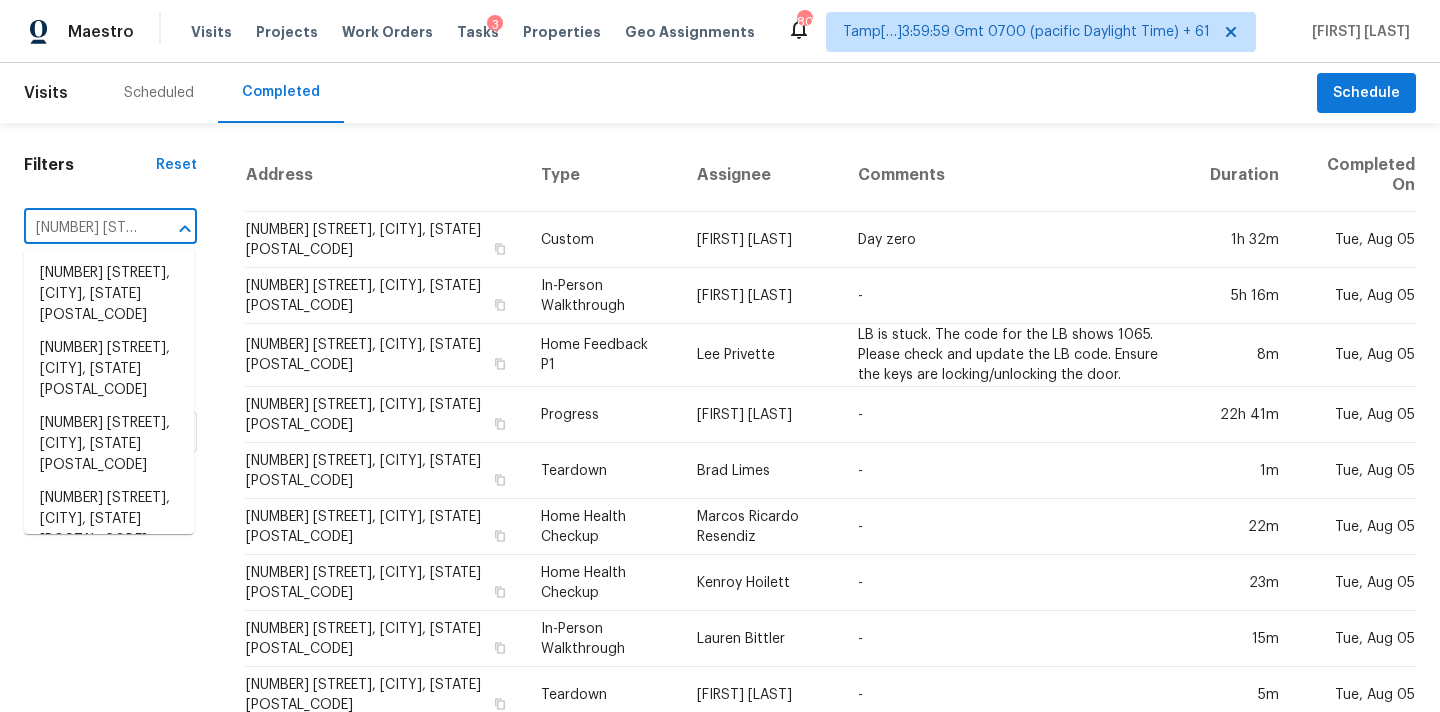 scroll, scrollTop: 0, scrollLeft: 186, axis: horizontal 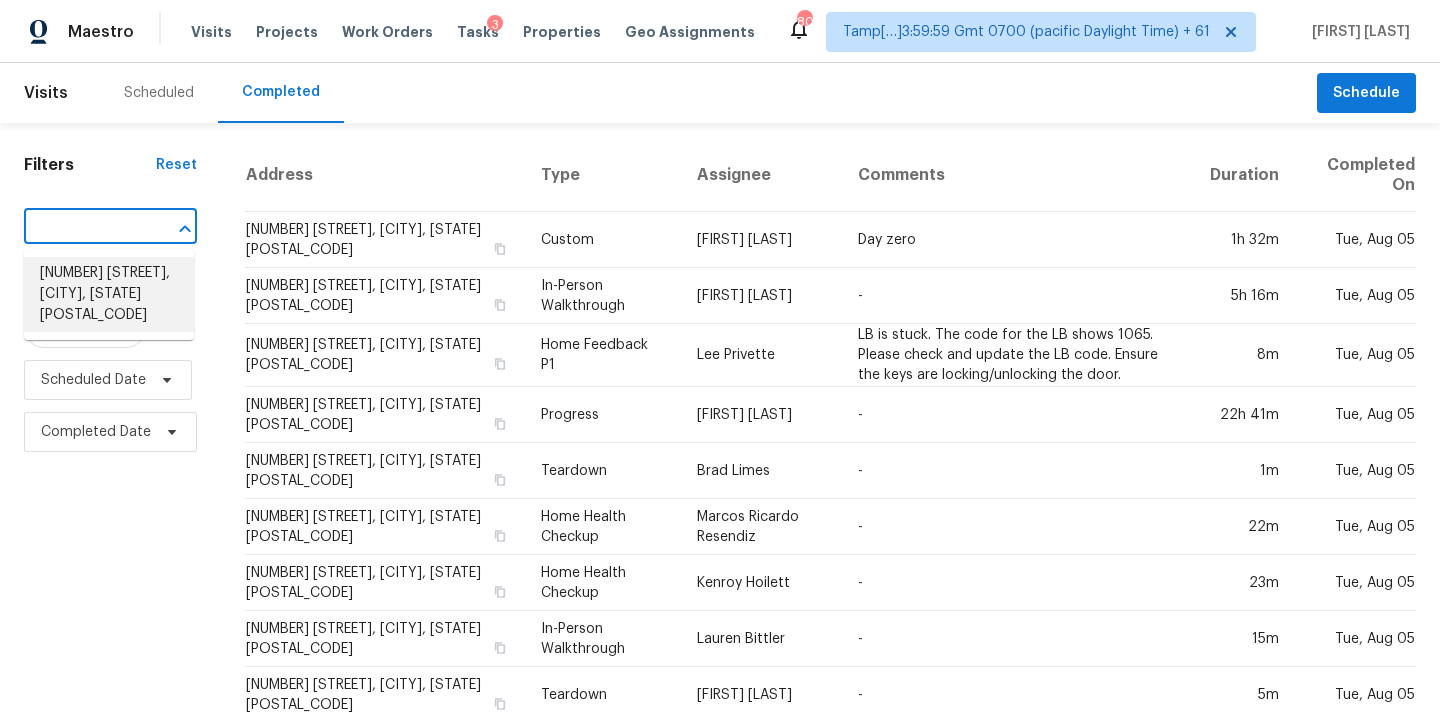 click on "[NUMBER] [STREET], [CITY], [STATE] [POSTAL_CODE]" at bounding box center [109, 294] 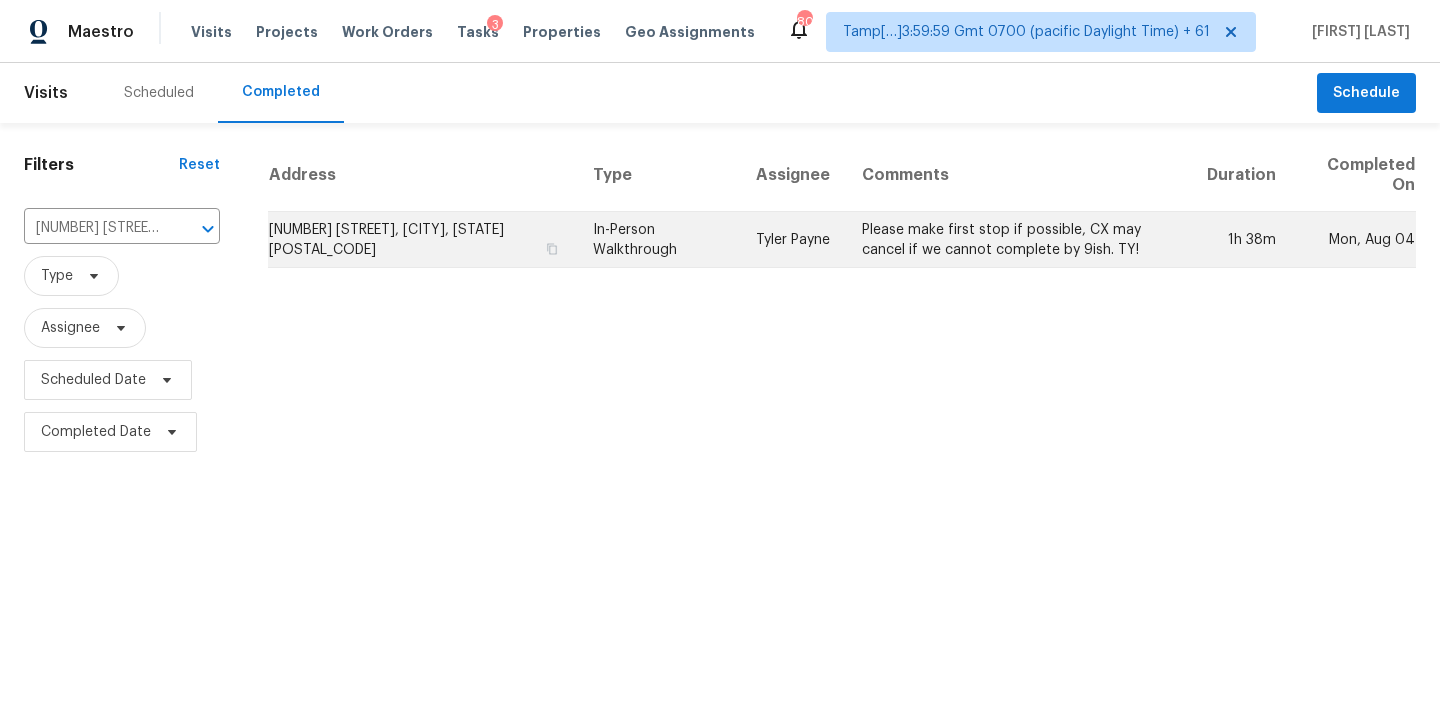 click on "Please make first stop if possible, CX may cancel if we cannot complete by 9ish. TY!" at bounding box center (1018, 240) 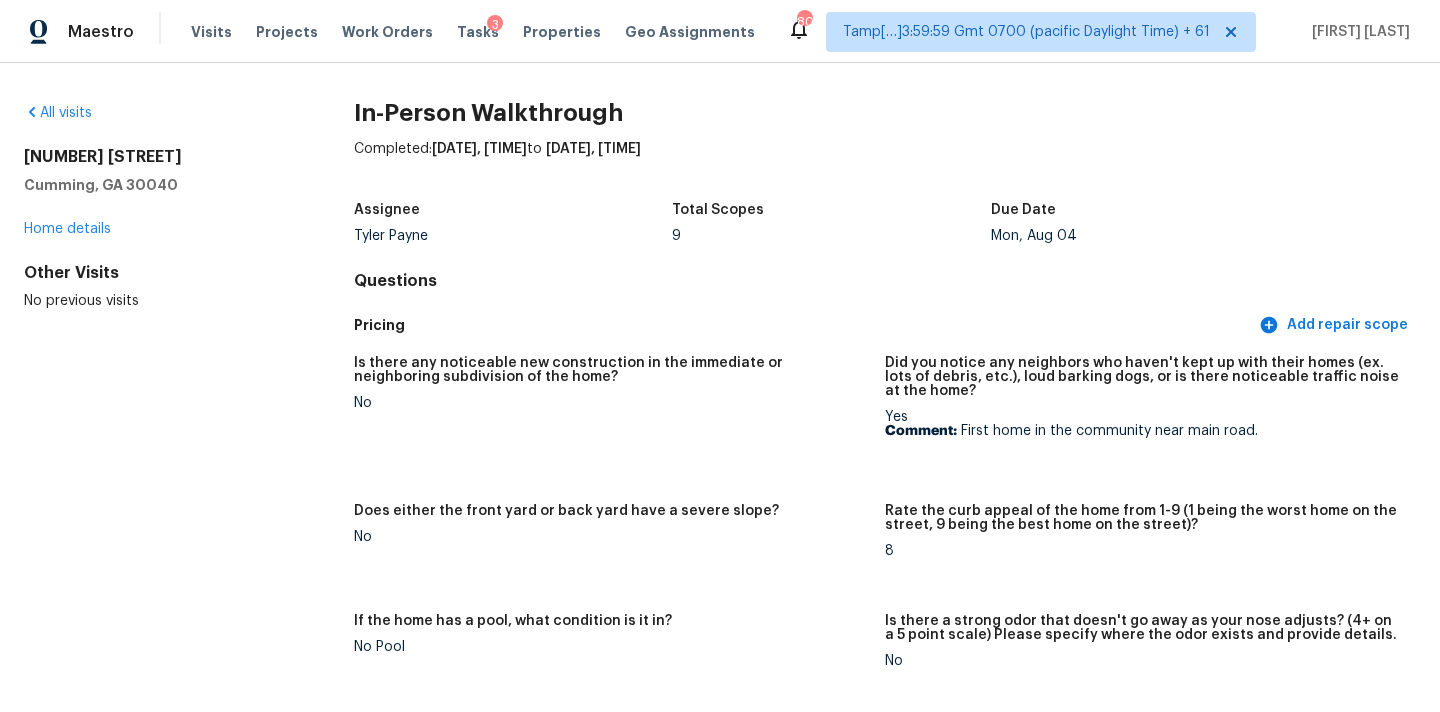click on "Completed:  8/4/2025, 6:54 AM  to   8/4/2025, 8:31 AM" at bounding box center [885, 165] 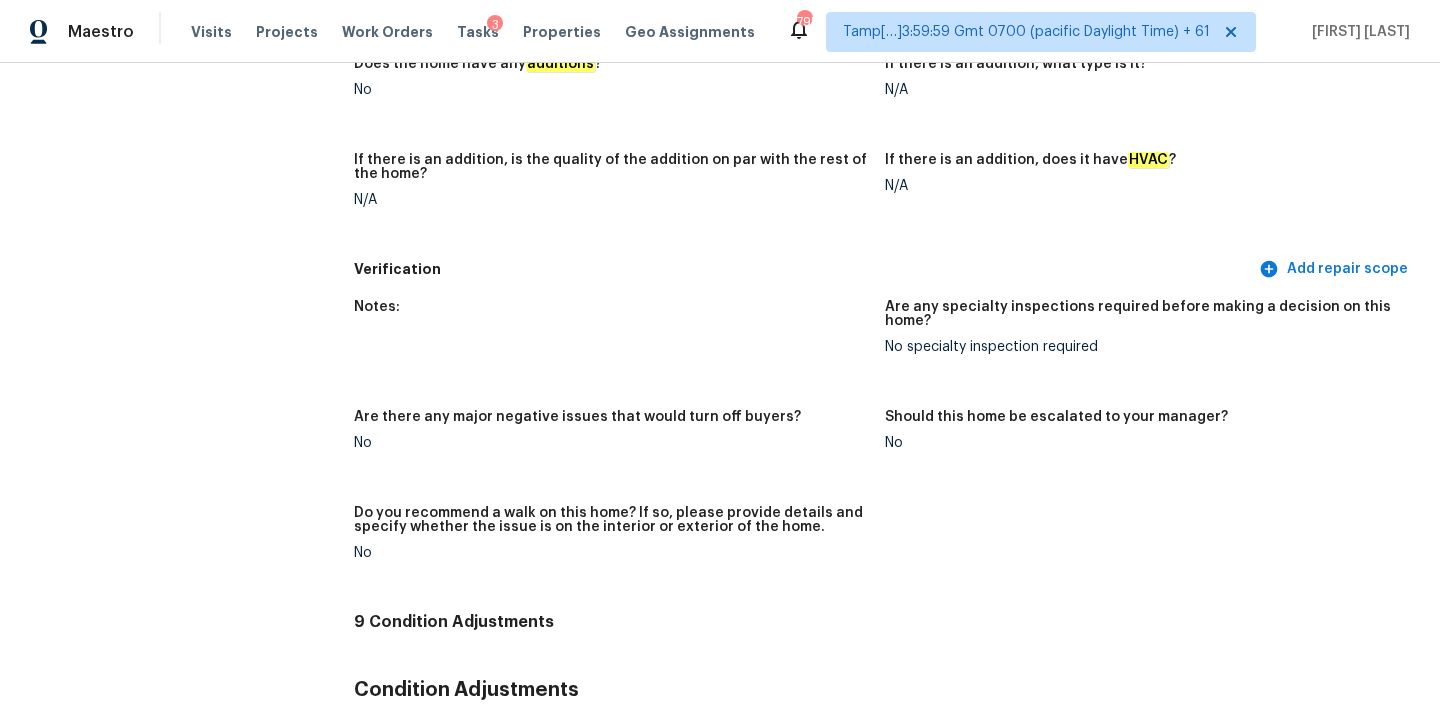 scroll, scrollTop: 123, scrollLeft: 0, axis: vertical 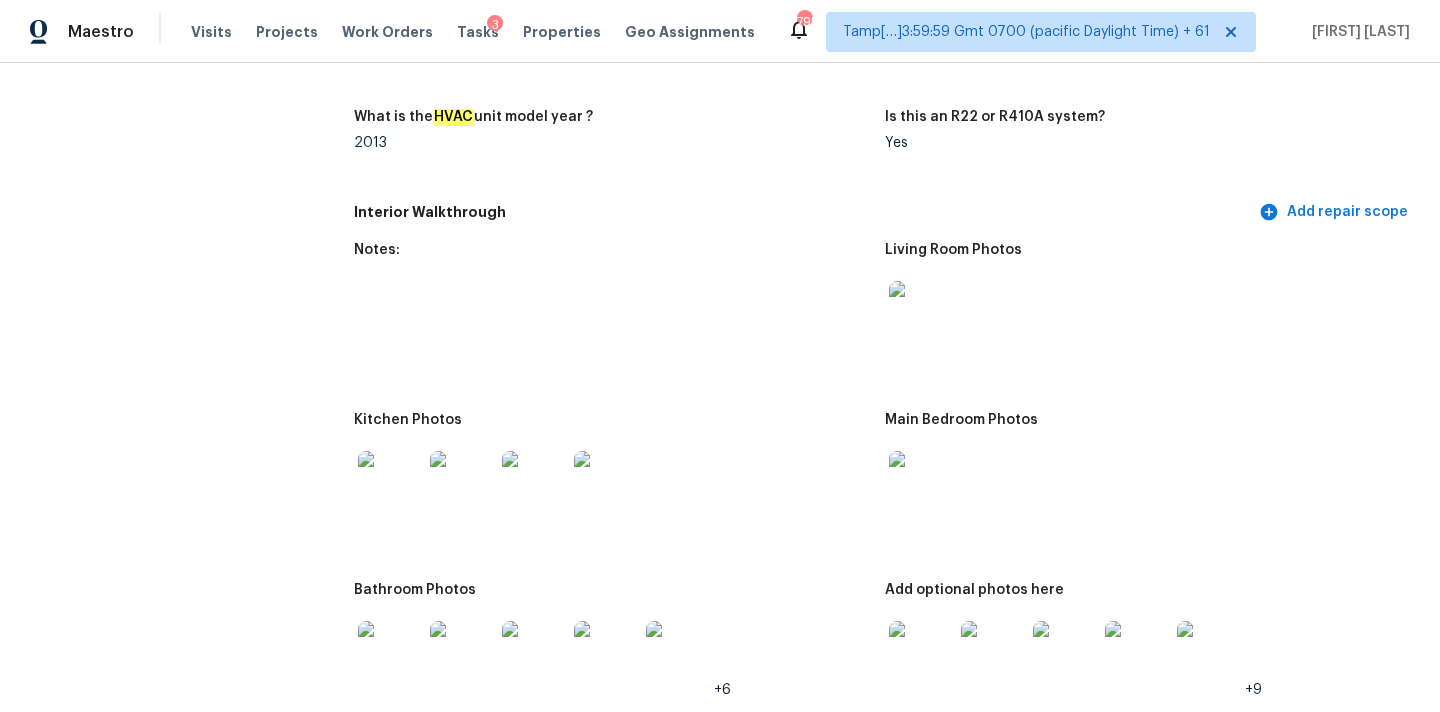 click at bounding box center (921, 313) 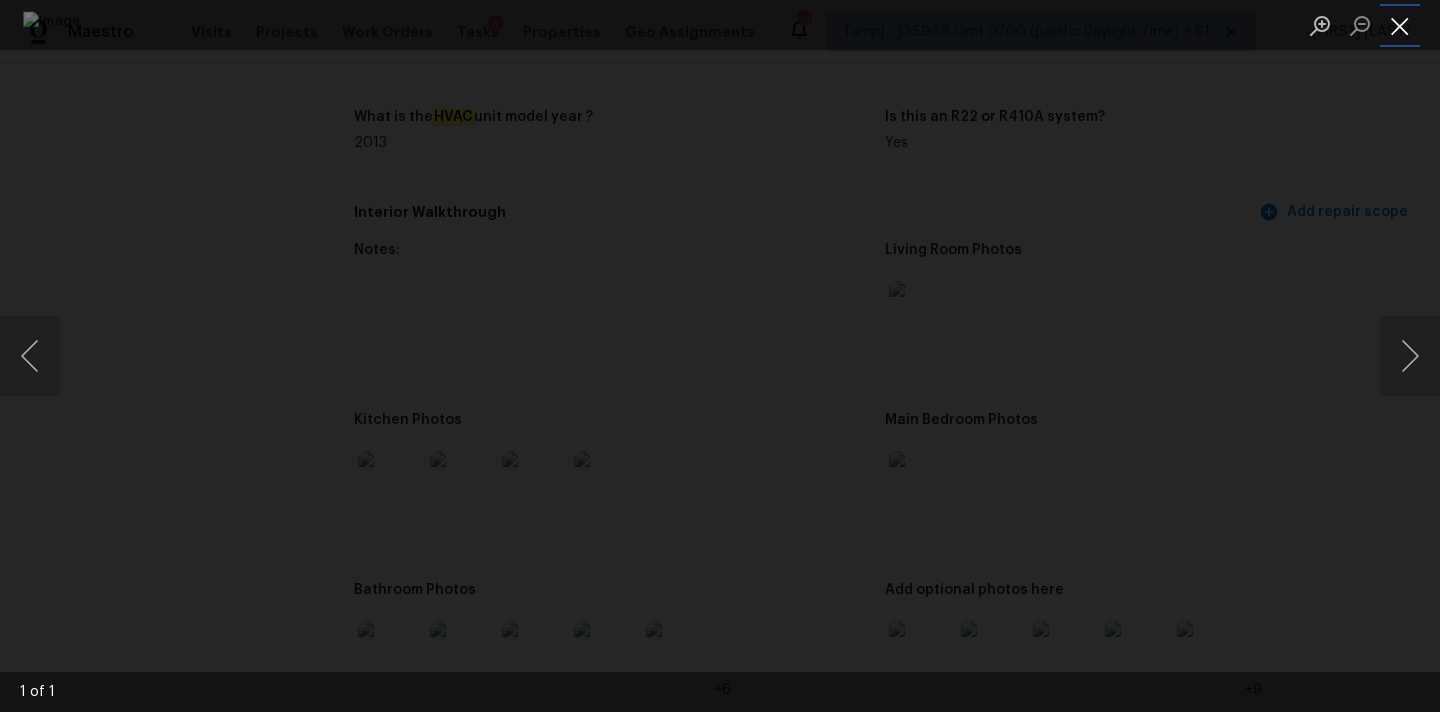 click at bounding box center [1400, 25] 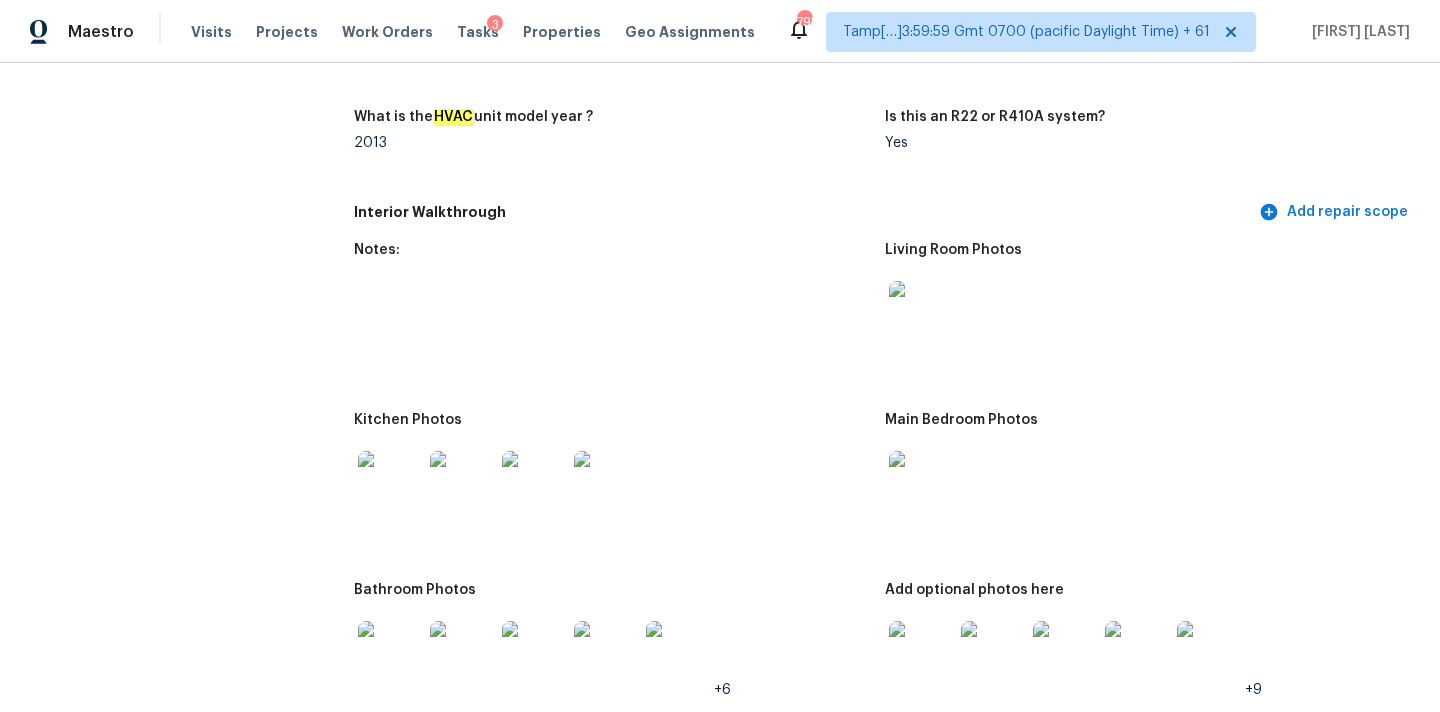 click at bounding box center (921, 483) 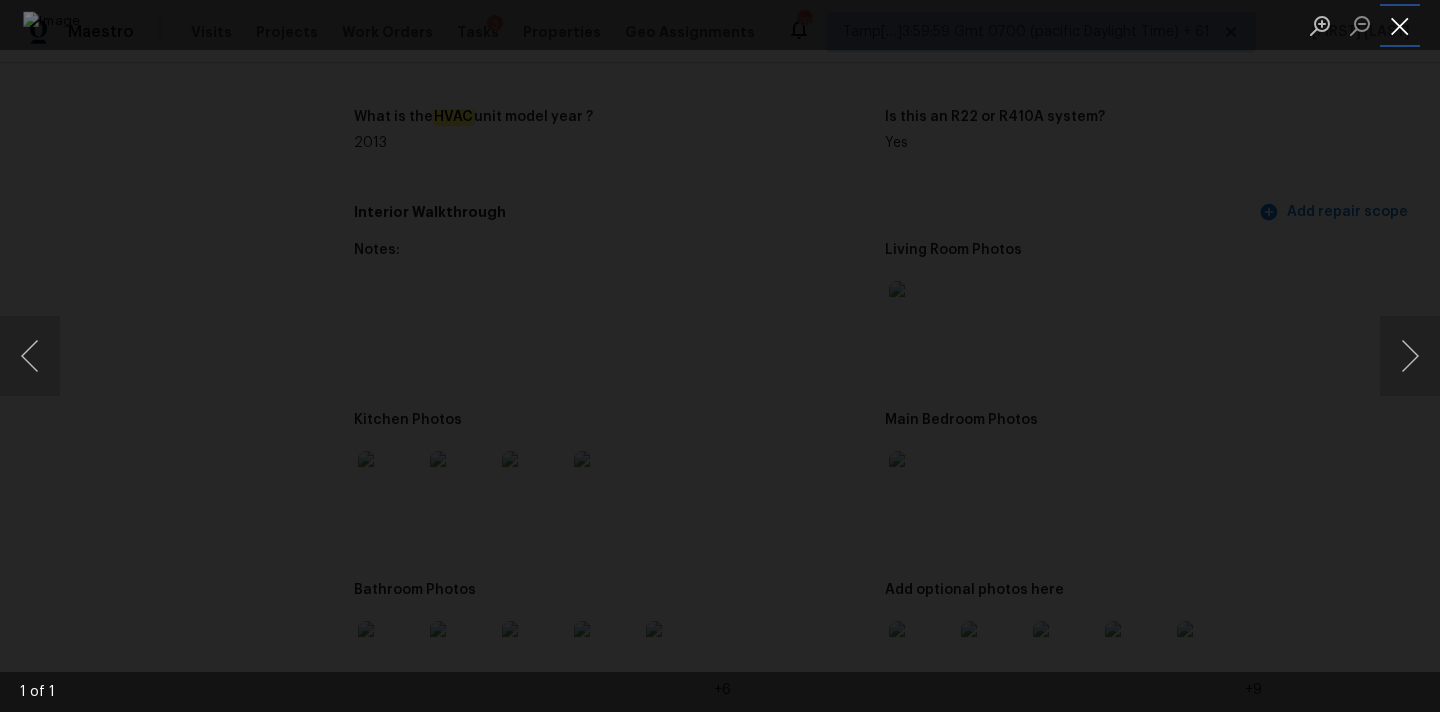 click at bounding box center [1400, 25] 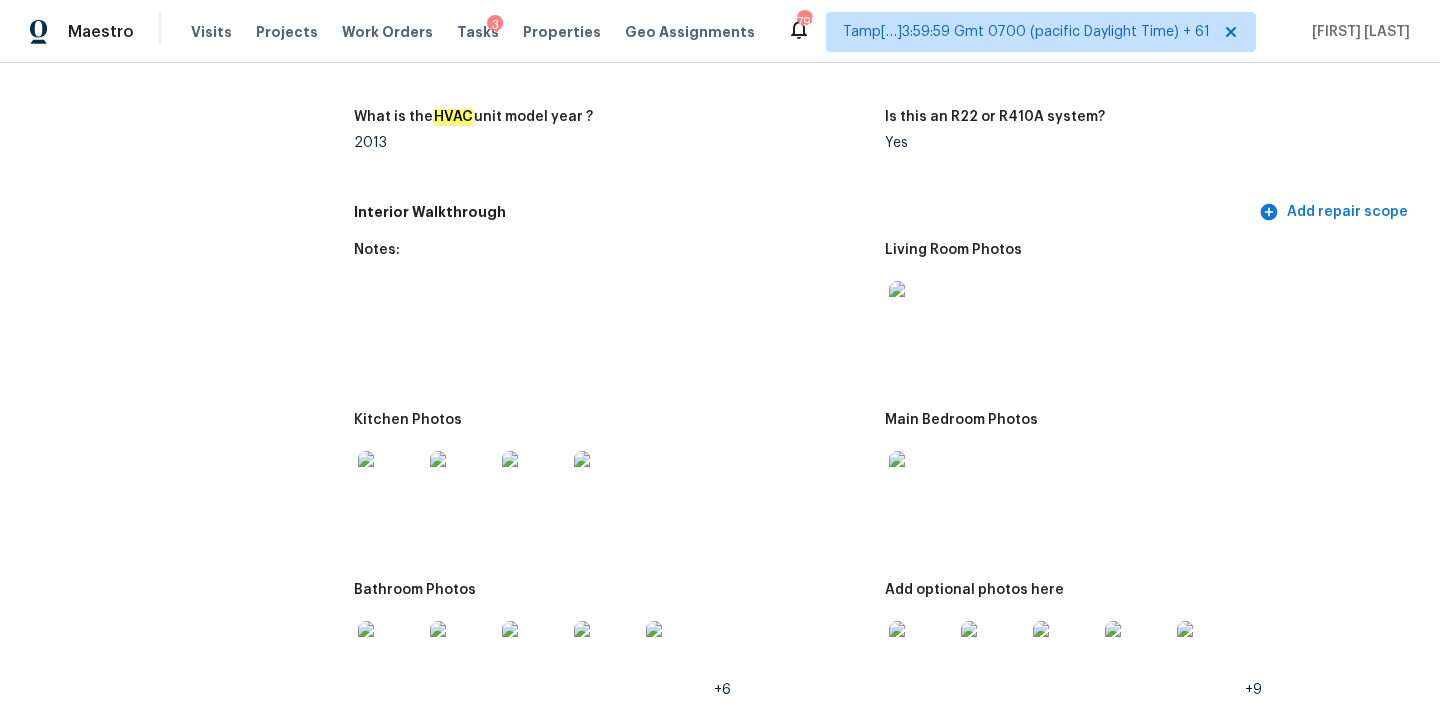 click at bounding box center (390, 483) 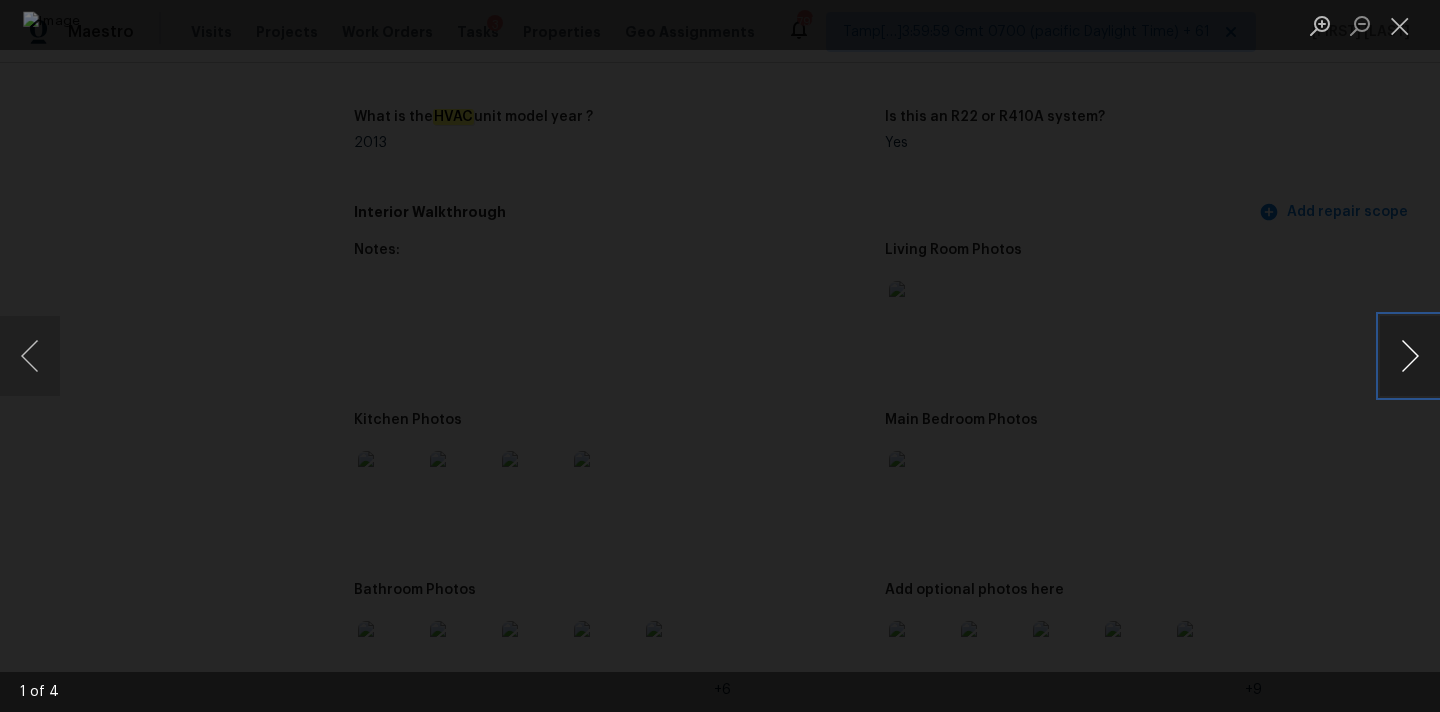 click at bounding box center (1410, 356) 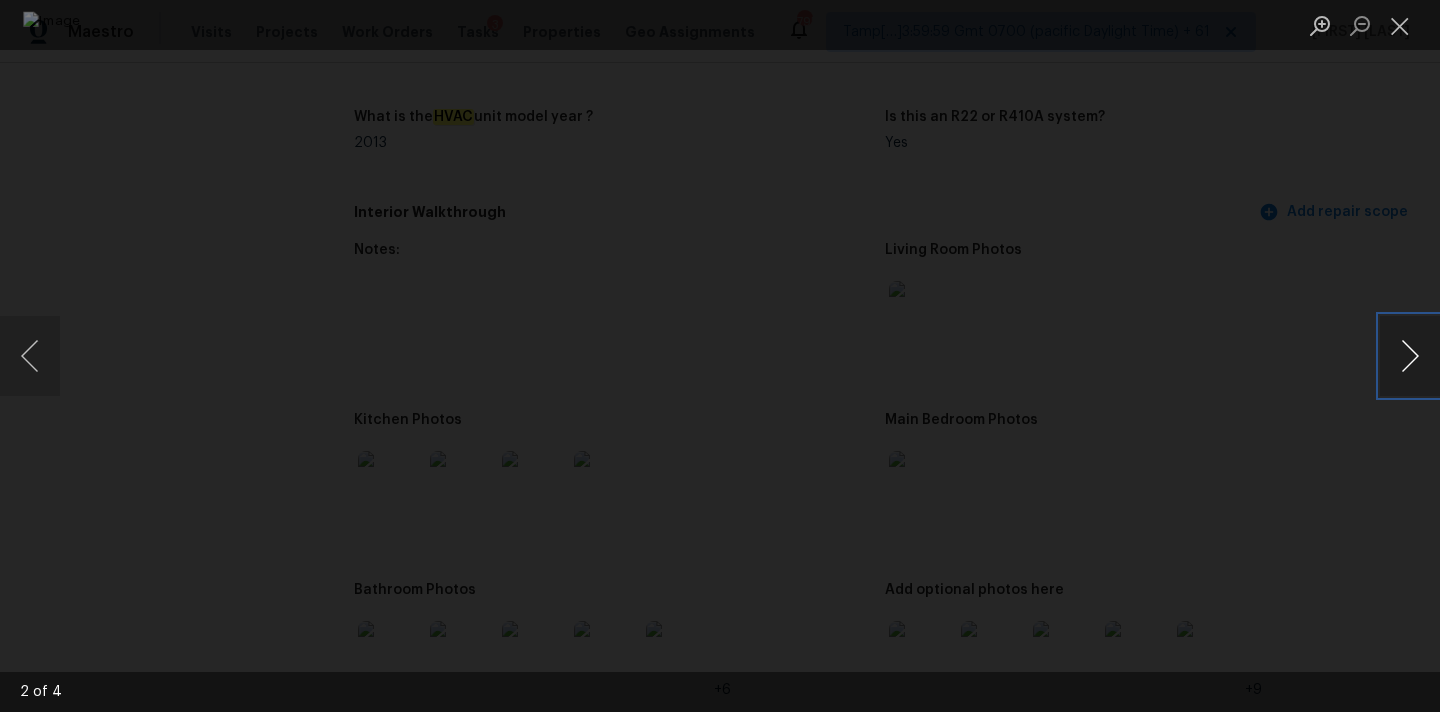 click at bounding box center [1410, 356] 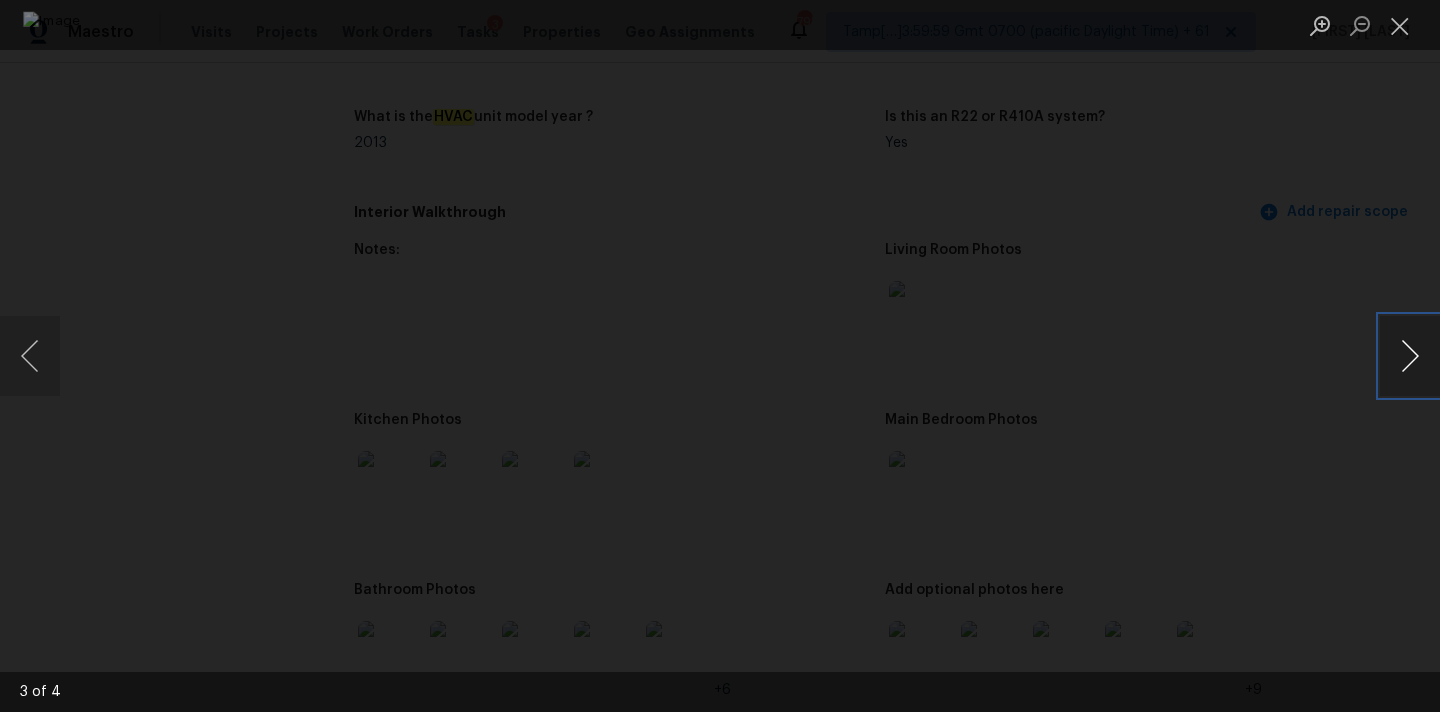 click at bounding box center (1410, 356) 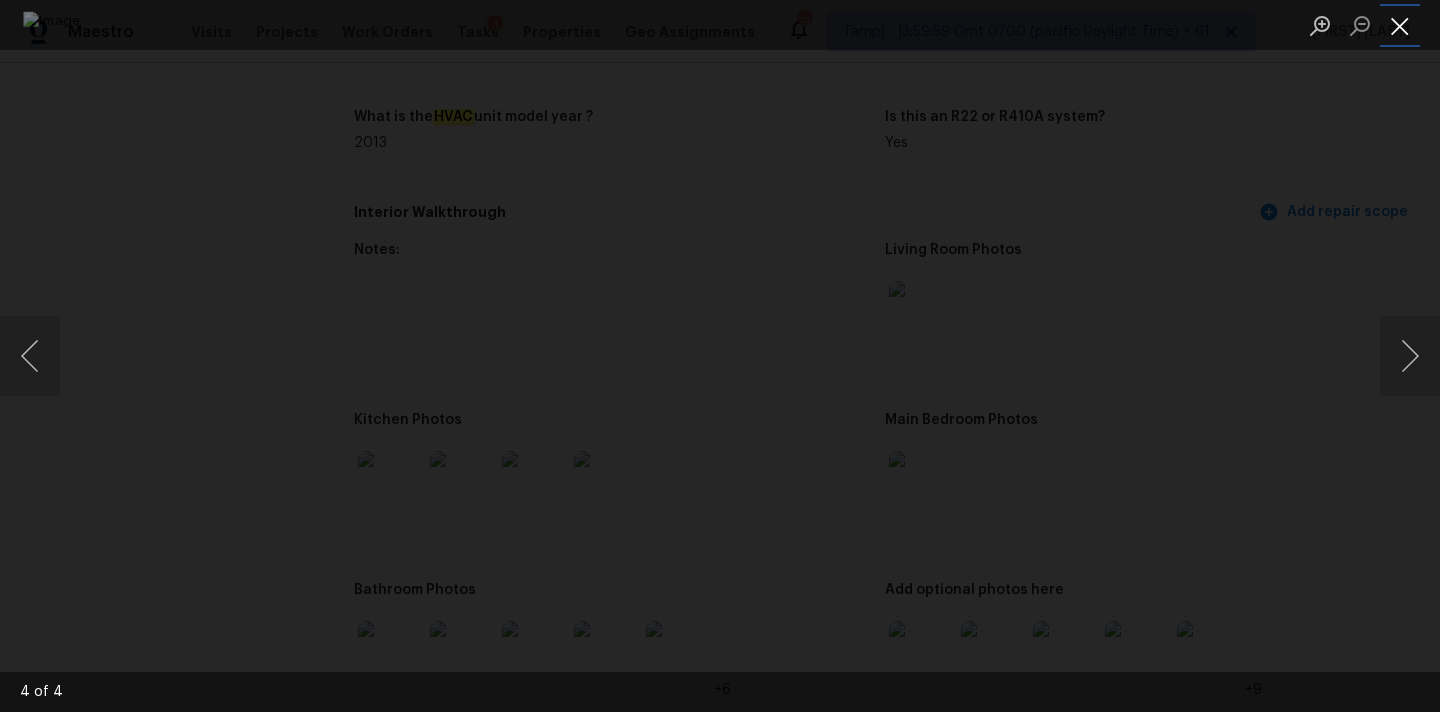 click at bounding box center [1400, 25] 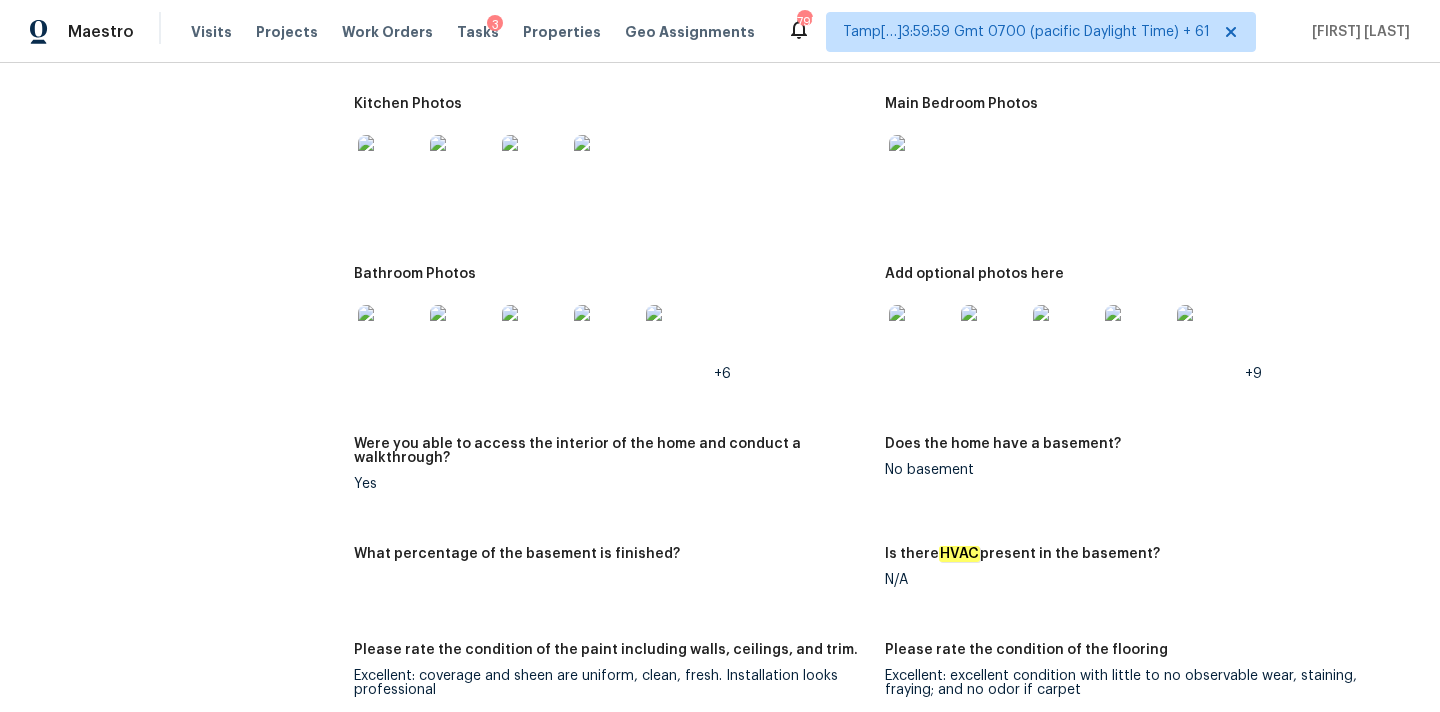 scroll, scrollTop: 2738, scrollLeft: 0, axis: vertical 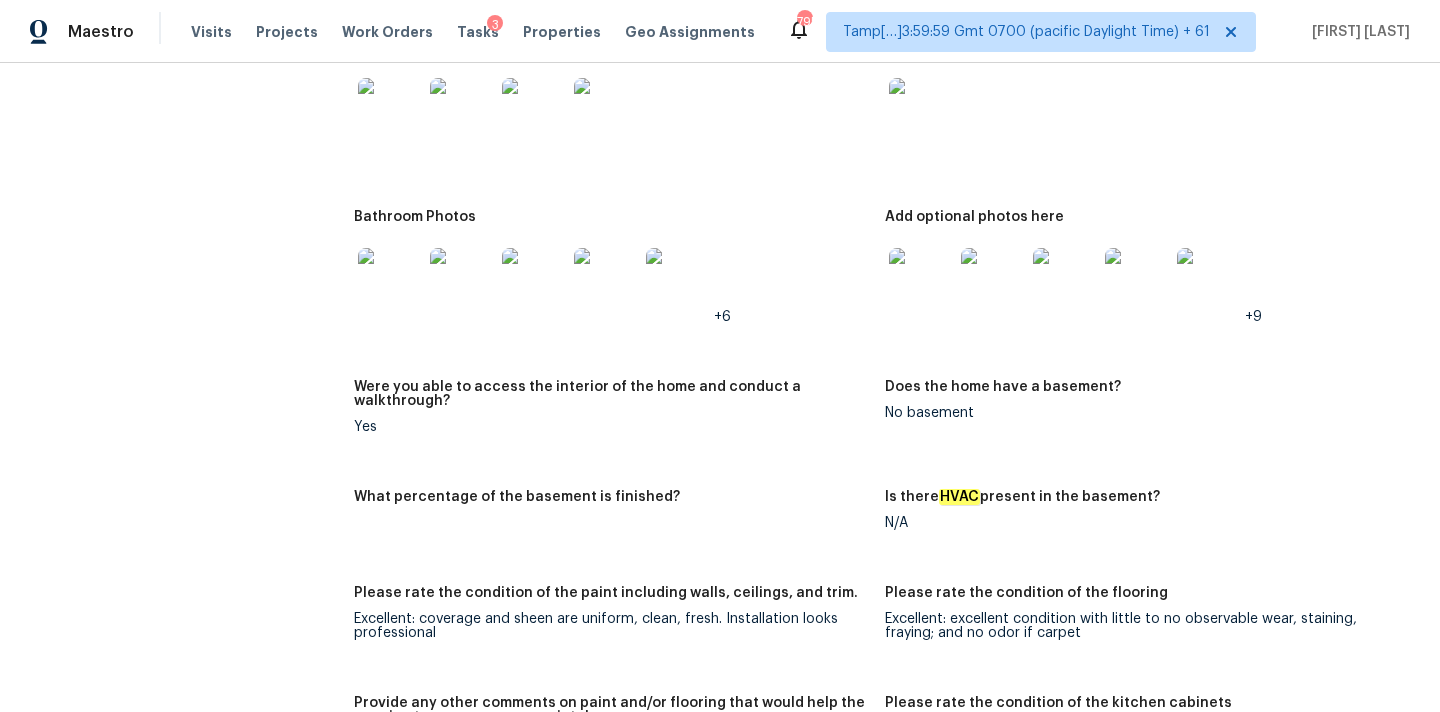 click at bounding box center [390, 280] 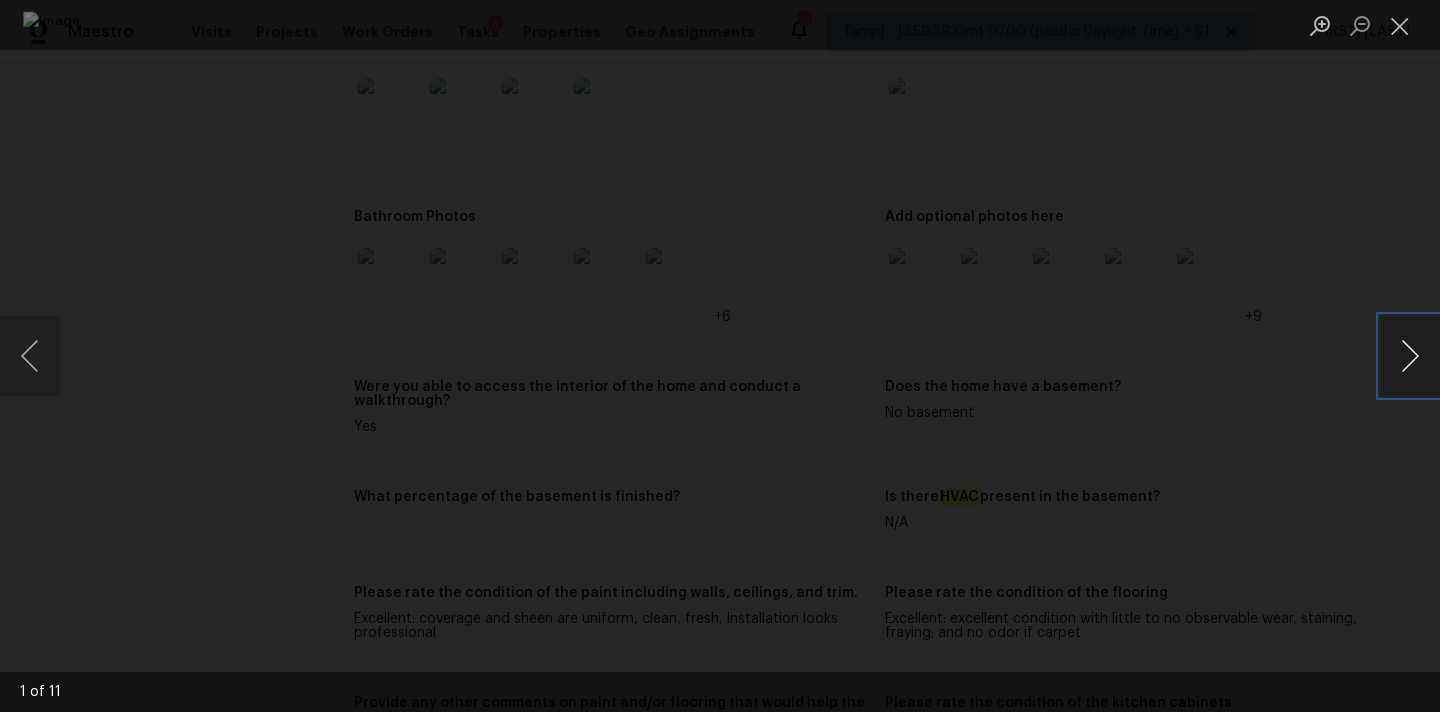 click at bounding box center [1410, 356] 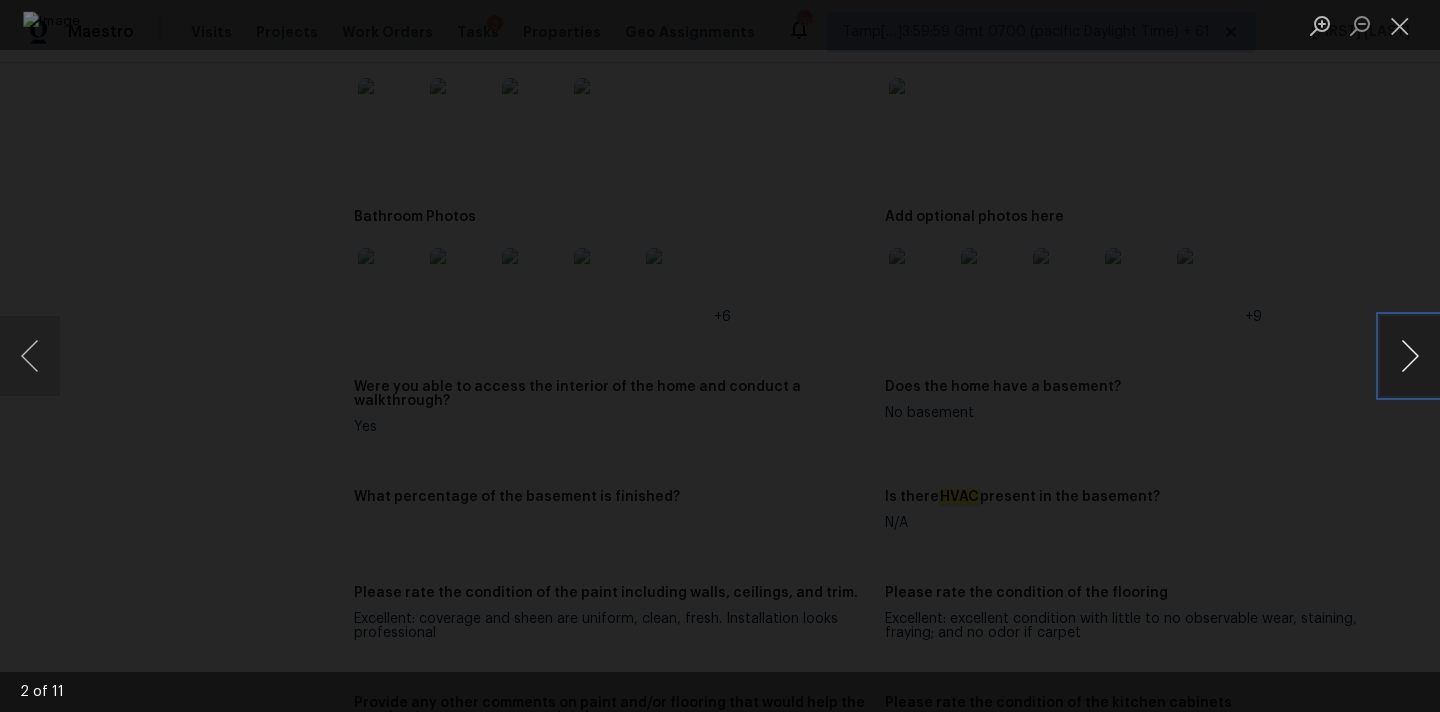 click at bounding box center [1410, 356] 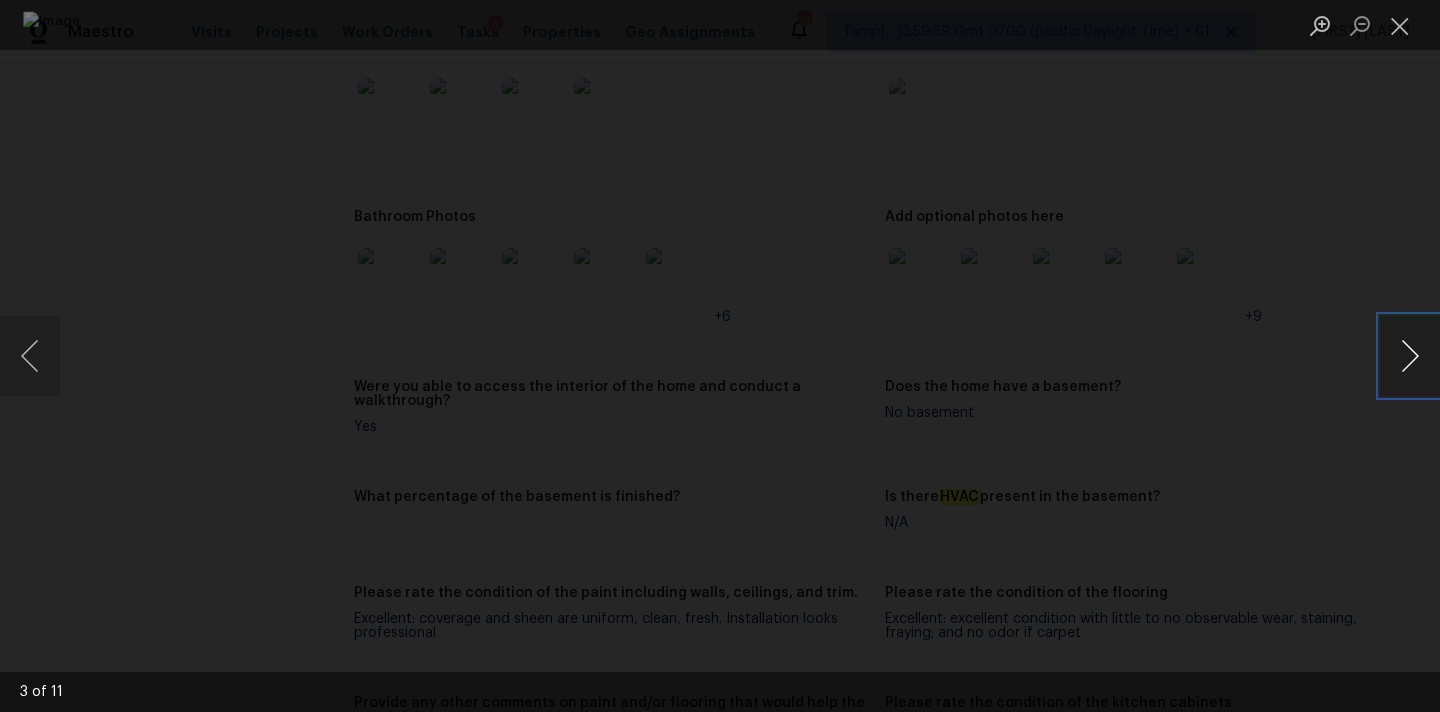 click at bounding box center [1410, 356] 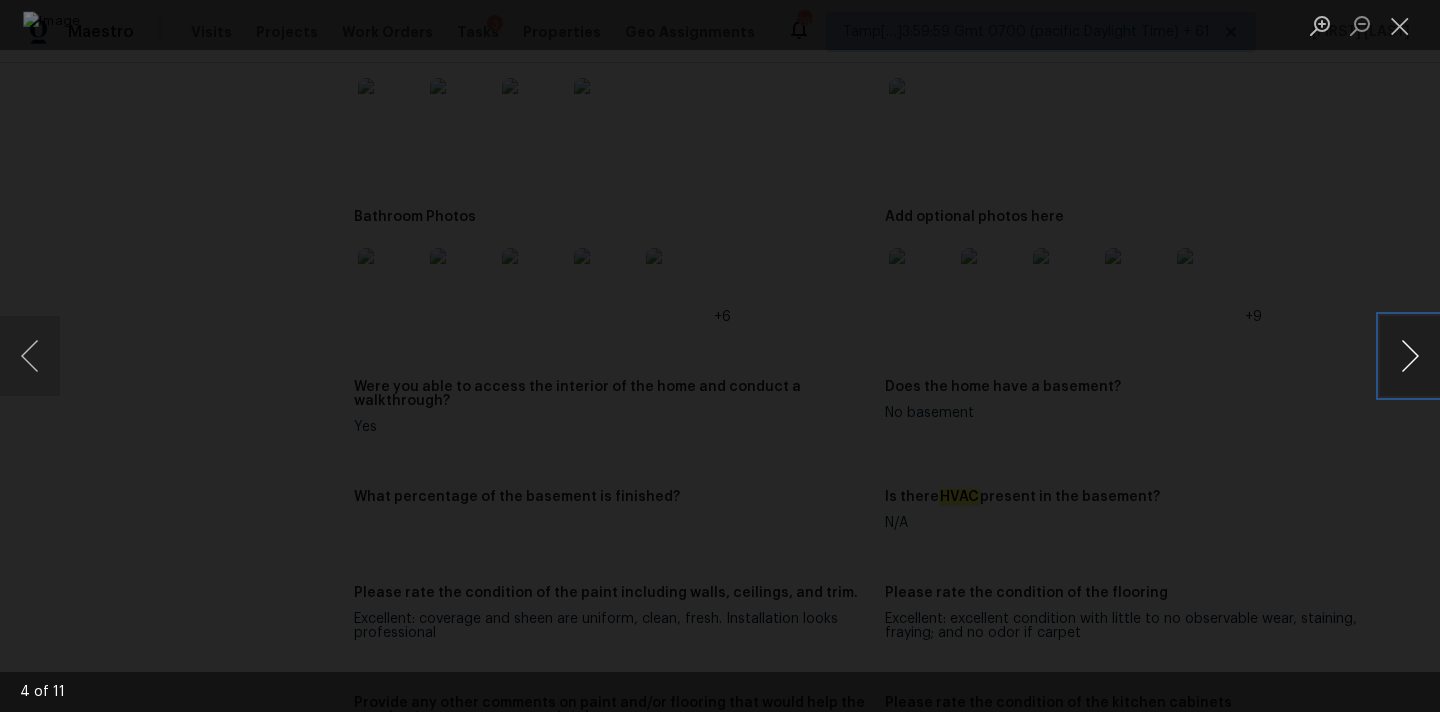 click at bounding box center [1410, 356] 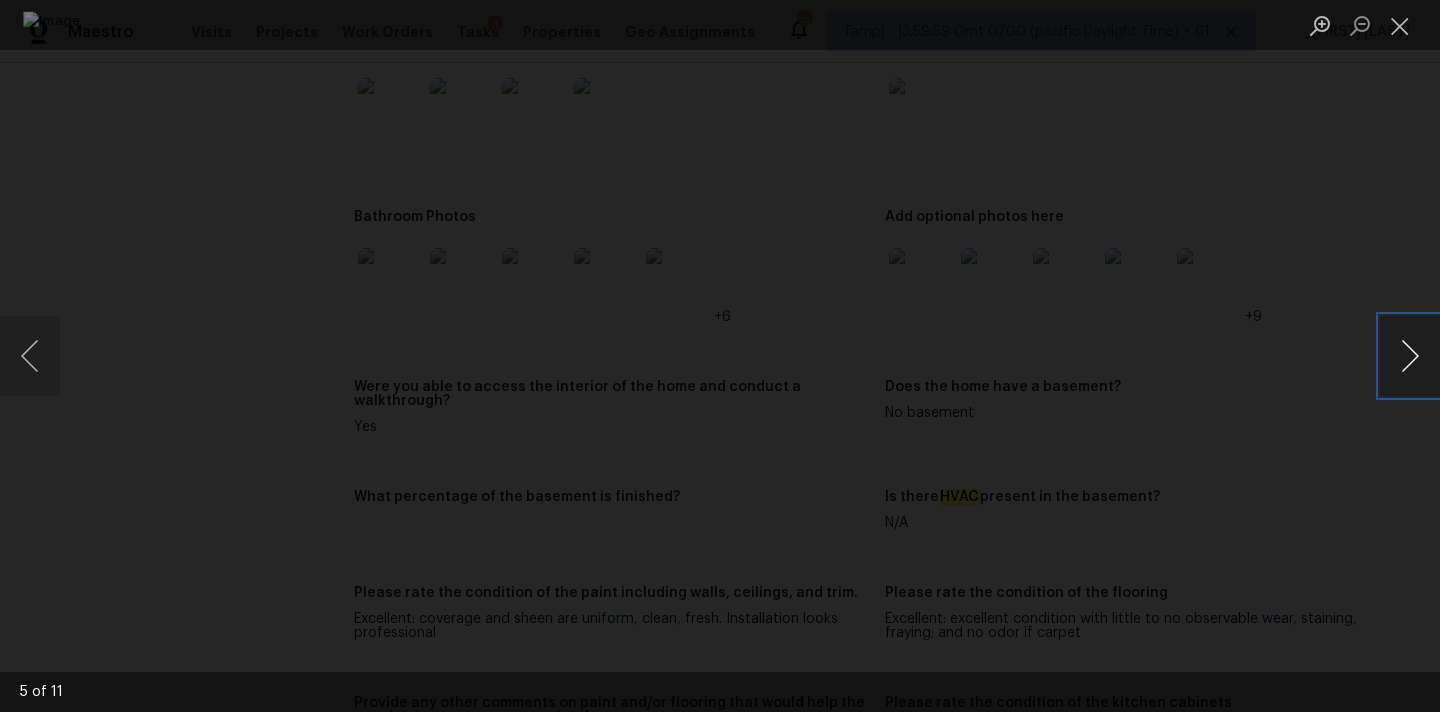 click at bounding box center [1410, 356] 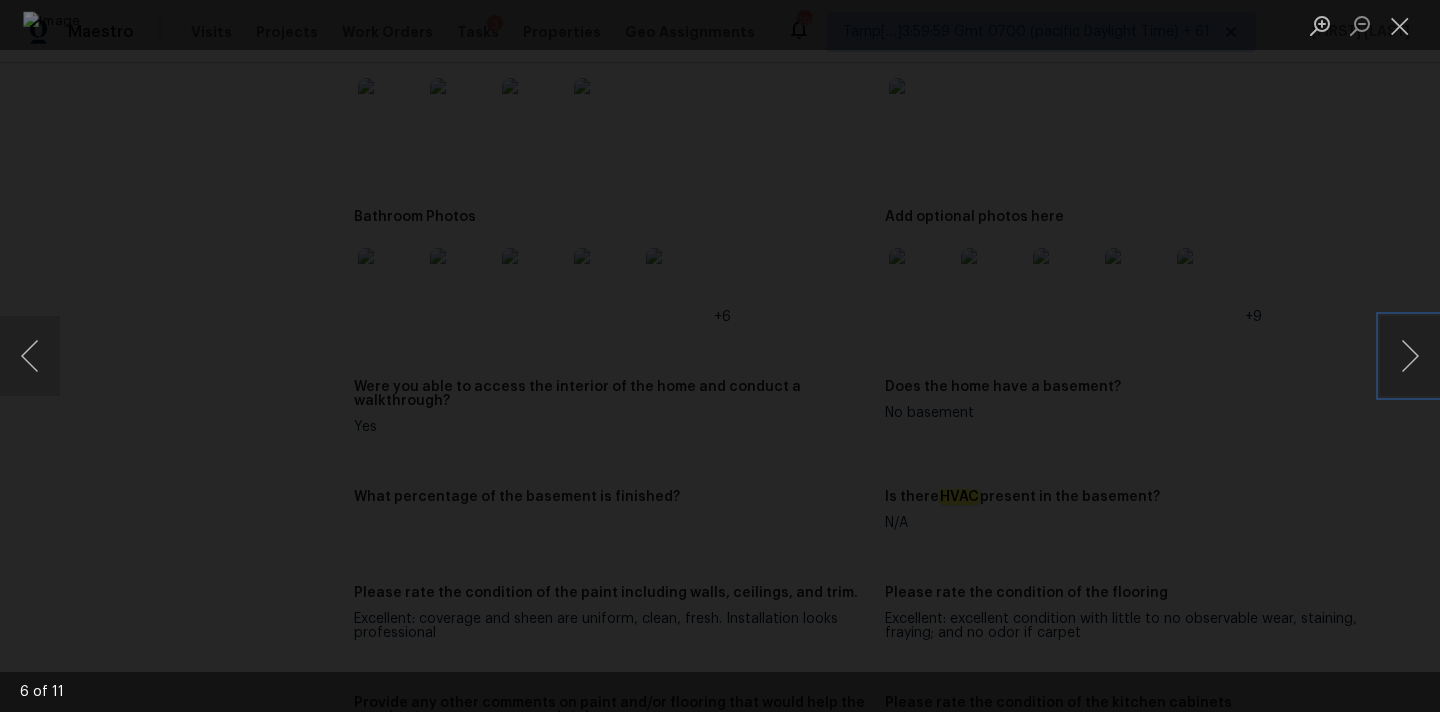 type 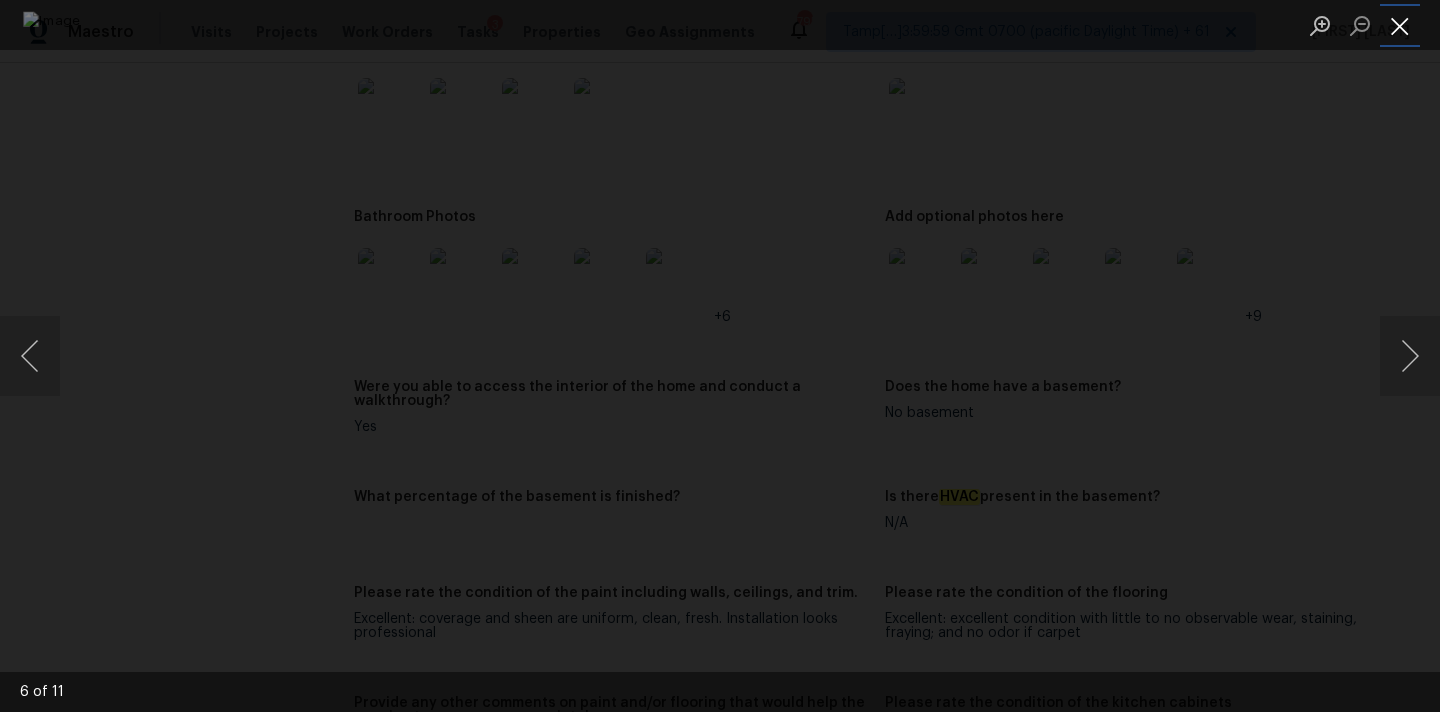 click at bounding box center [1400, 25] 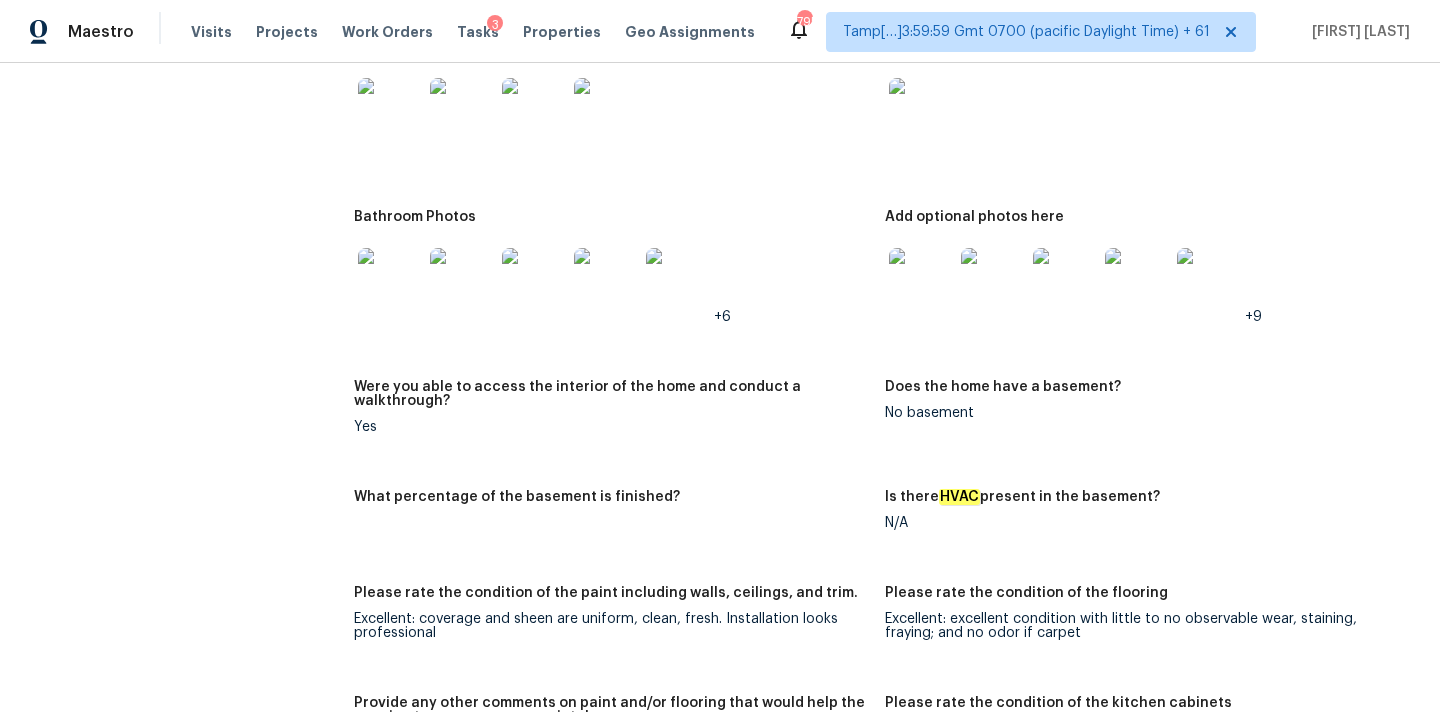 click at bounding box center [921, 280] 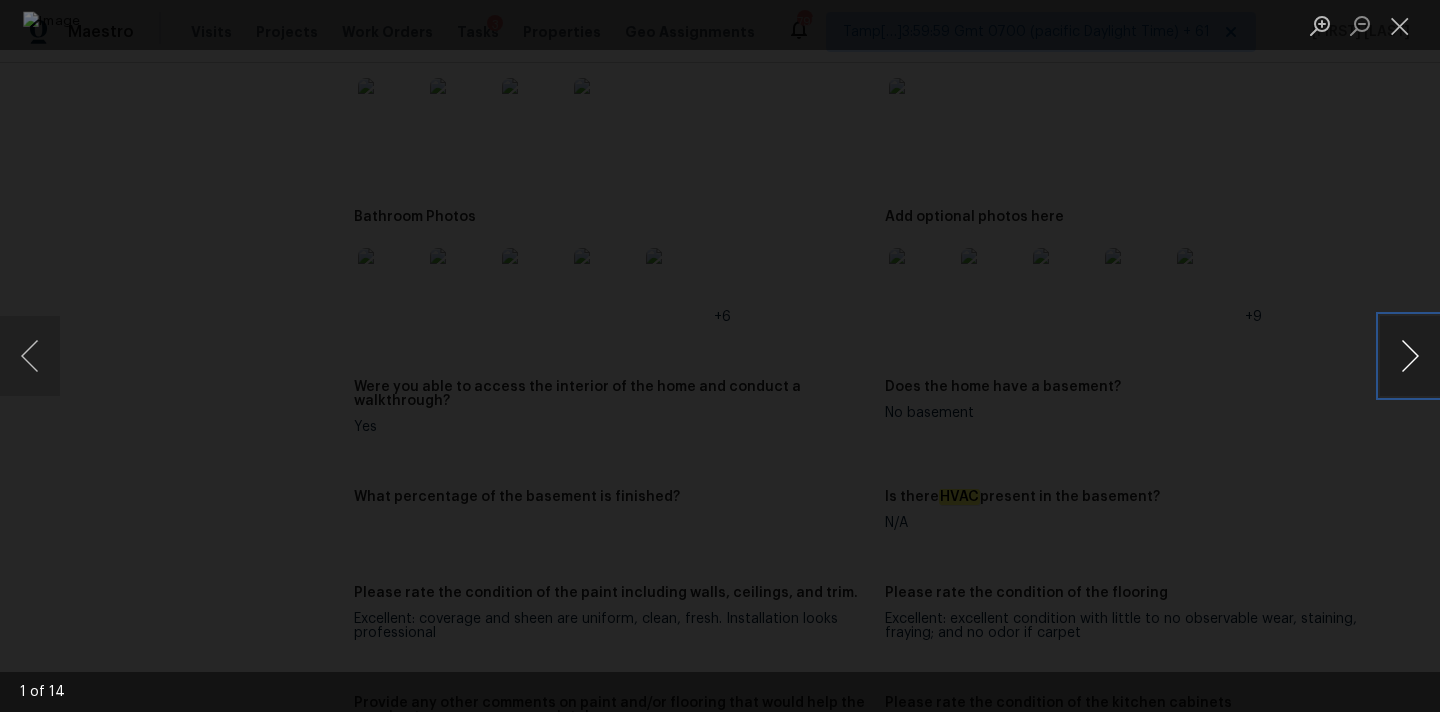 click at bounding box center [1410, 356] 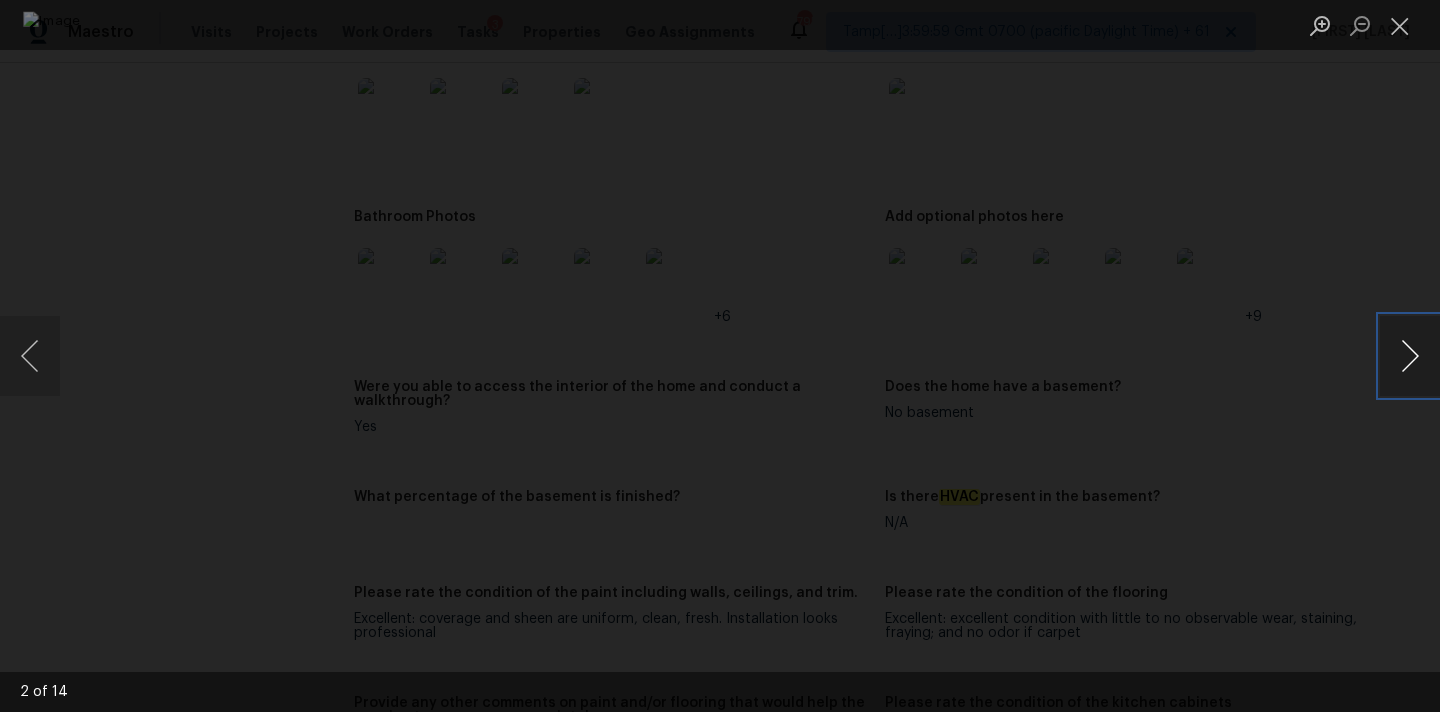 click at bounding box center (1410, 356) 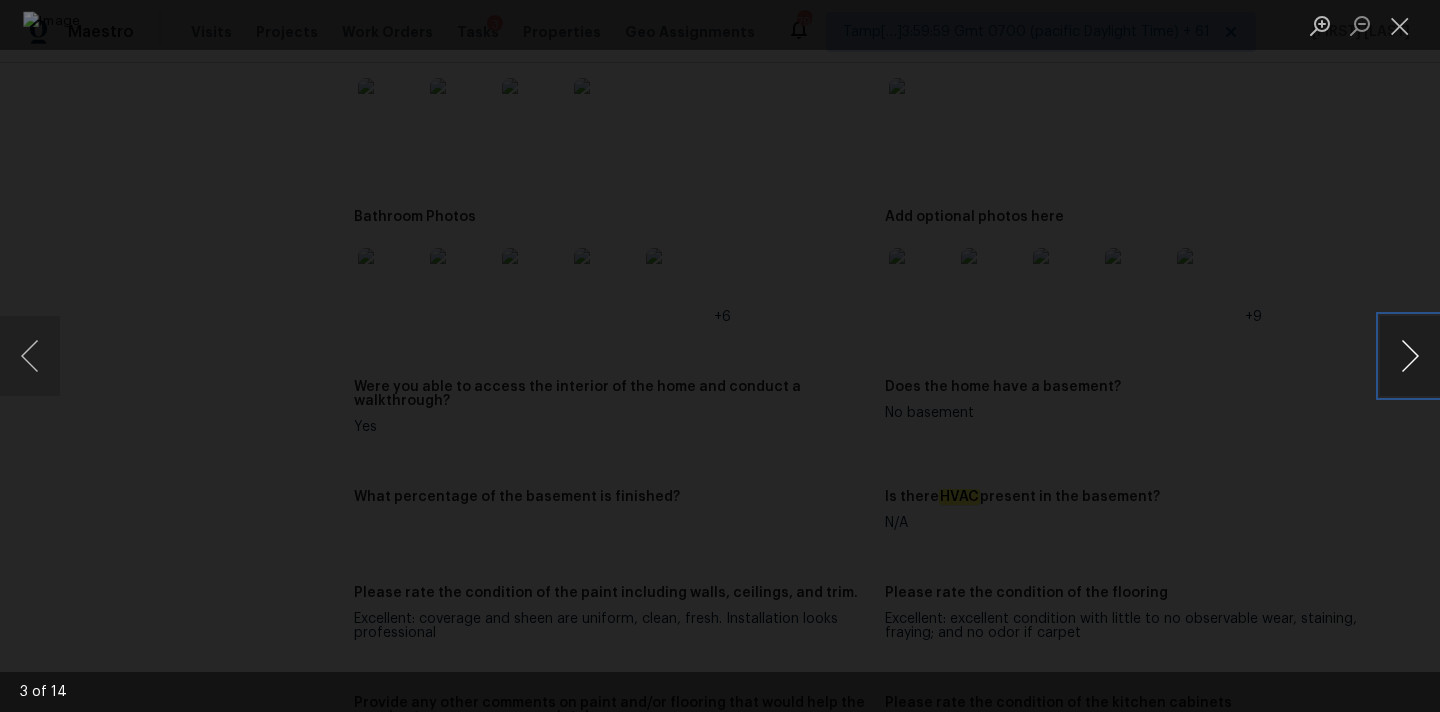 type 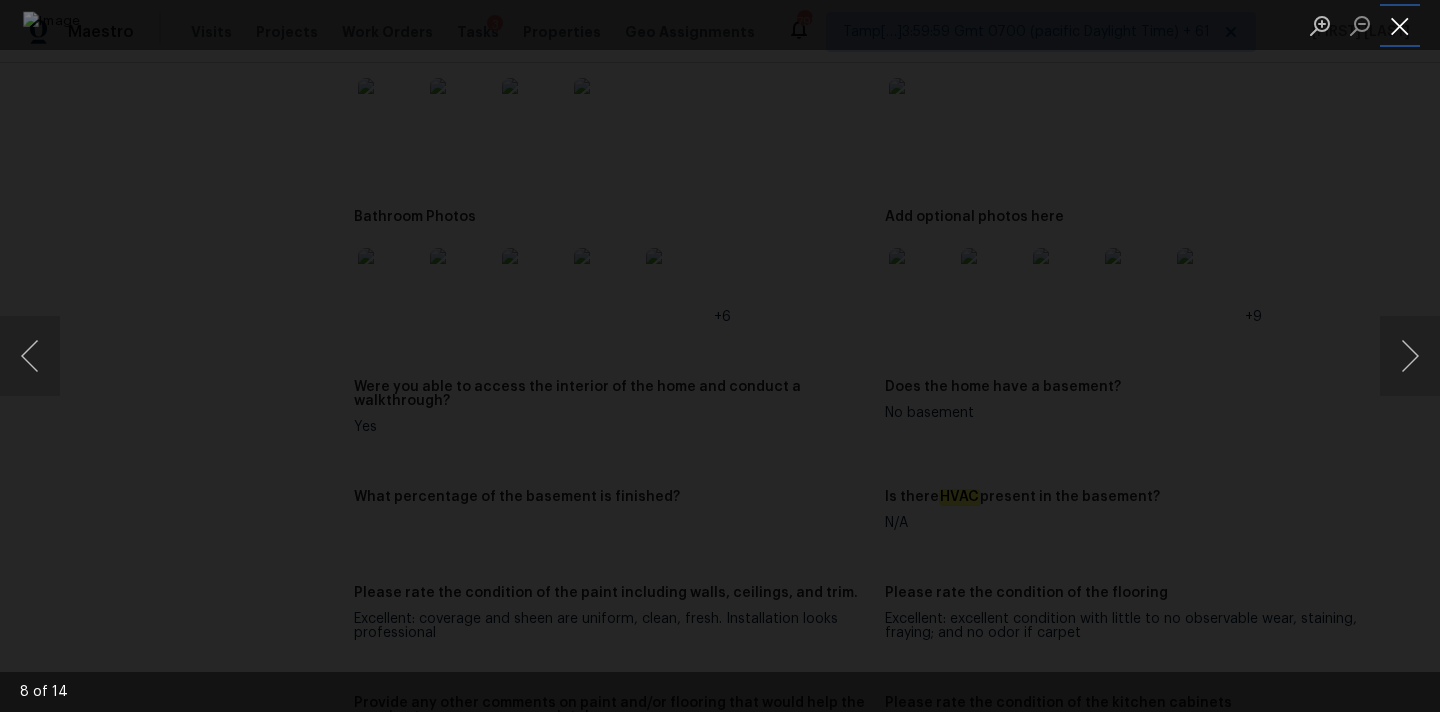 click at bounding box center [1400, 25] 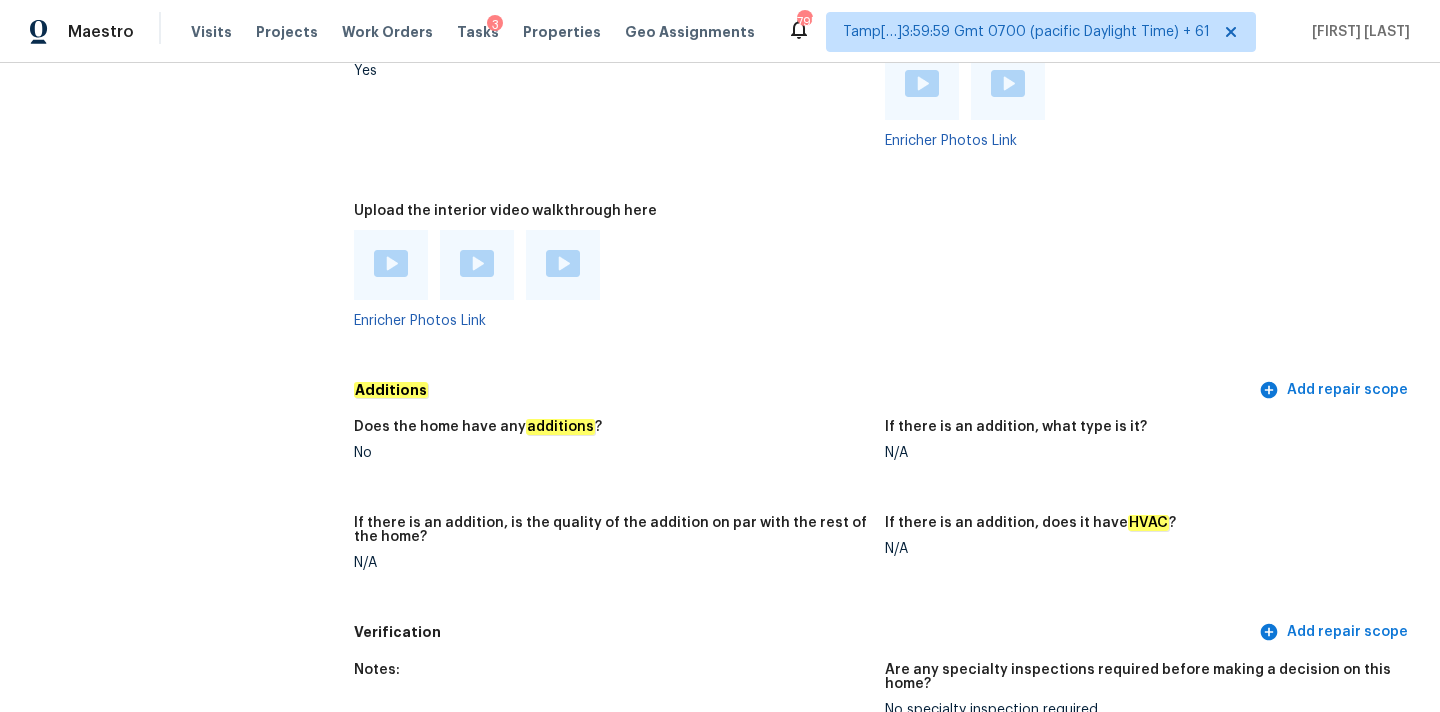 scroll, scrollTop: 4166, scrollLeft: 0, axis: vertical 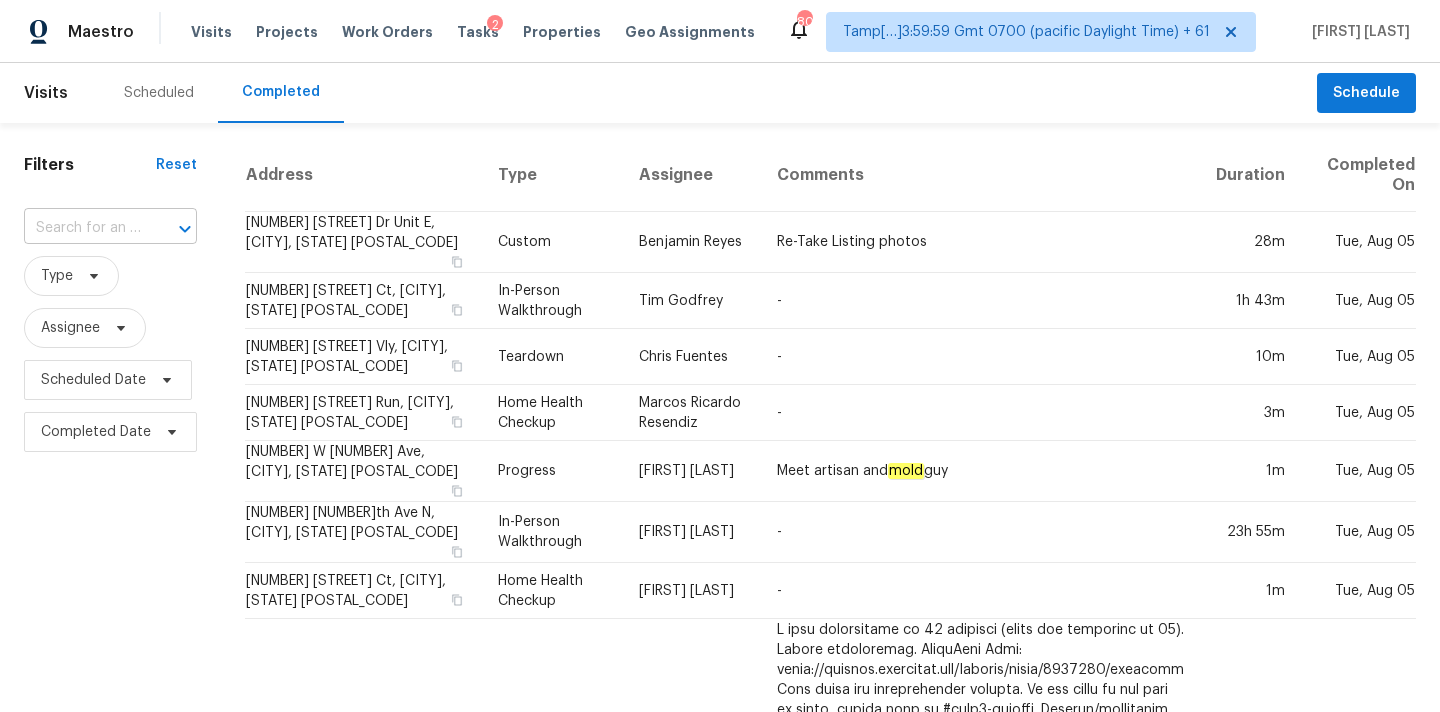click at bounding box center (82, 228) 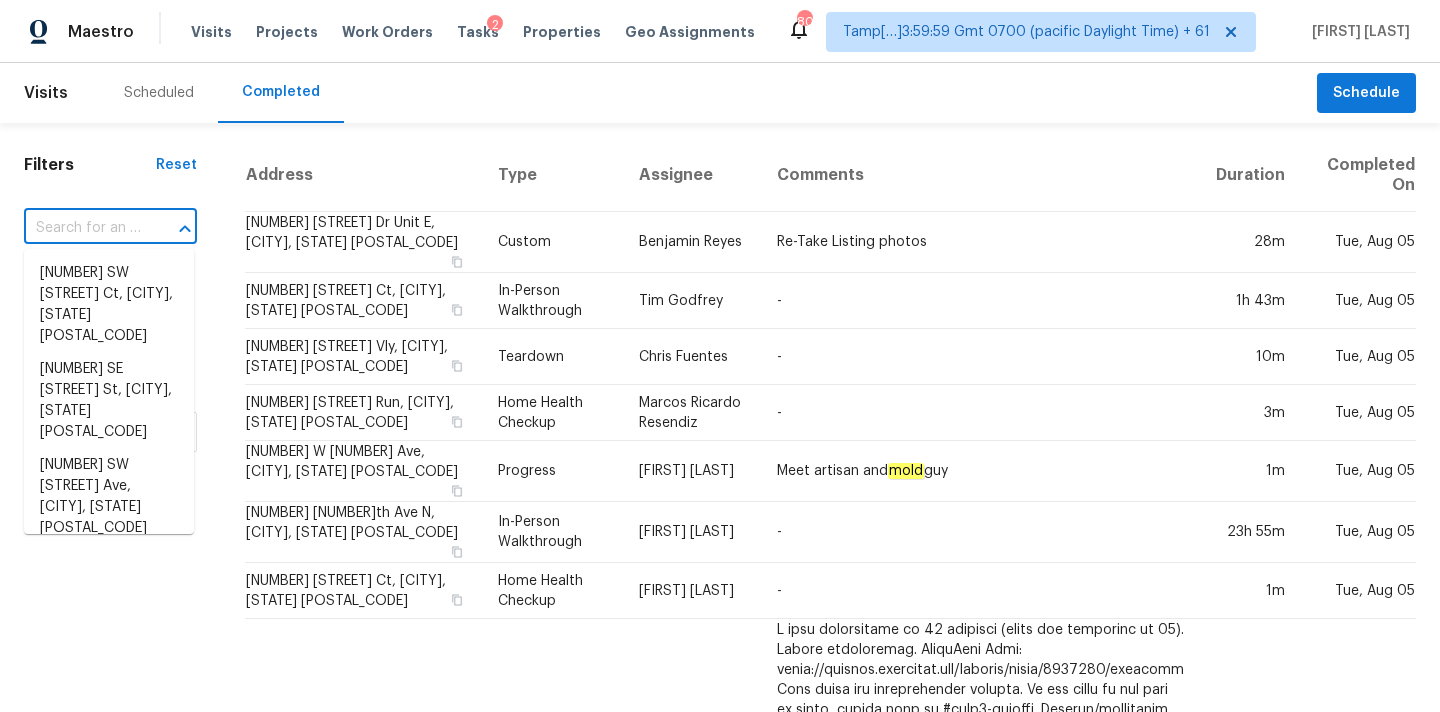 paste on "[NUMBER] [STREET] Ct, [CITY], [STATE] [POSTAL_CODE]" 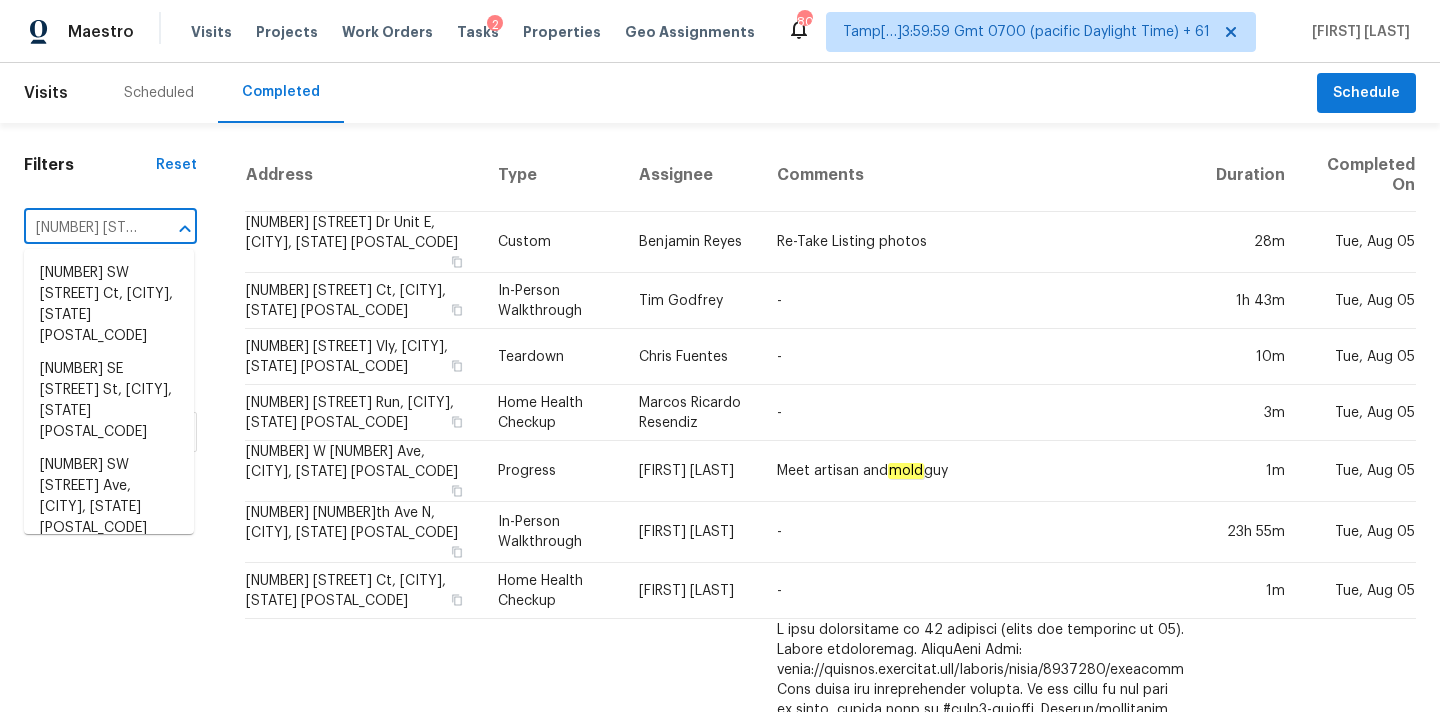 scroll, scrollTop: 0, scrollLeft: 160, axis: horizontal 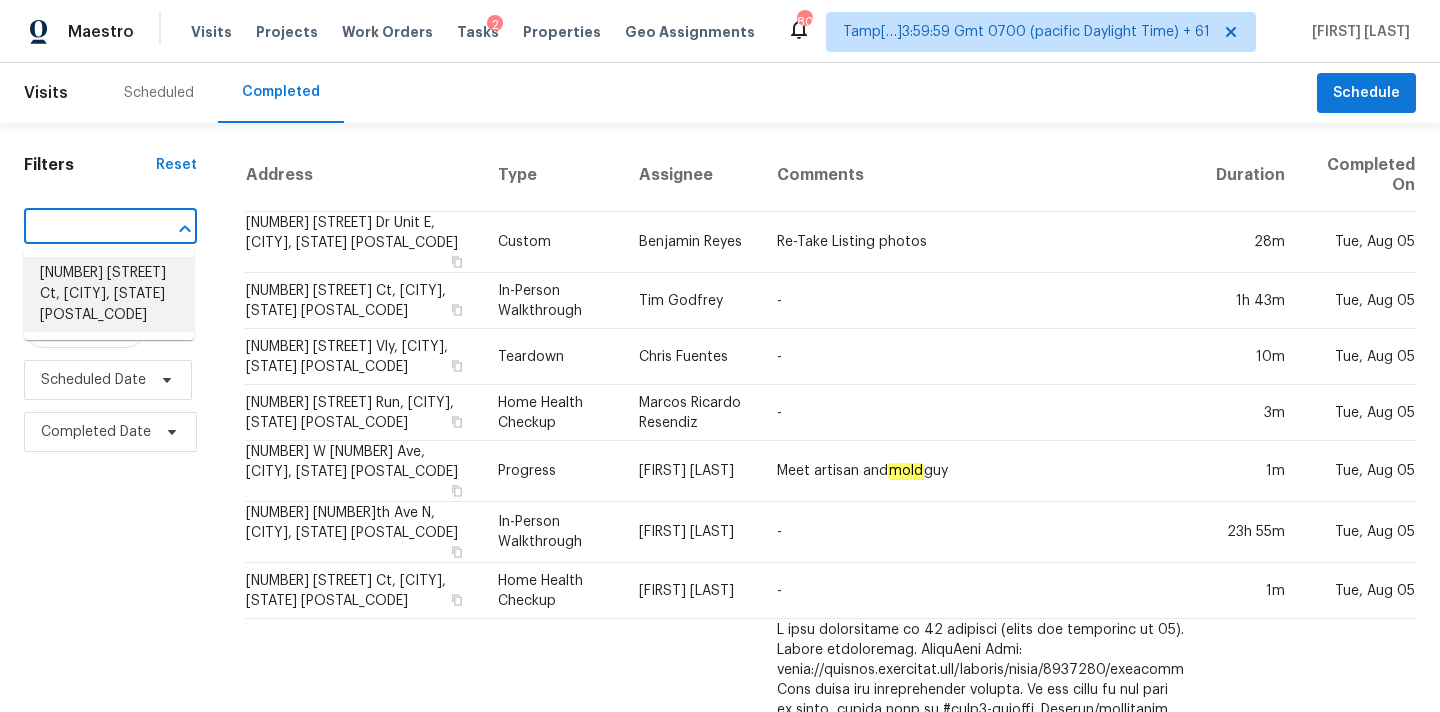 click on "[NUMBER] [STREET] Ct, [CITY], [STATE] [POSTAL_CODE]" at bounding box center [109, 294] 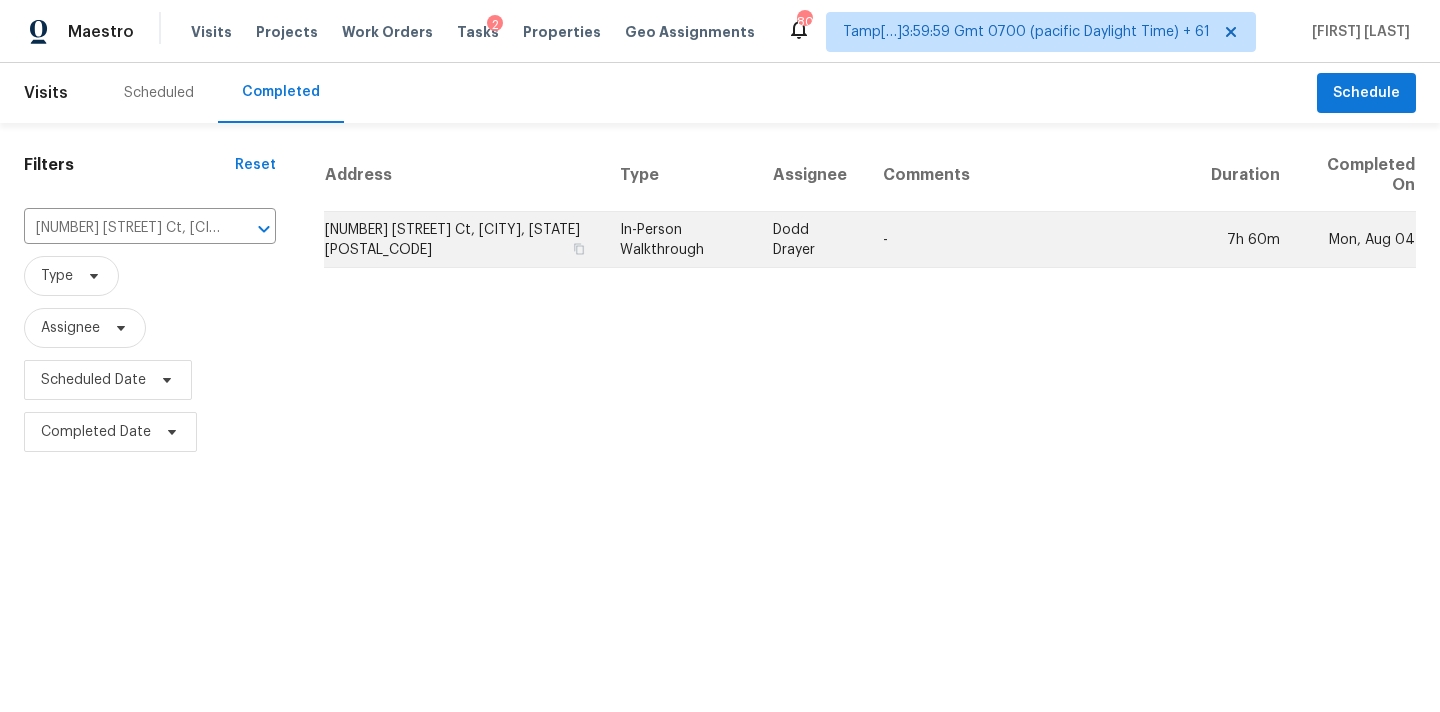 click on "In-Person Walkthrough" at bounding box center (680, 240) 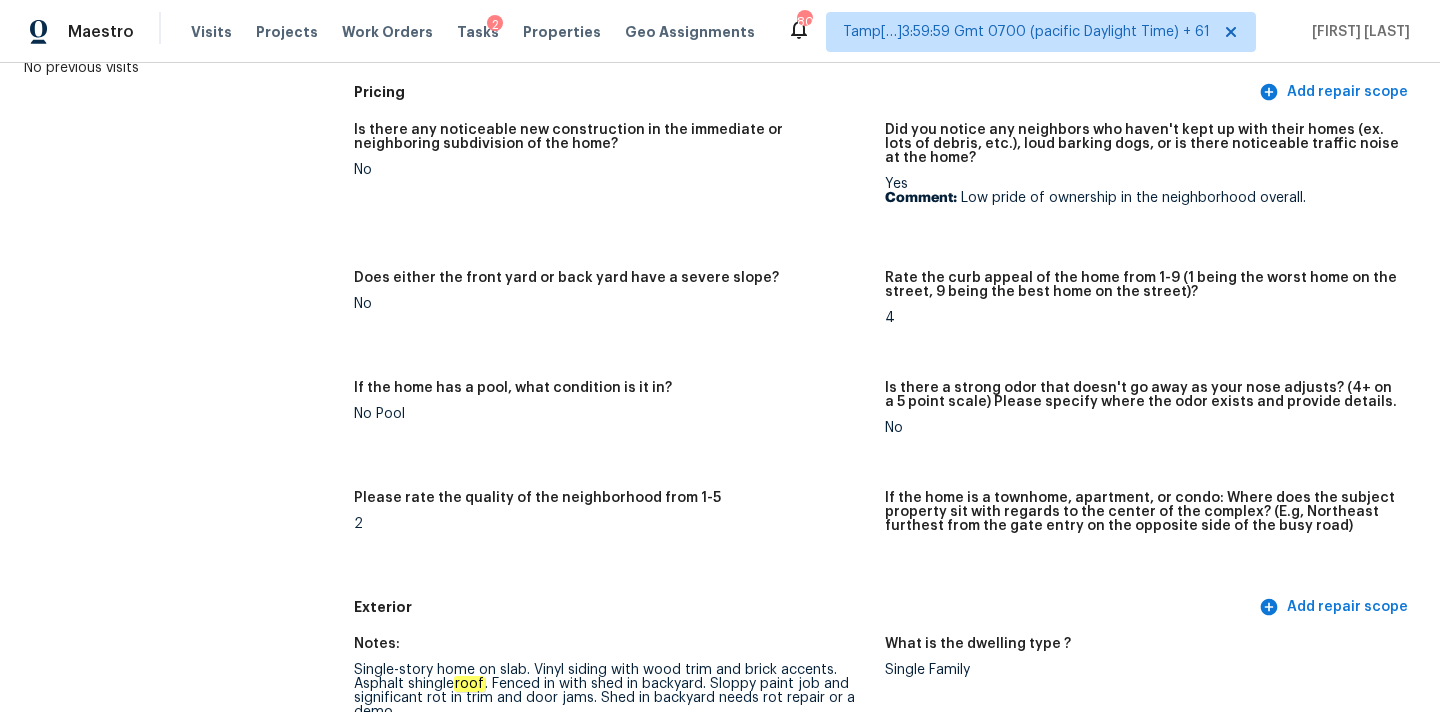 scroll, scrollTop: 1543, scrollLeft: 0, axis: vertical 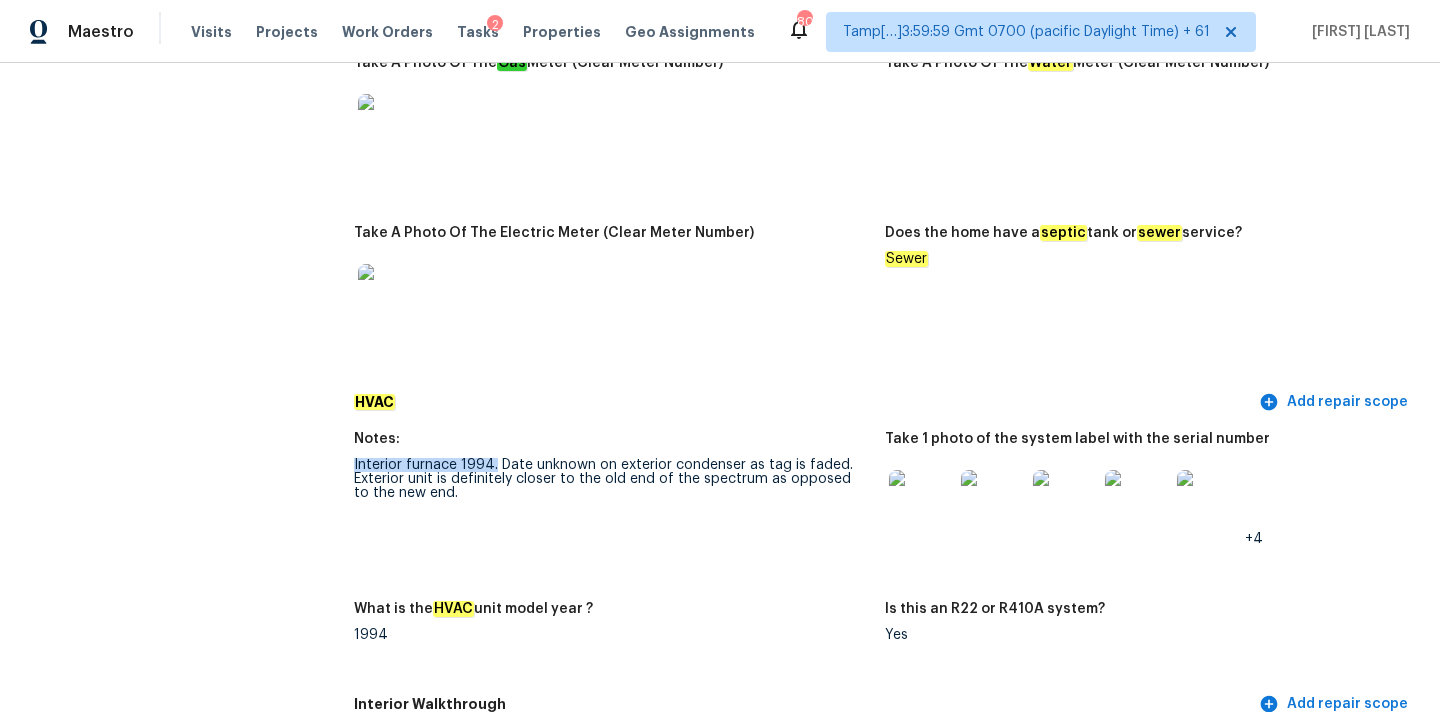 drag, startPoint x: 345, startPoint y: 451, endPoint x: 492, endPoint y: 449, distance: 147.01361 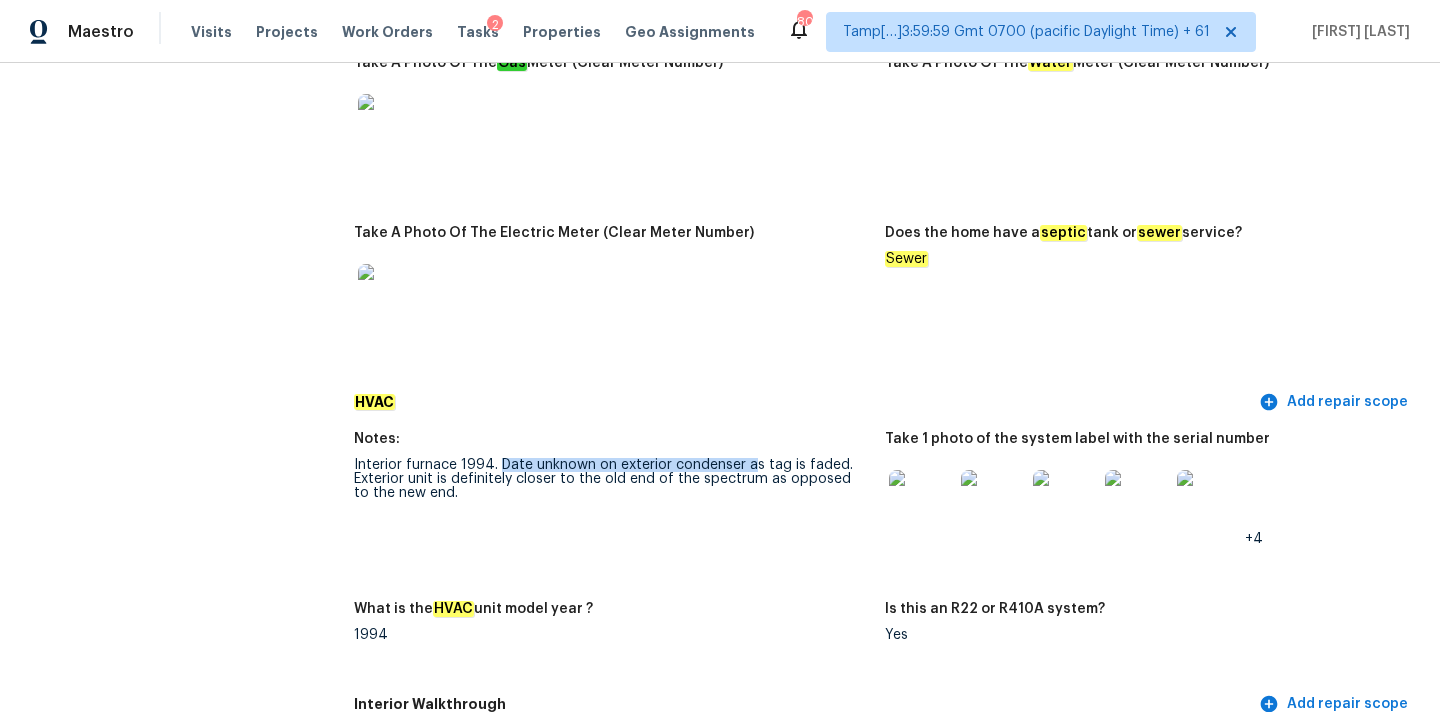 drag, startPoint x: 497, startPoint y: 450, endPoint x: 748, endPoint y: 450, distance: 251 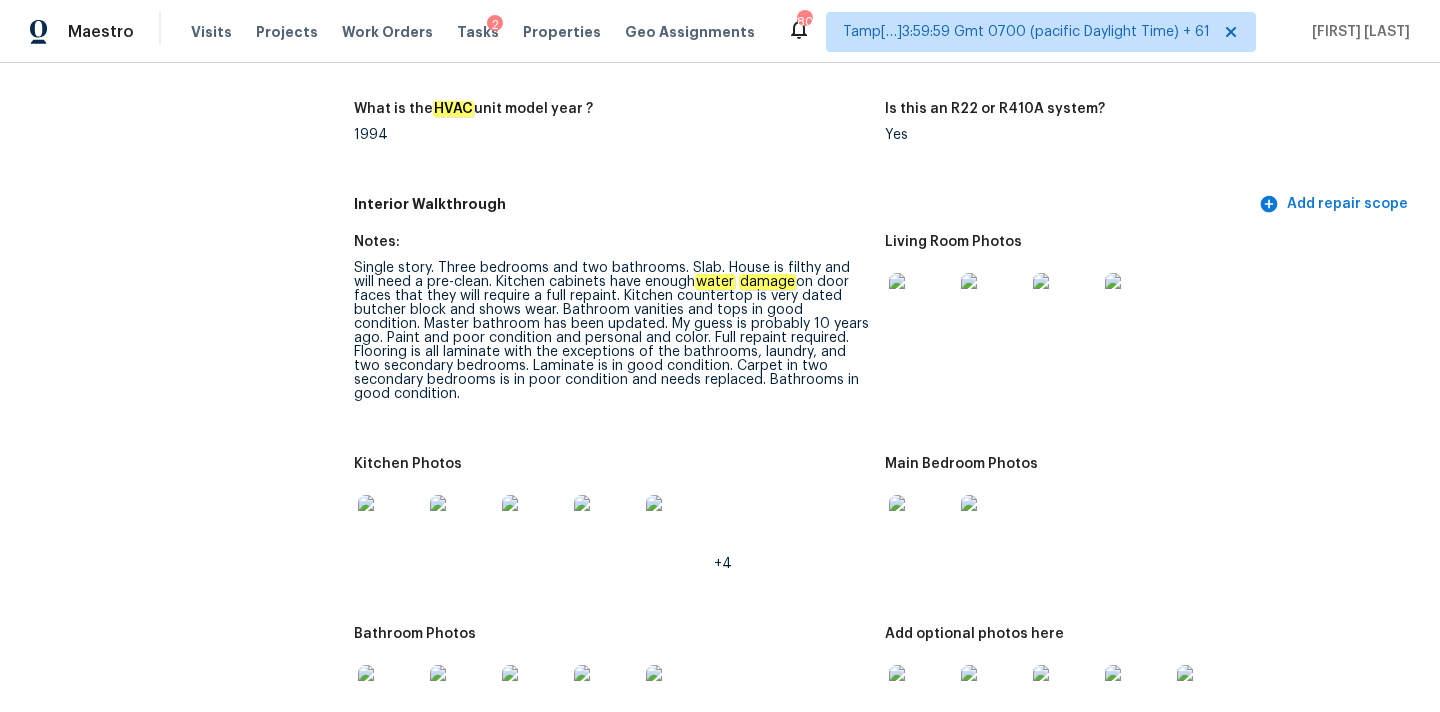 scroll, scrollTop: 2037, scrollLeft: 0, axis: vertical 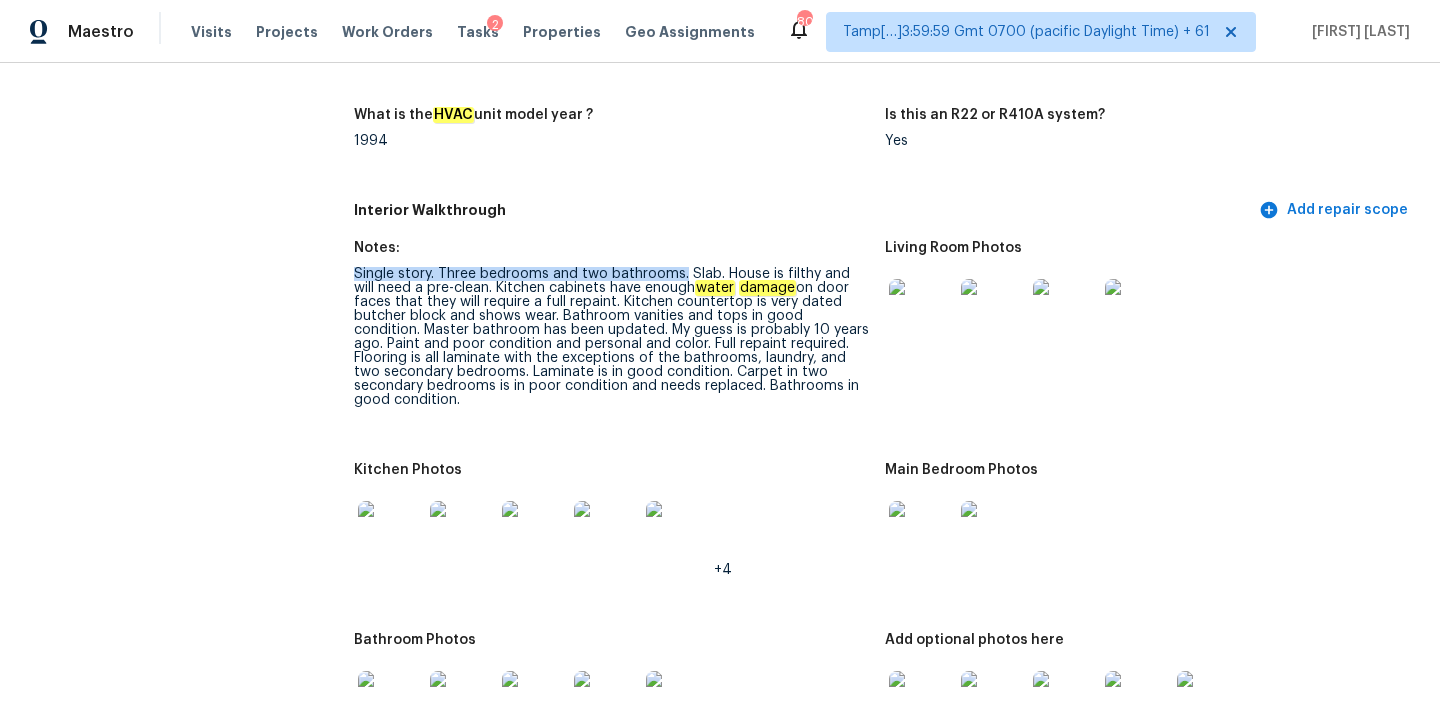 drag, startPoint x: 356, startPoint y: 261, endPoint x: 680, endPoint y: 259, distance: 324.00616 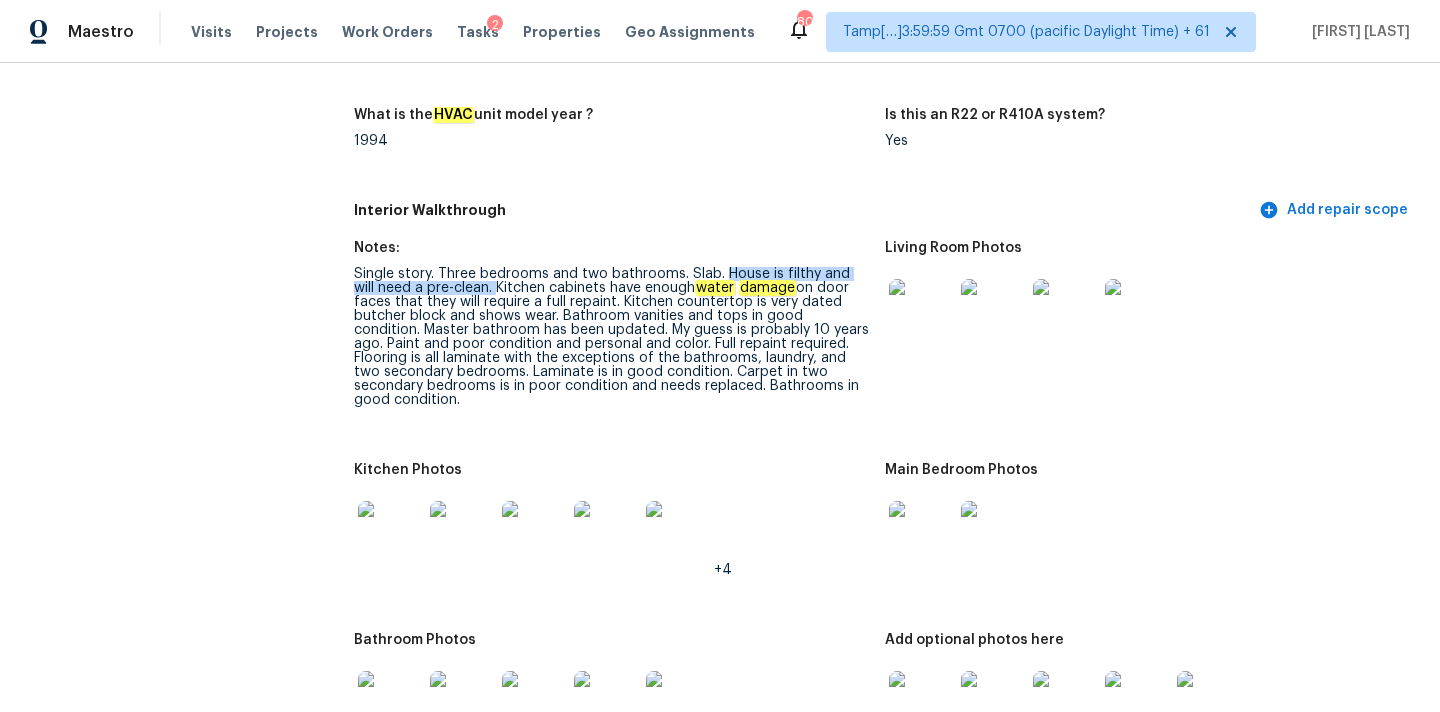 drag, startPoint x: 721, startPoint y: 258, endPoint x: 469, endPoint y: 273, distance: 252.44603 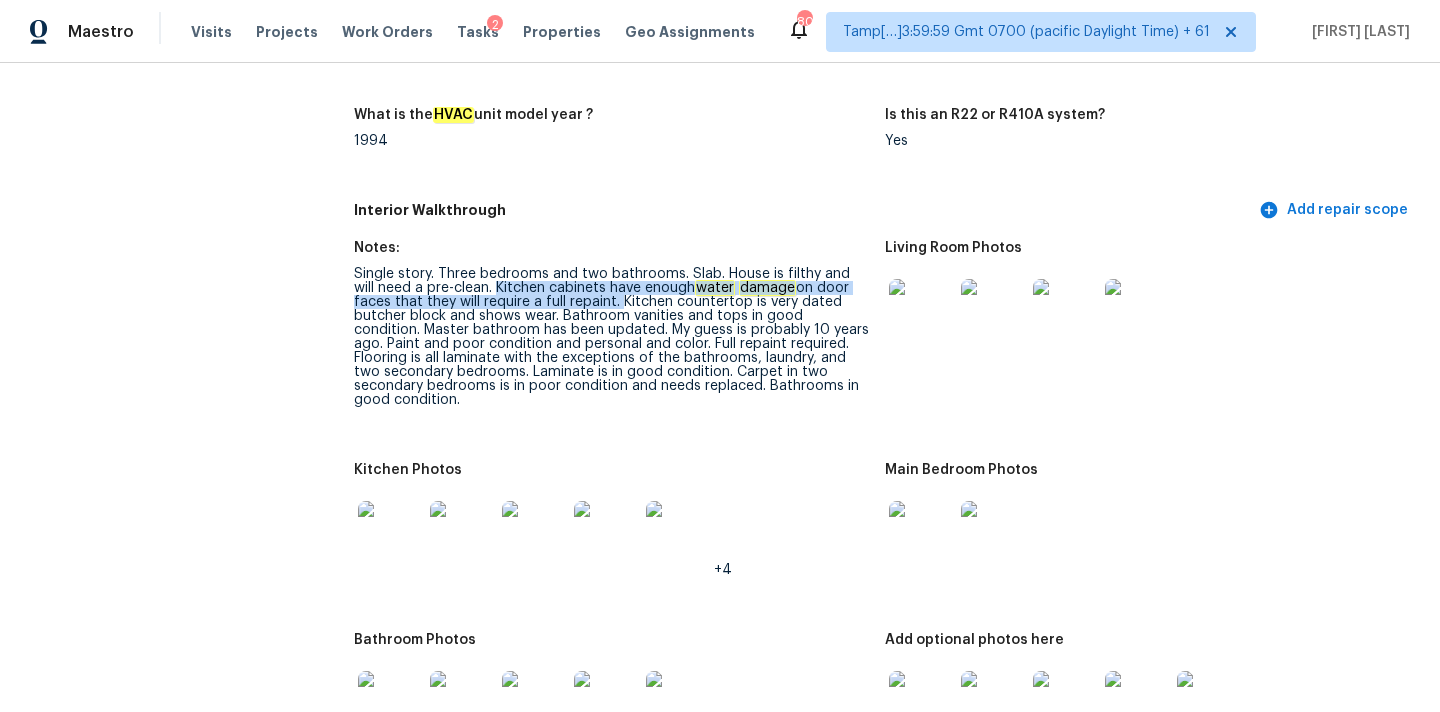 drag, startPoint x: 471, startPoint y: 272, endPoint x: 578, endPoint y: 286, distance: 107.912 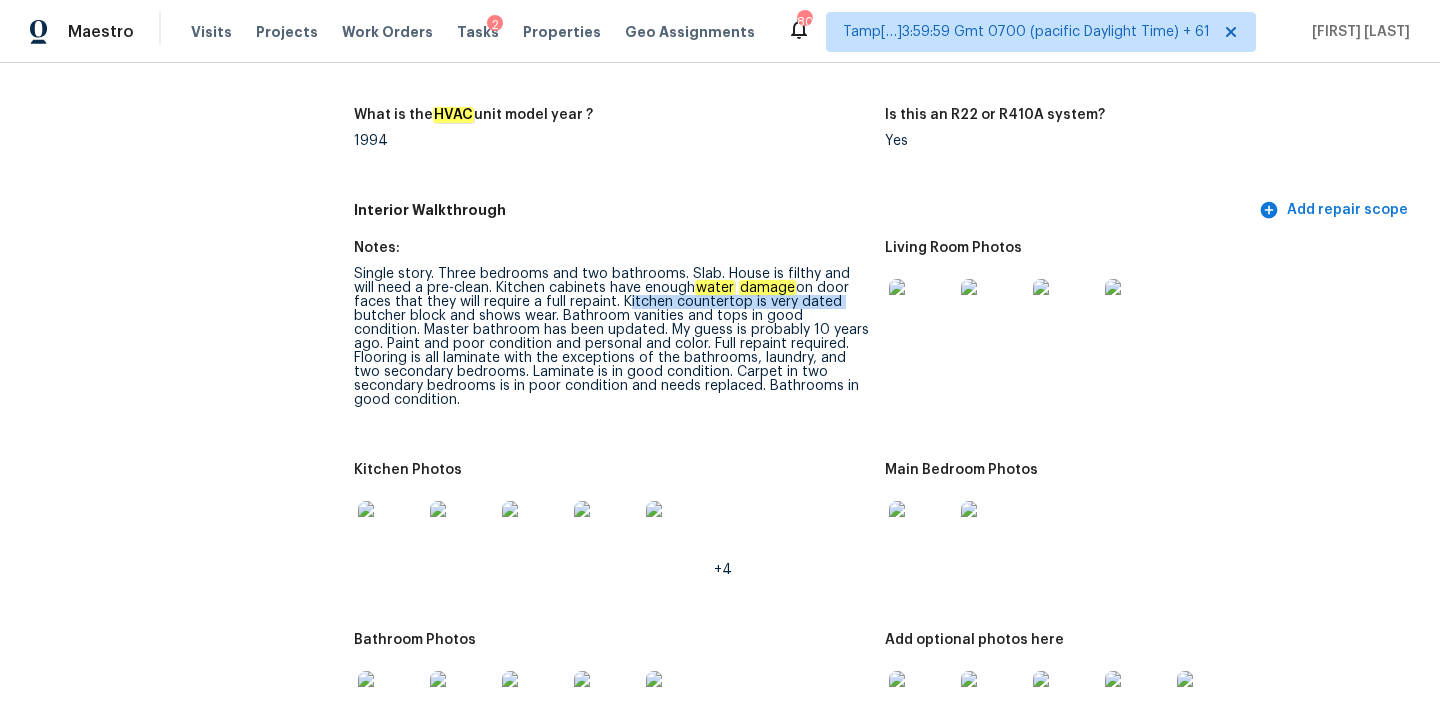 copy on "Kitchen countertop is very dated" 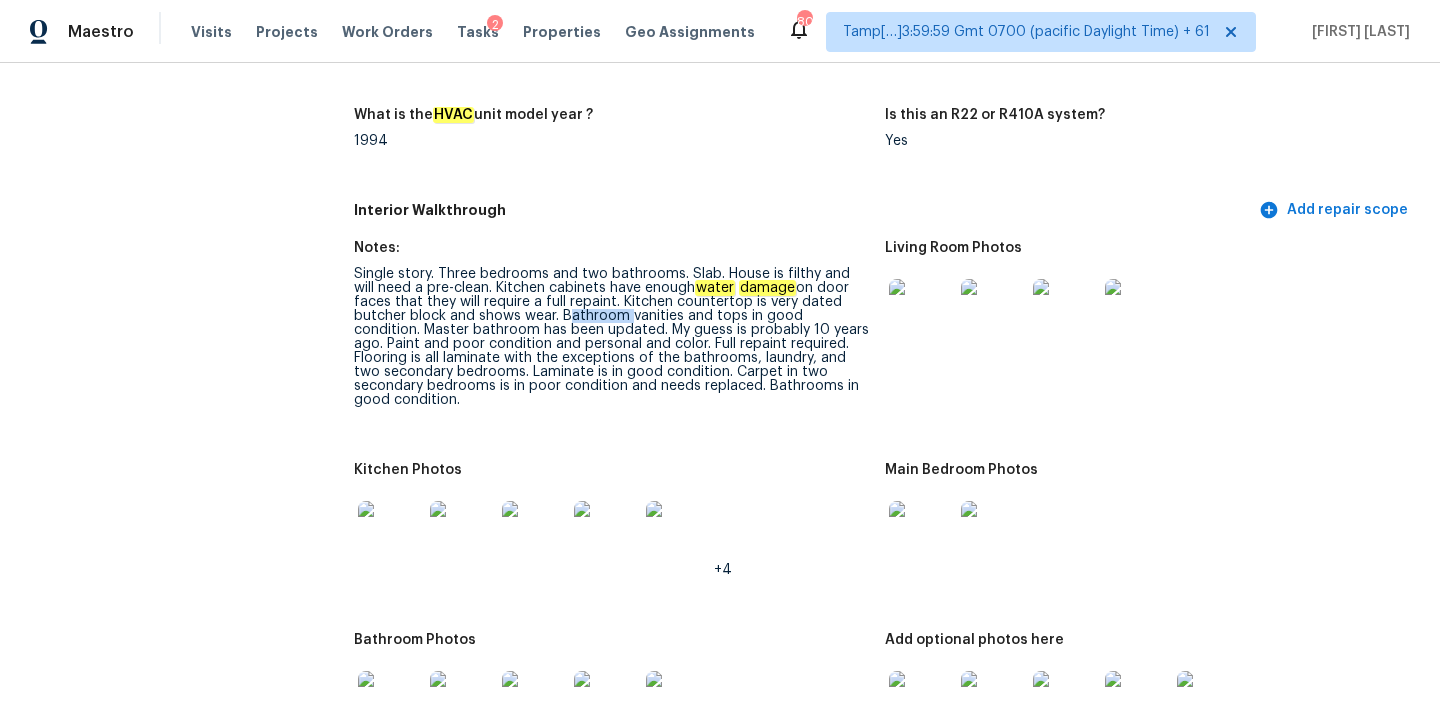 drag, startPoint x: 506, startPoint y: 303, endPoint x: 568, endPoint y: 302, distance: 62.008064 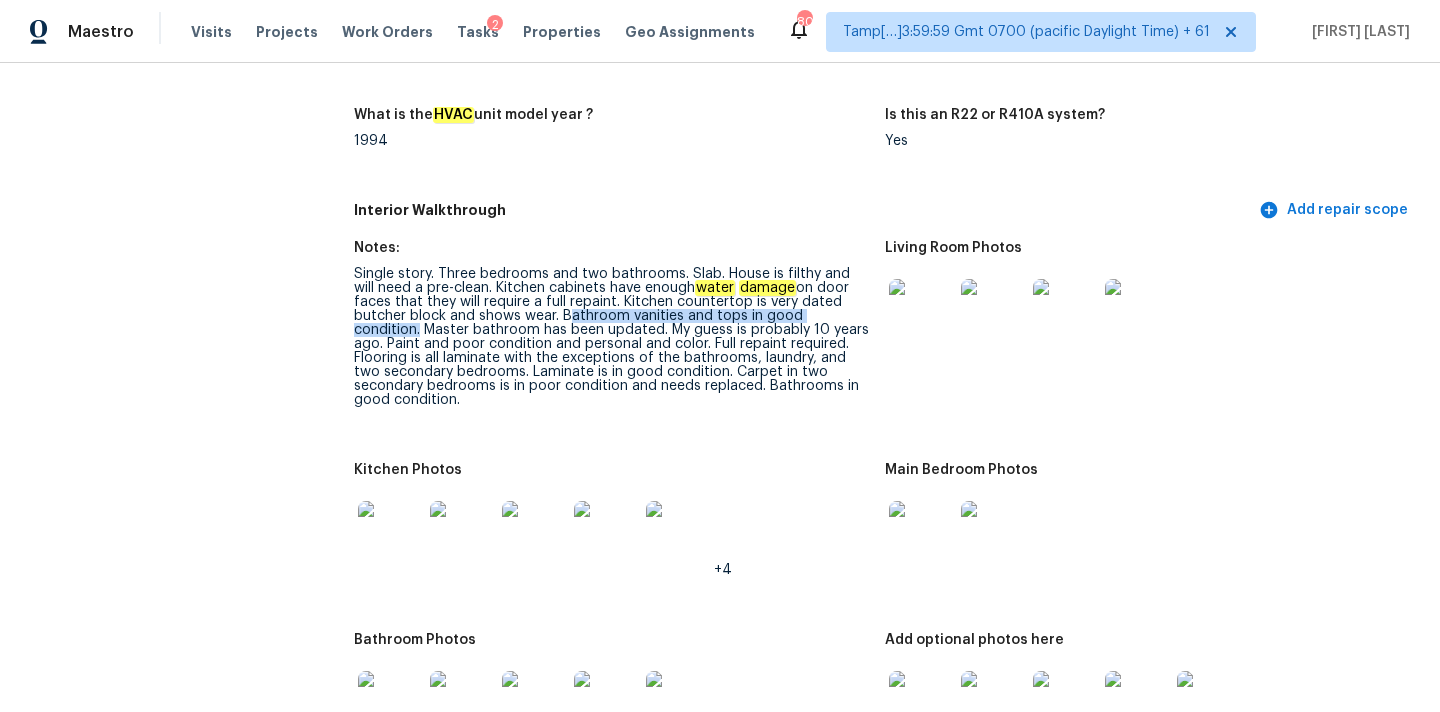 drag, startPoint x: 504, startPoint y: 302, endPoint x: 806, endPoint y: 298, distance: 302.0265 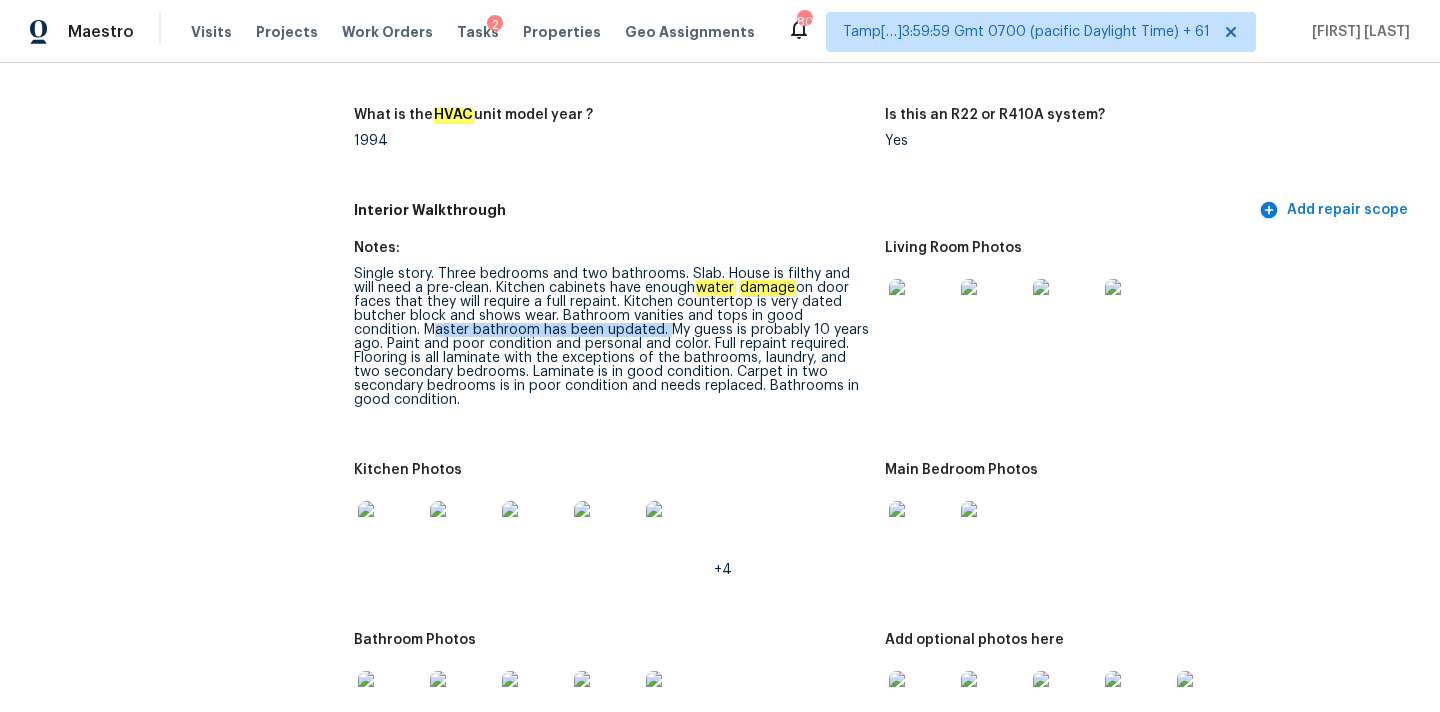 drag, startPoint x: 812, startPoint y: 299, endPoint x: 542, endPoint y: 315, distance: 270.47366 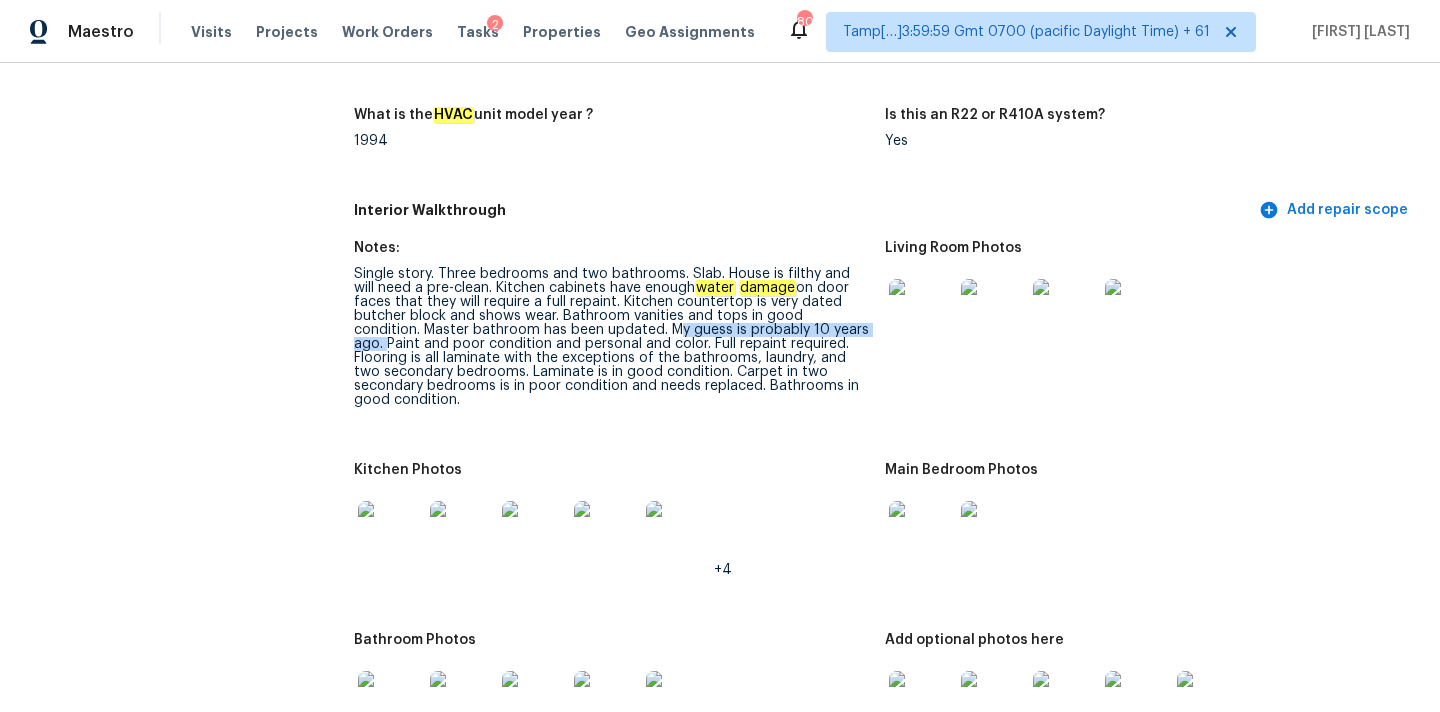 drag, startPoint x: 552, startPoint y: 313, endPoint x: 774, endPoint y: 314, distance: 222.00226 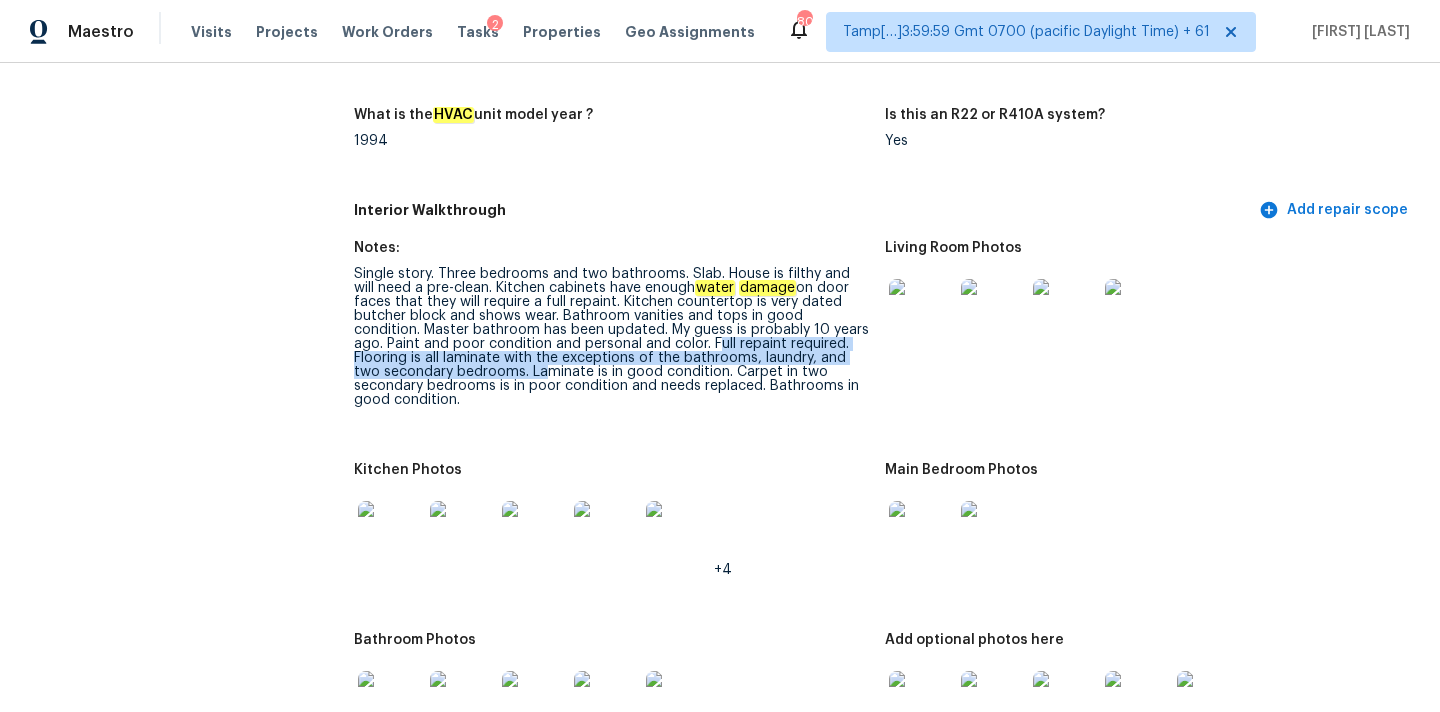 drag, startPoint x: 613, startPoint y: 326, endPoint x: 430, endPoint y: 356, distance: 185.44272 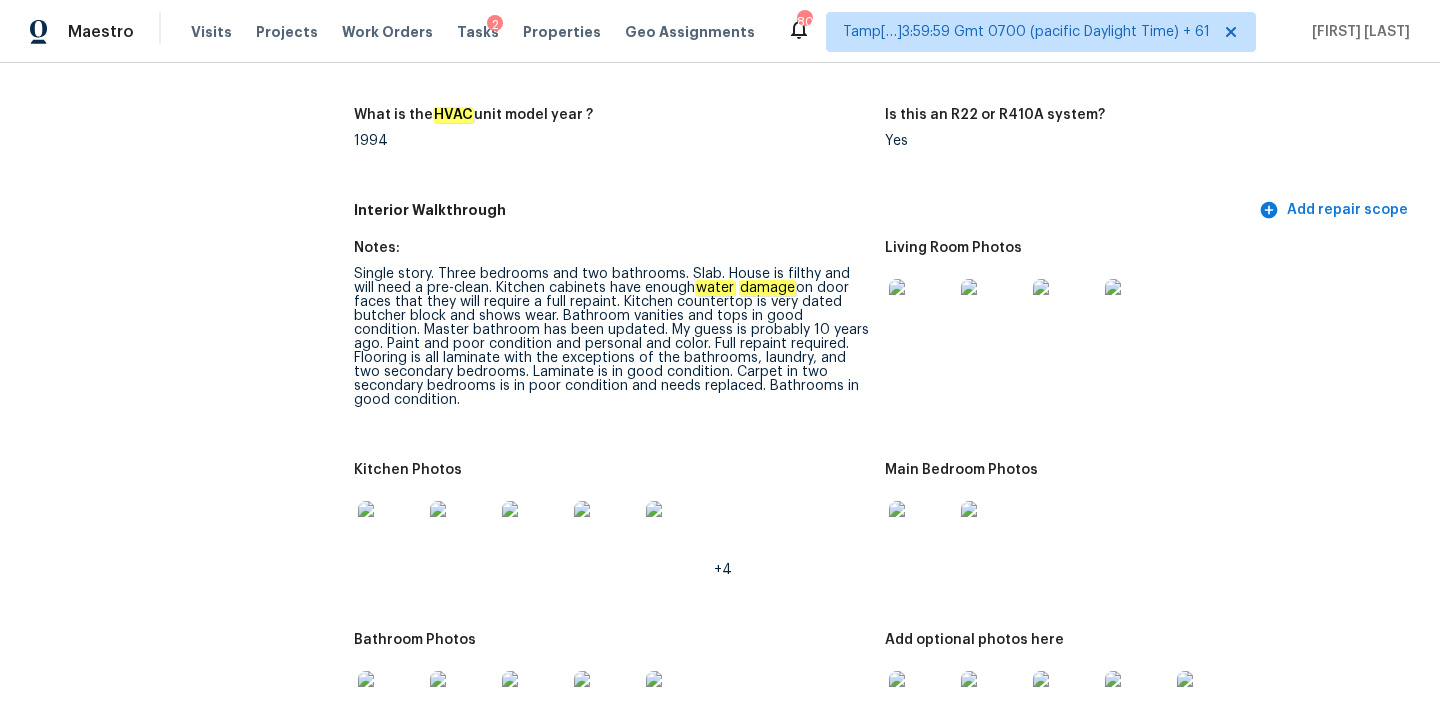 click on "Single story. Three bedrooms and two bathrooms. Slab.
House is filthy and will need a pre-clean.
Kitchen cabinets have enough  water   damage  on door faces that they will require a full repaint. Kitchen countertop is very dated butcher block and shows wear. Bathroom vanities and tops in good condition.
Master bathroom has been updated. My guess is probably [TIME] ago.
Paint and poor condition and personal and color. Full repaint required.
Flooring is all laminate with the exceptions of the bathrooms, laundry, and two secondary bedrooms. Laminate is in good condition. Carpet in two secondary bedrooms is in poor condition and needs replaced. Bathrooms in good condition." at bounding box center [611, 337] 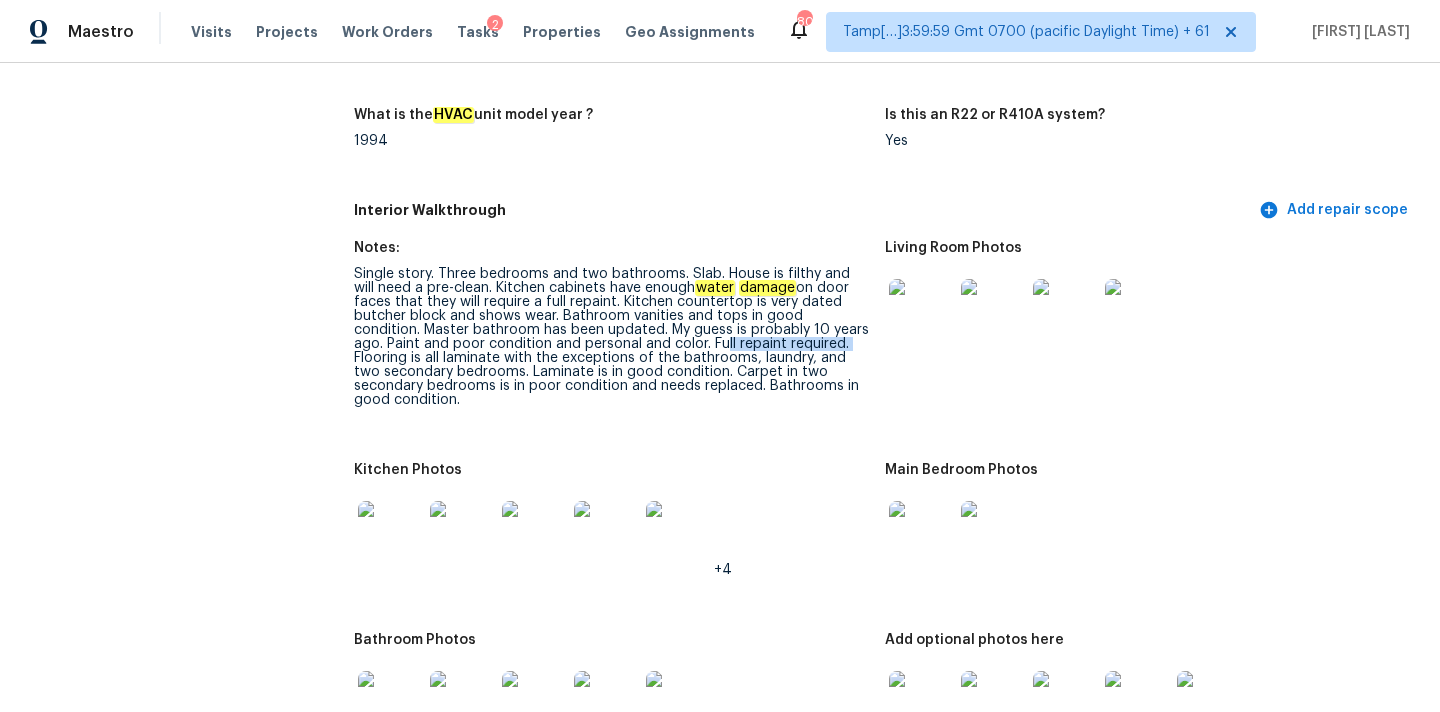 copy on "ull repaint required." 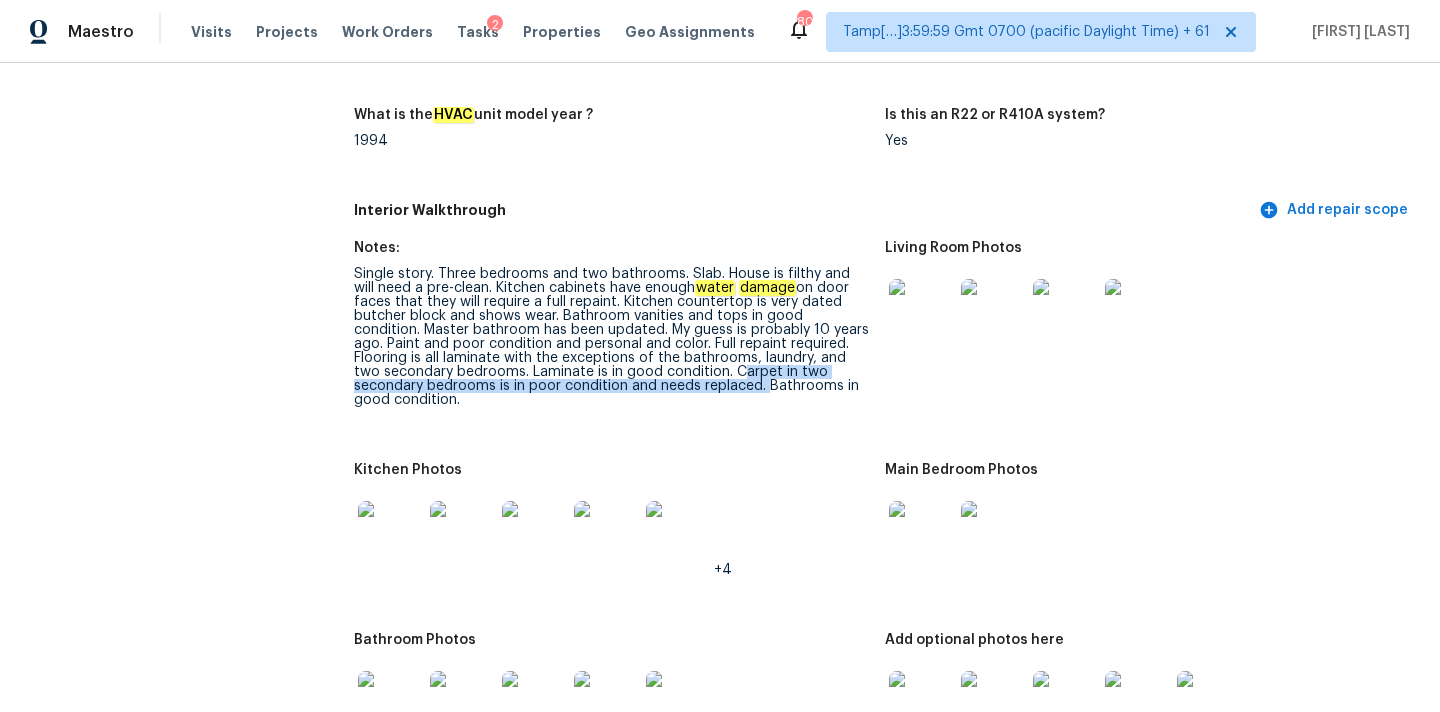 copy on "Carpet in two secondary bedrooms is in poor condition and needs replaced." 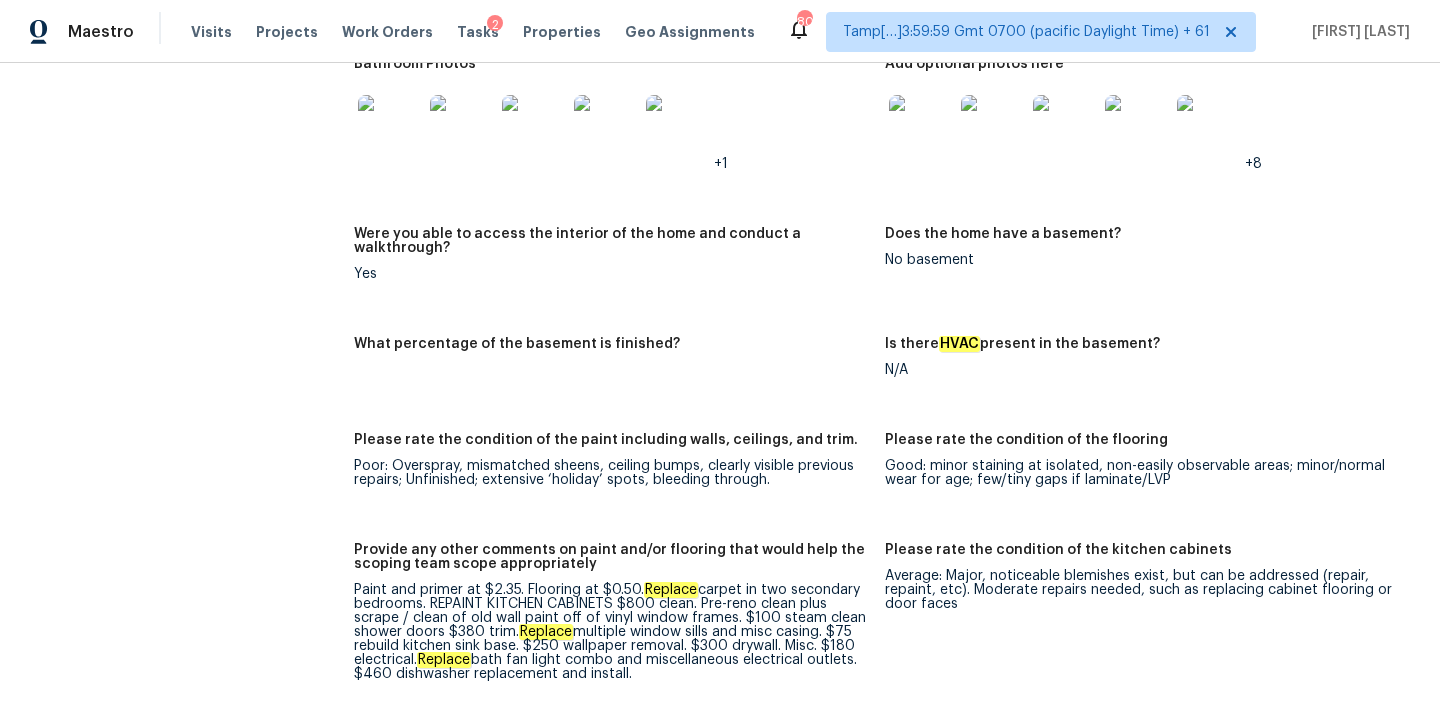 scroll, scrollTop: 2631, scrollLeft: 0, axis: vertical 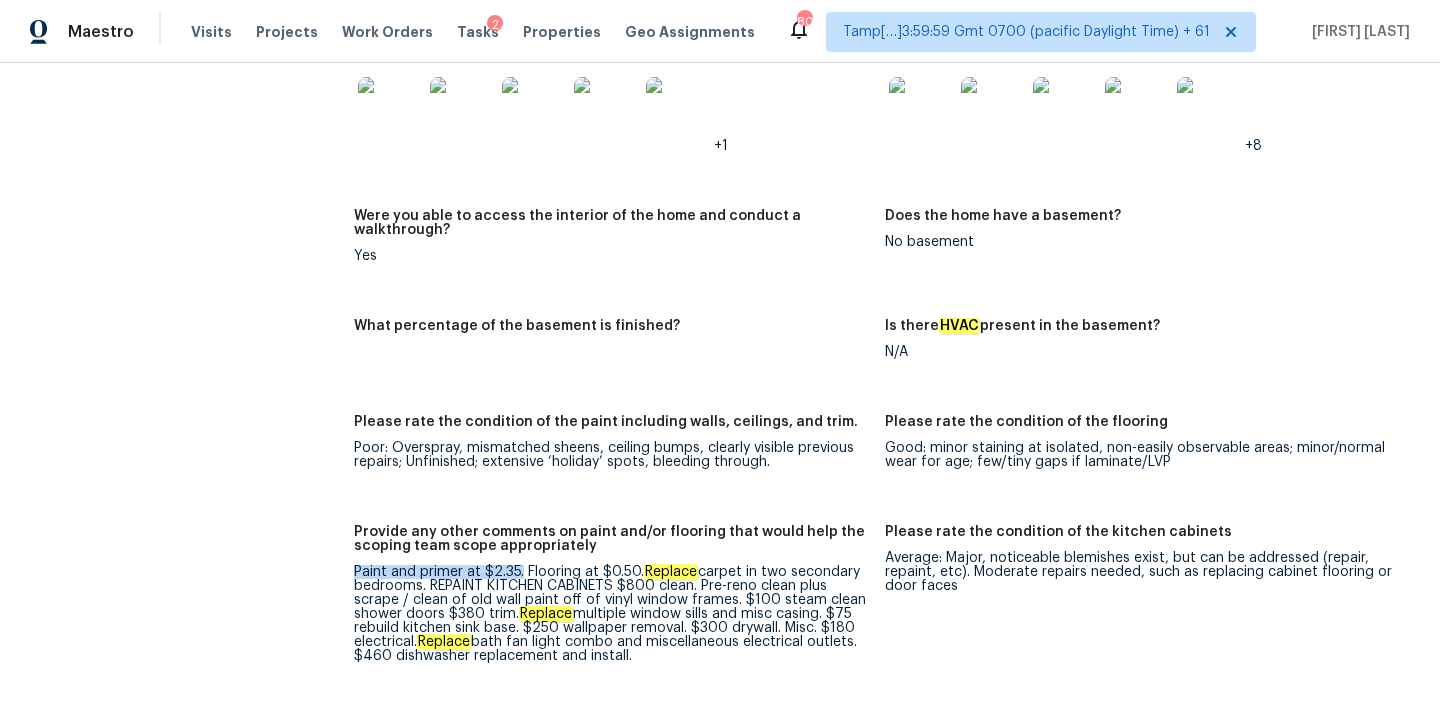copy on "Paint and primer at $2.35." 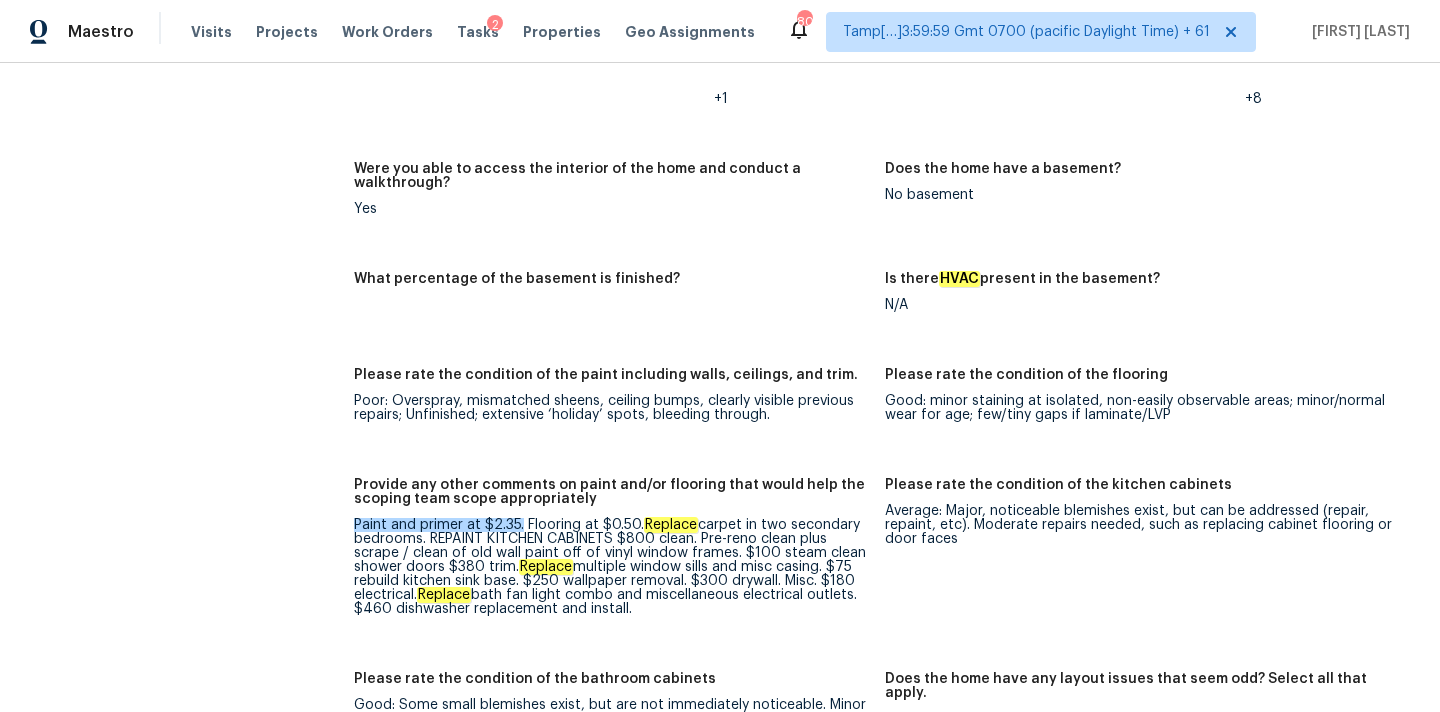 scroll, scrollTop: 2680, scrollLeft: 0, axis: vertical 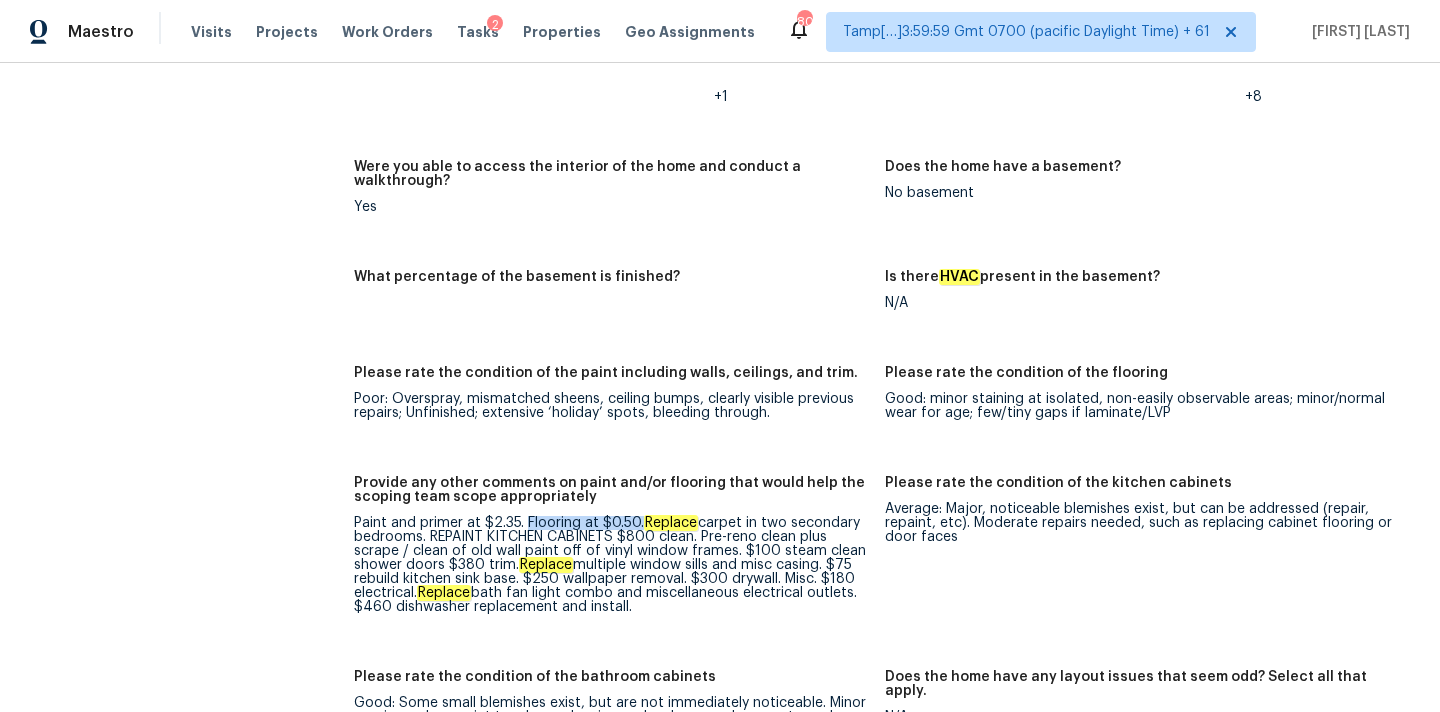 copy on "Flooring at $0.50." 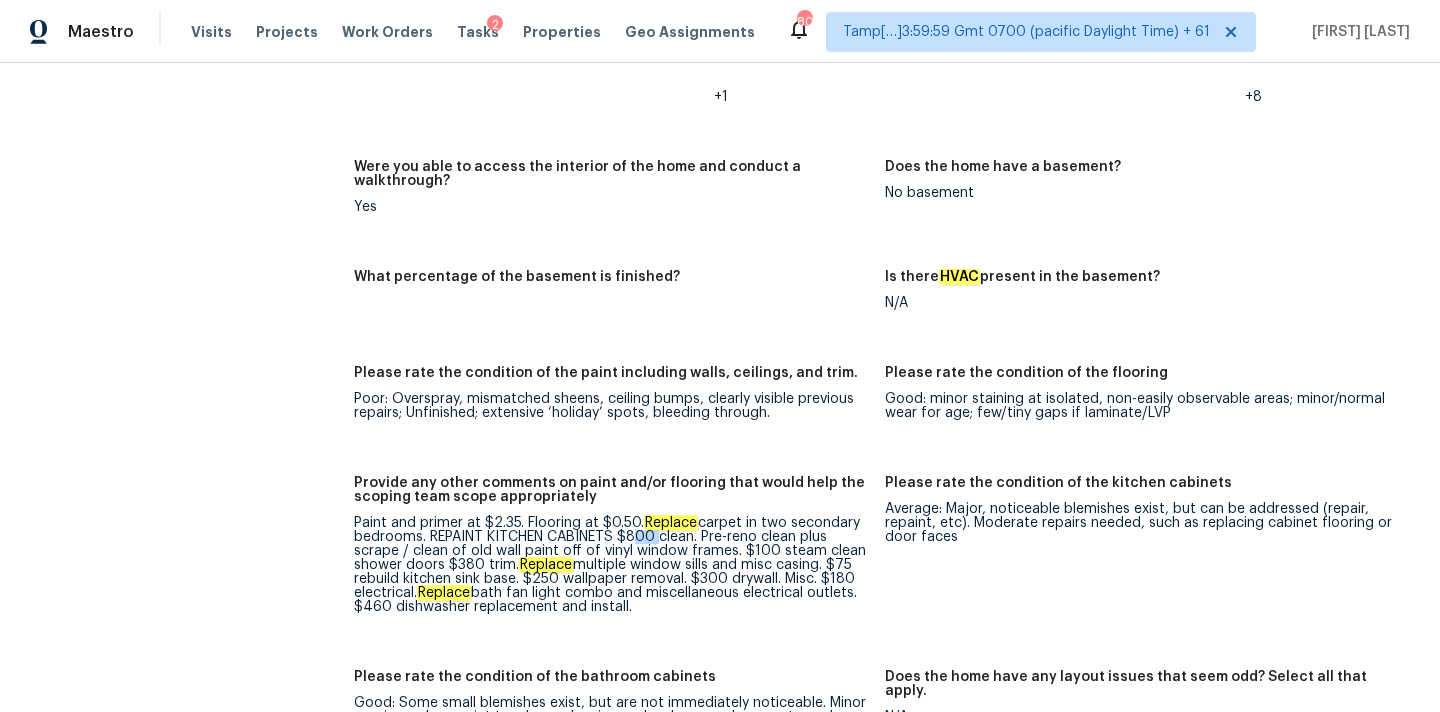 click on "Paint and primer at $2.35.
Flooring at $0.50.  Replace  carpet in two secondary bedrooms.
REPAINT KITCHEN CABINETS
$800 clean. Pre-reno clean plus scrape / clean of old wall paint off of vinyl window frames.
$100 steam clean shower doors
$380 trim.  Replace  multiple window sills and misc casing.
$75 rebuild kitchen sink base.
$250 wallpaper removal.
$300 drywall. Misc.
$180 electrical.  Replace  bath fan light combo and miscellaneous electrical outlets.
$460 dishwasher replacement and install." at bounding box center (611, 565) 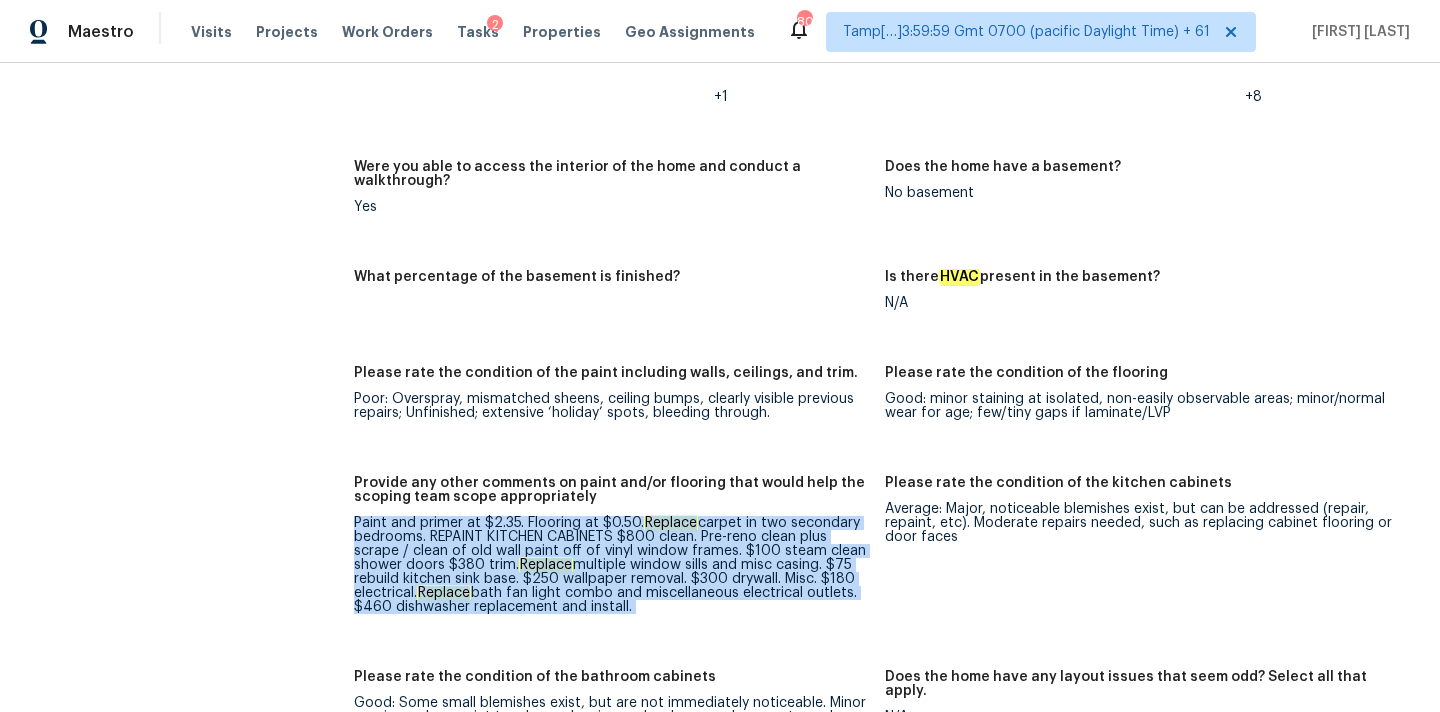 click on "Paint and primer at $2.35.
Flooring at $0.50.  Replace  carpet in two secondary bedrooms.
REPAINT KITCHEN CABINETS
$800 clean. Pre-reno clean plus scrape / clean of old wall paint off of vinyl window frames.
$100 steam clean shower doors
$380 trim.  Replace  multiple window sills and misc casing.
$75 rebuild kitchen sink base.
$250 wallpaper removal.
$300 drywall. Misc.
$180 electrical.  Replace  bath fan light combo and miscellaneous electrical outlets.
$460 dishwasher replacement and install." at bounding box center [611, 565] 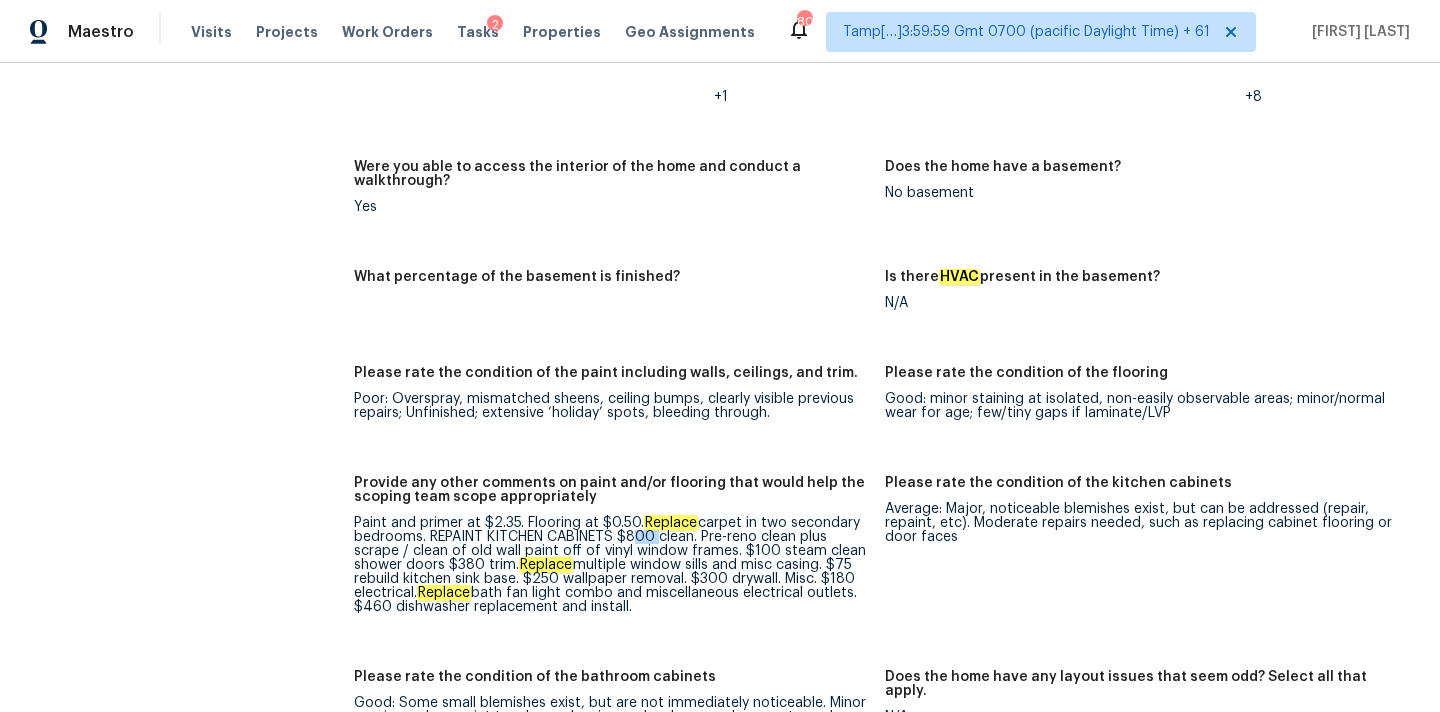 click on "Paint and primer at $2.35.
Flooring at $0.50.  Replace  carpet in two secondary bedrooms.
REPAINT KITCHEN CABINETS
$800 clean. Pre-reno clean plus scrape / clean of old wall paint off of vinyl window frames.
$100 steam clean shower doors
$380 trim.  Replace  multiple window sills and misc casing.
$75 rebuild kitchen sink base.
$250 wallpaper removal.
$300 drywall. Misc.
$180 electrical.  Replace  bath fan light combo and miscellaneous electrical outlets.
$460 dishwasher replacement and install." at bounding box center (611, 565) 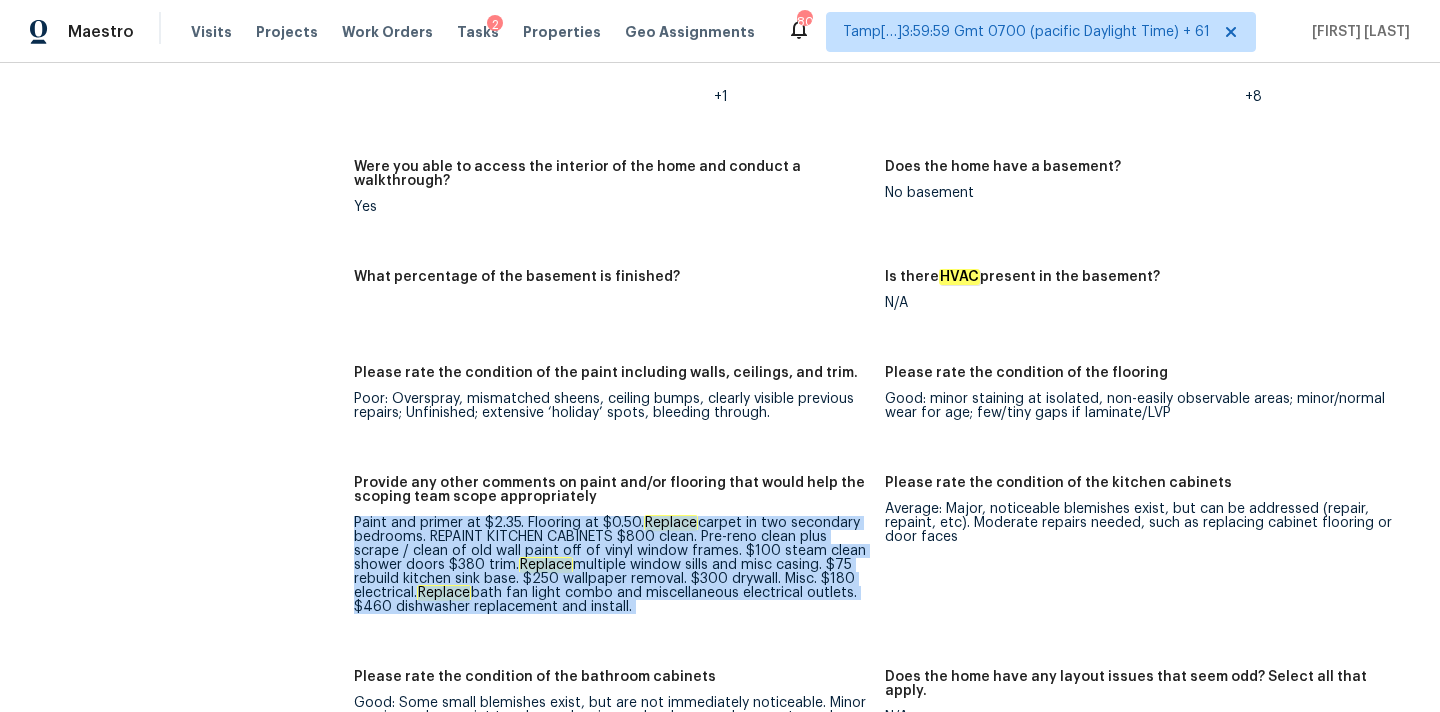 click on "Paint and primer at $2.35.
Flooring at $0.50.  Replace  carpet in two secondary bedrooms.
REPAINT KITCHEN CABINETS
$800 clean. Pre-reno clean plus scrape / clean of old wall paint off of vinyl window frames.
$100 steam clean shower doors
$380 trim.  Replace  multiple window sills and misc casing.
$75 rebuild kitchen sink base.
$250 wallpaper removal.
$300 drywall. Misc.
$180 electrical.  Replace  bath fan light combo and miscellaneous electrical outlets.
$460 dishwasher replacement and install." at bounding box center (611, 565) 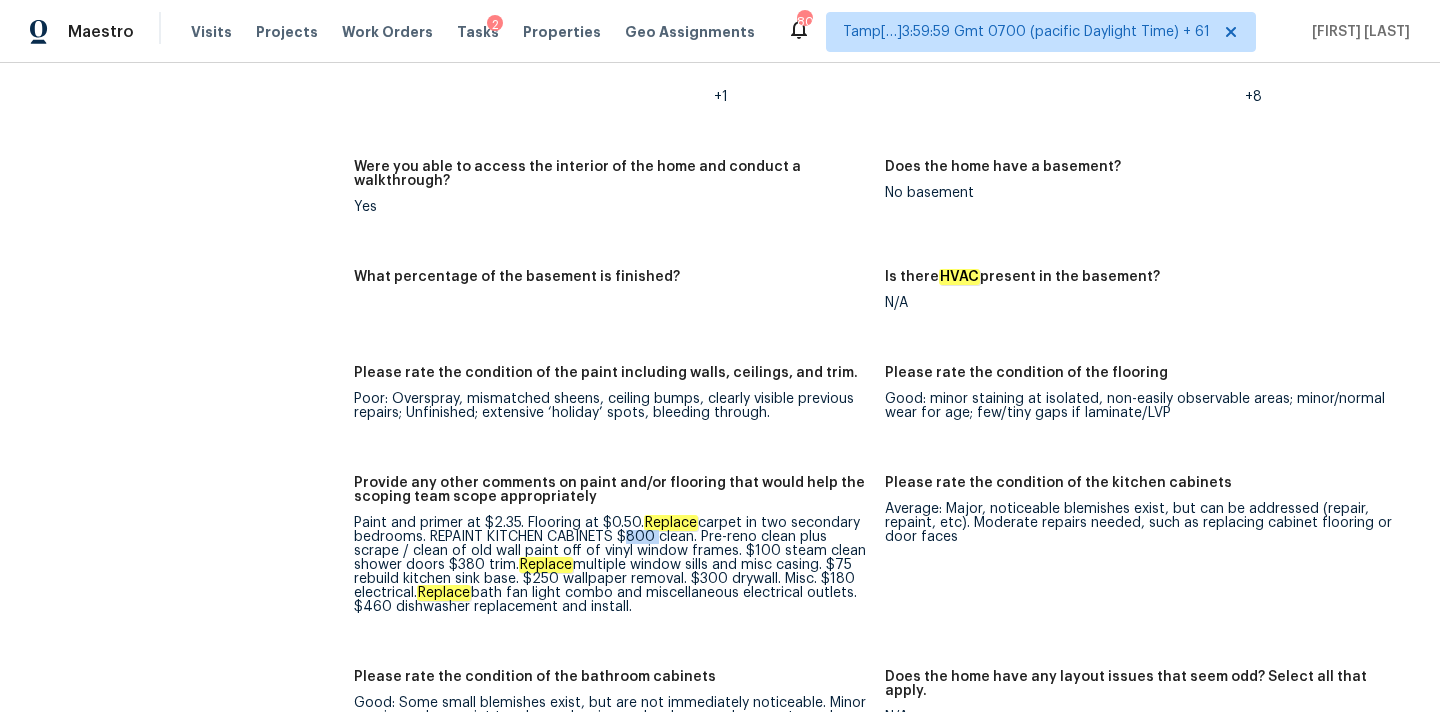 copy on "$800" 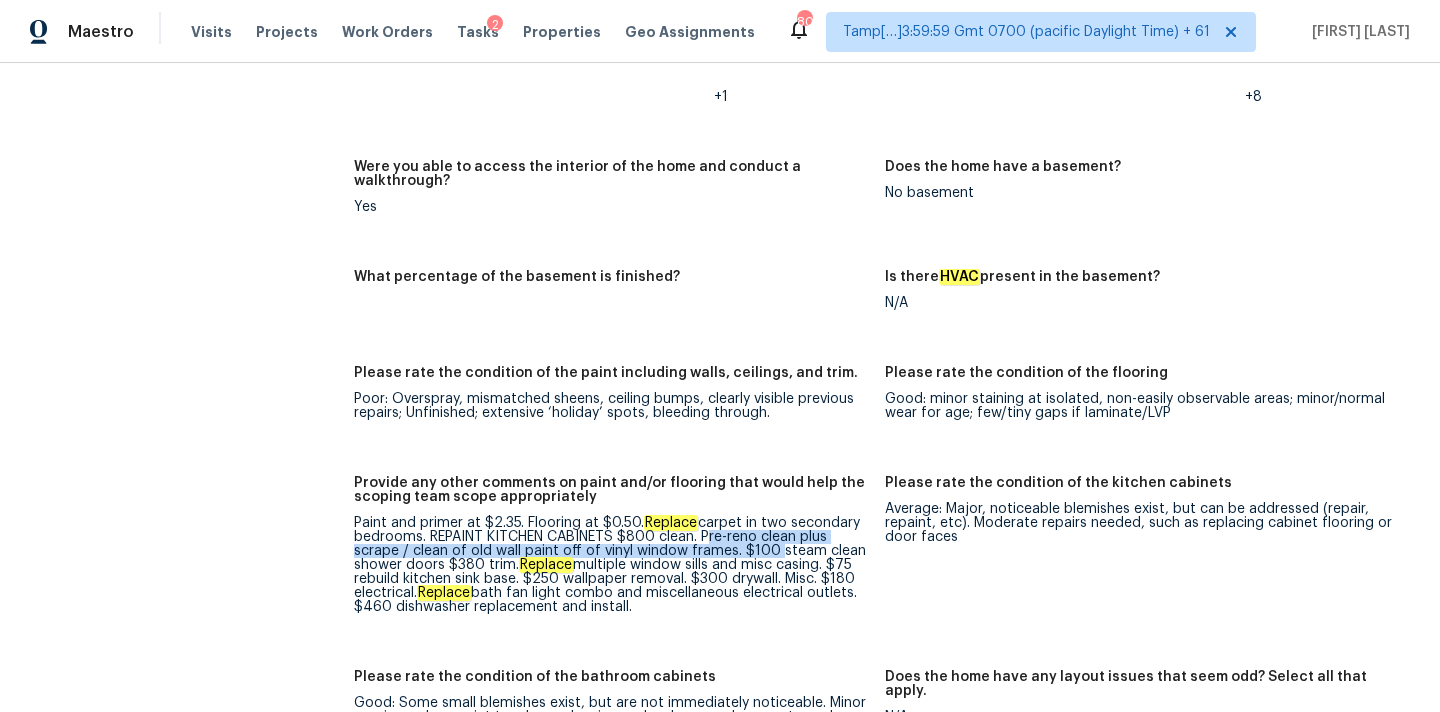 drag, startPoint x: 703, startPoint y: 494, endPoint x: 770, endPoint y: 507, distance: 68.24954 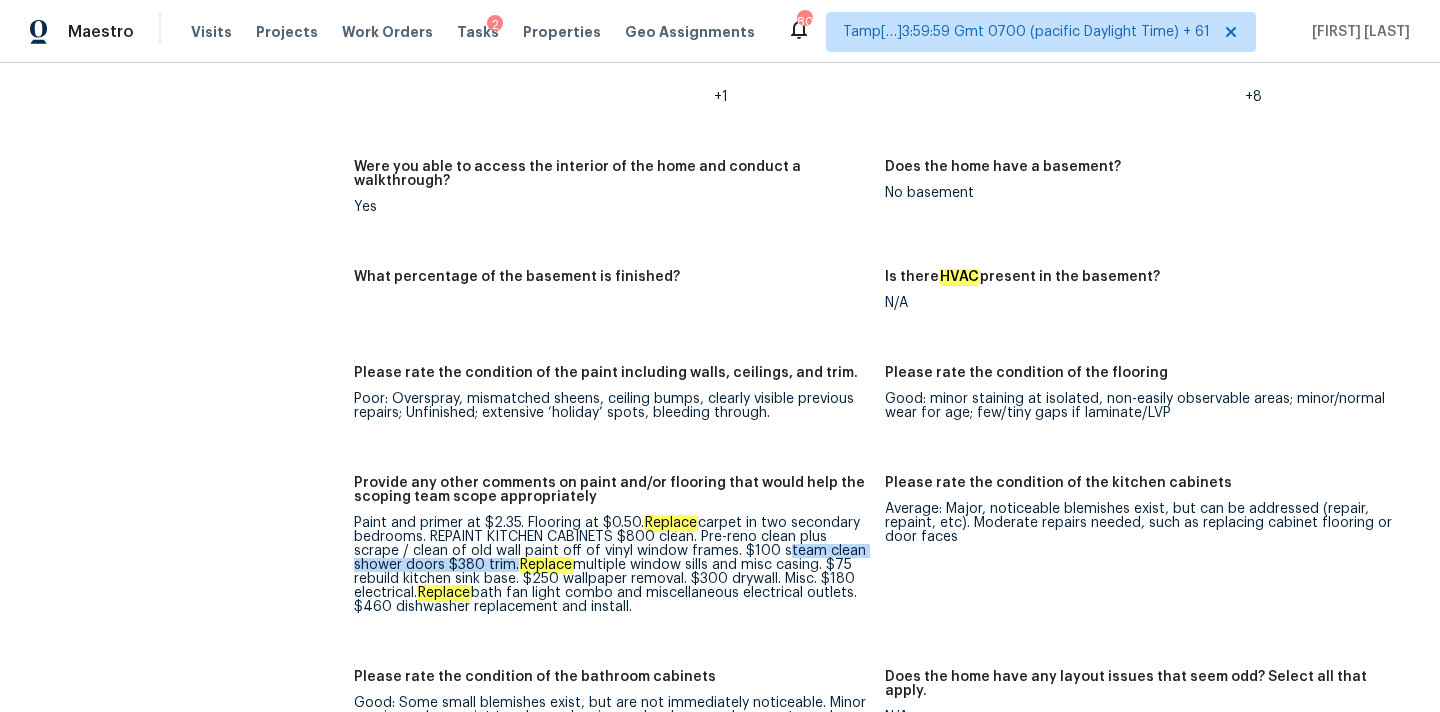 copy on "steam clean shower doors
$380 trim" 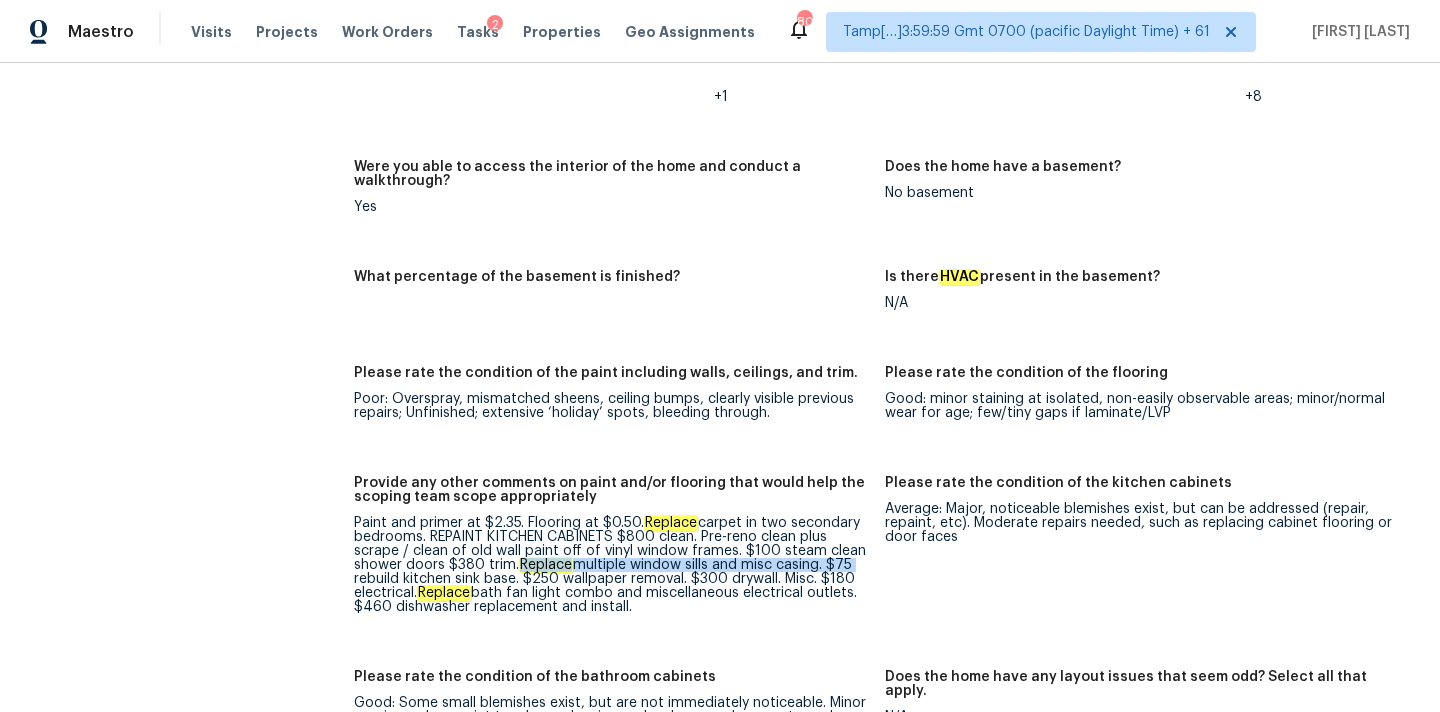 drag, startPoint x: 523, startPoint y: 521, endPoint x: 868, endPoint y: 525, distance: 345.0232 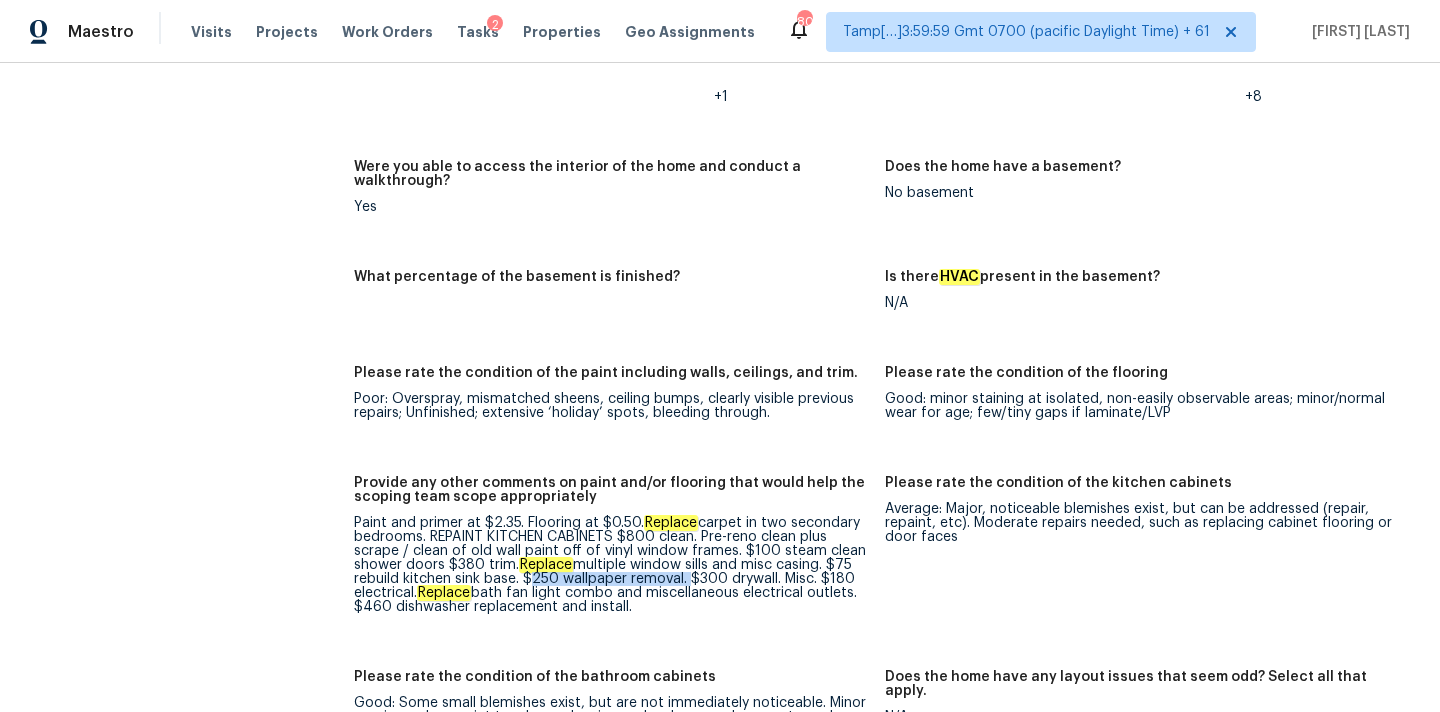 drag, startPoint x: 523, startPoint y: 536, endPoint x: 687, endPoint y: 536, distance: 164 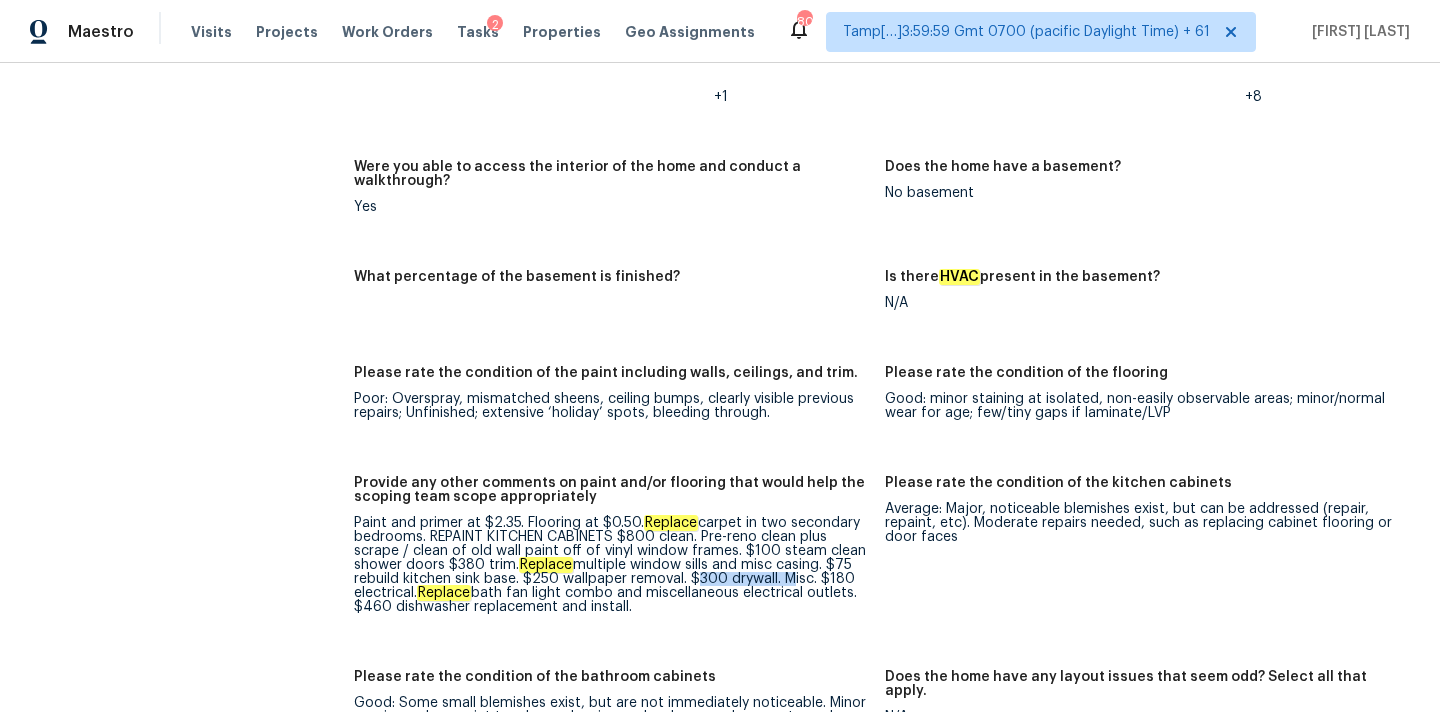 drag, startPoint x: 689, startPoint y: 530, endPoint x: 784, endPoint y: 535, distance: 95.131485 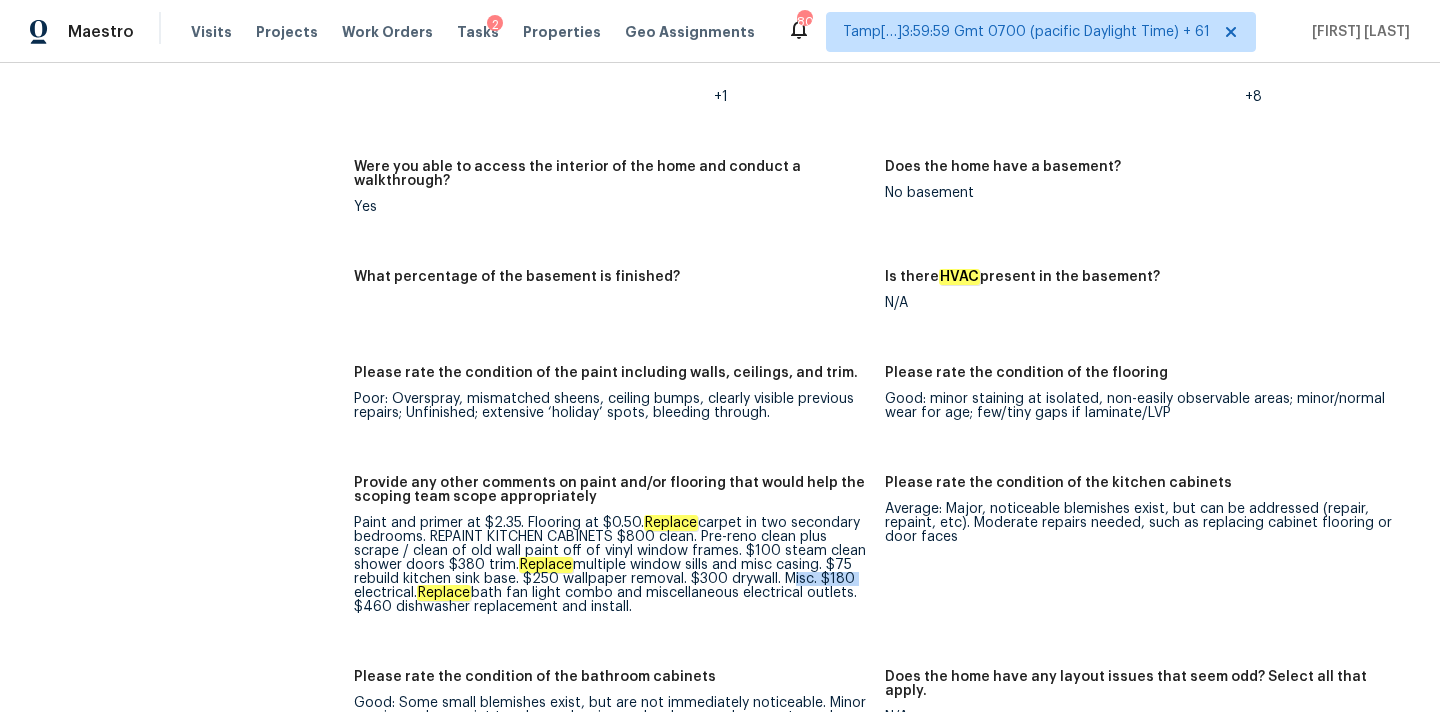drag, startPoint x: 786, startPoint y: 535, endPoint x: 855, endPoint y: 530, distance: 69.18092 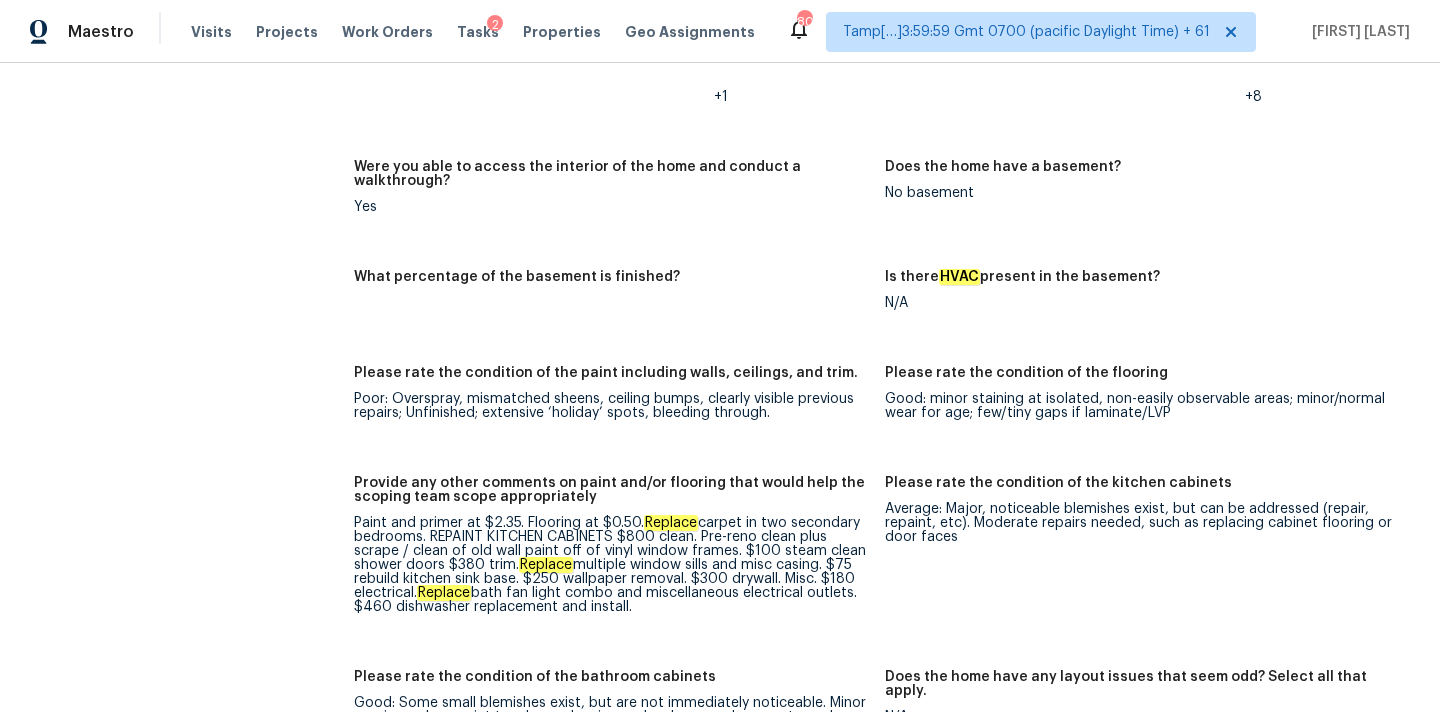 click on "Paint and primer at $2.35.
Flooring at $0.50.  Replace  carpet in two secondary bedrooms.
REPAINT KITCHEN CABINETS
$800 clean. Pre-reno clean plus scrape / clean of old wall paint off of vinyl window frames.
$100 steam clean shower doors
$380 trim.  Replace  multiple window sills and misc casing.
$75 rebuild kitchen sink base.
$250 wallpaper removal.
$300 drywall. Misc.
$180 electrical.  Replace  bath fan light combo and miscellaneous electrical outlets.
$460 dishwasher replacement and install." at bounding box center (611, 565) 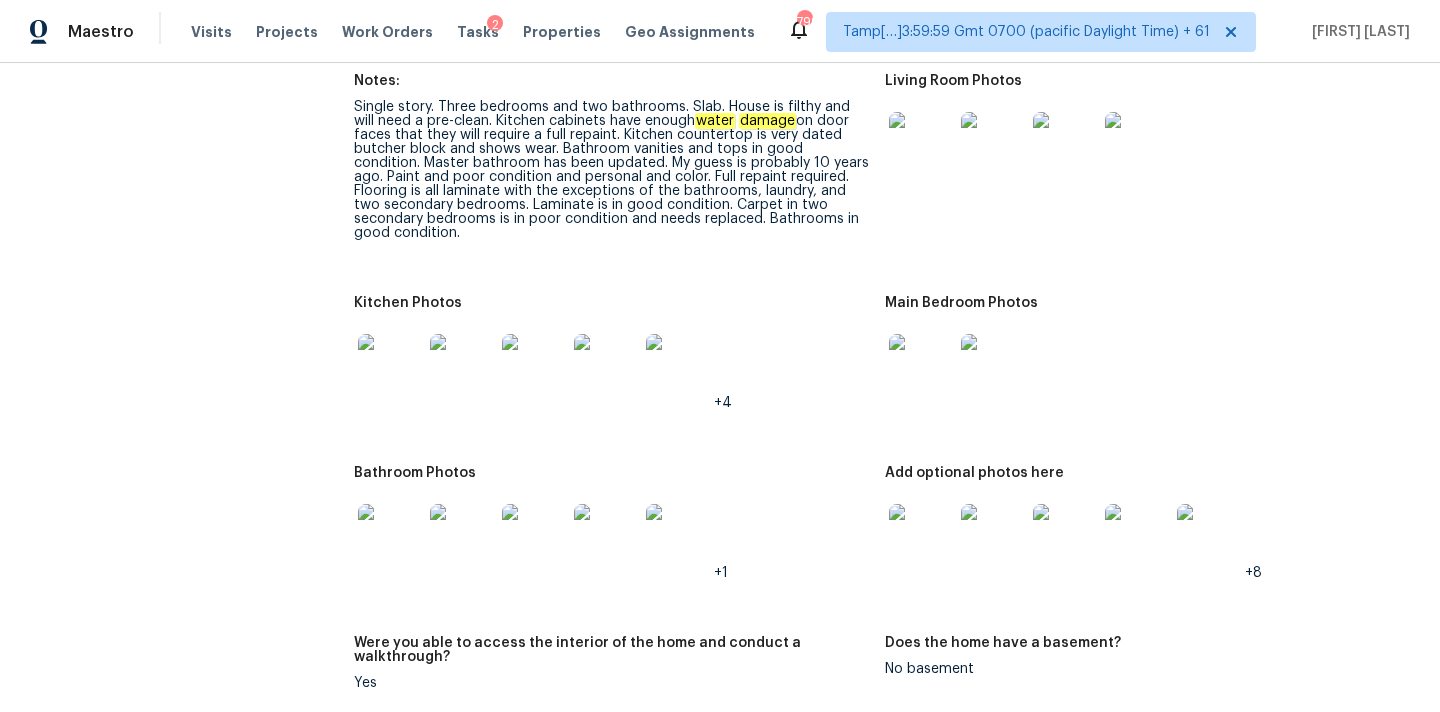 scroll, scrollTop: 2058, scrollLeft: 0, axis: vertical 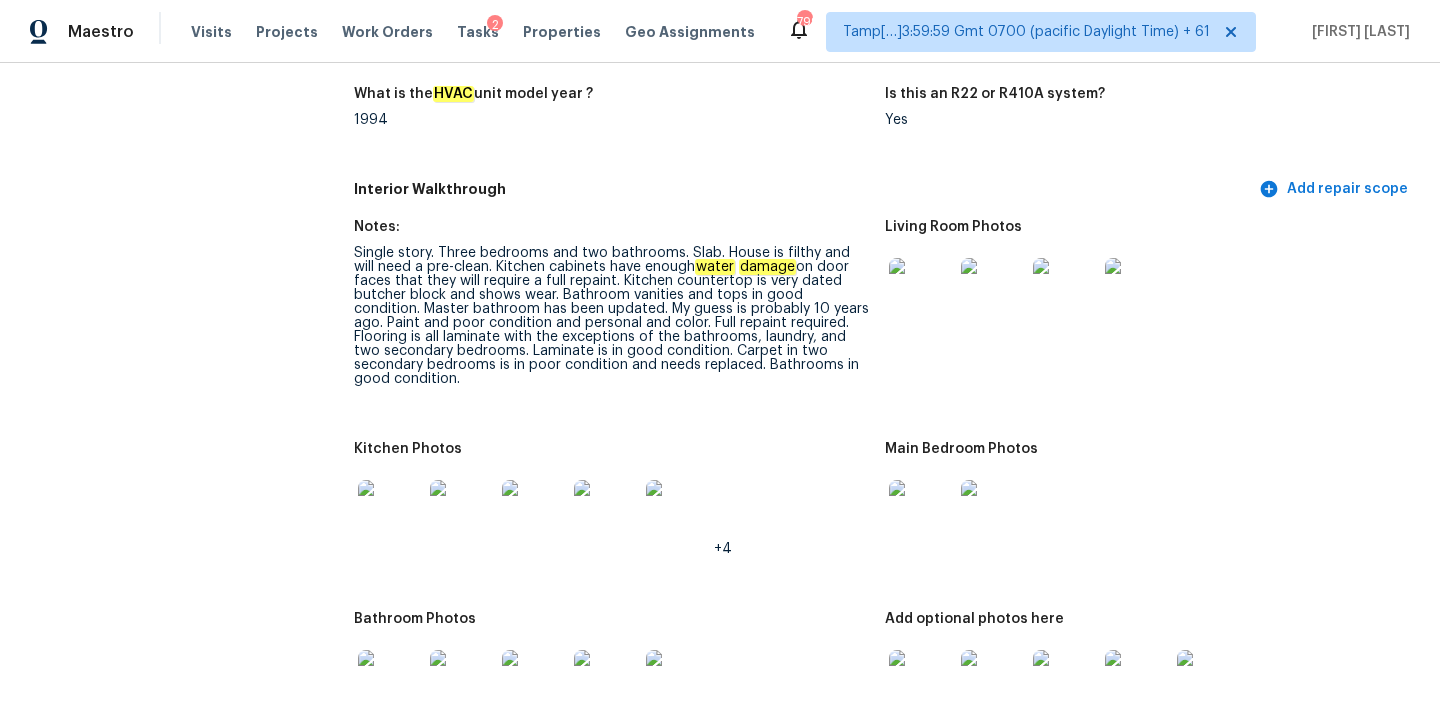 click at bounding box center [921, 290] 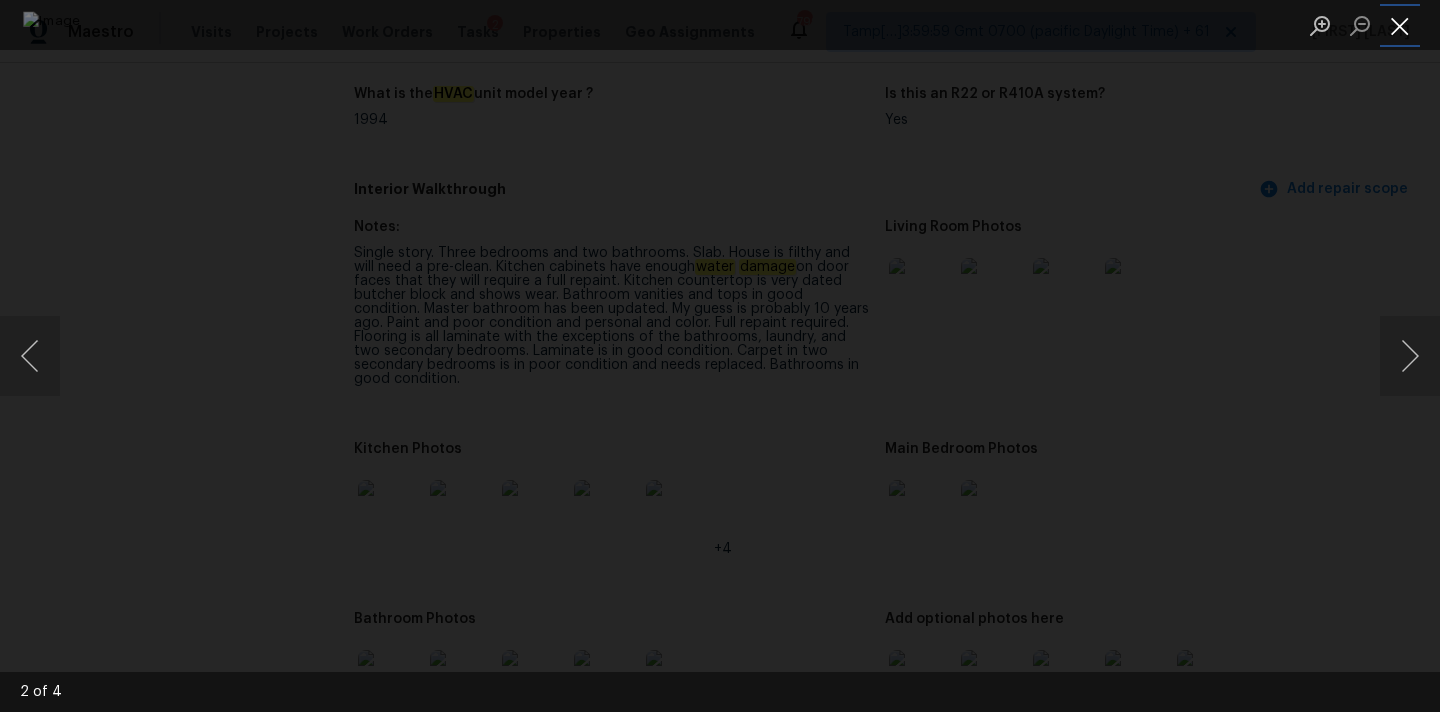 click at bounding box center (1400, 25) 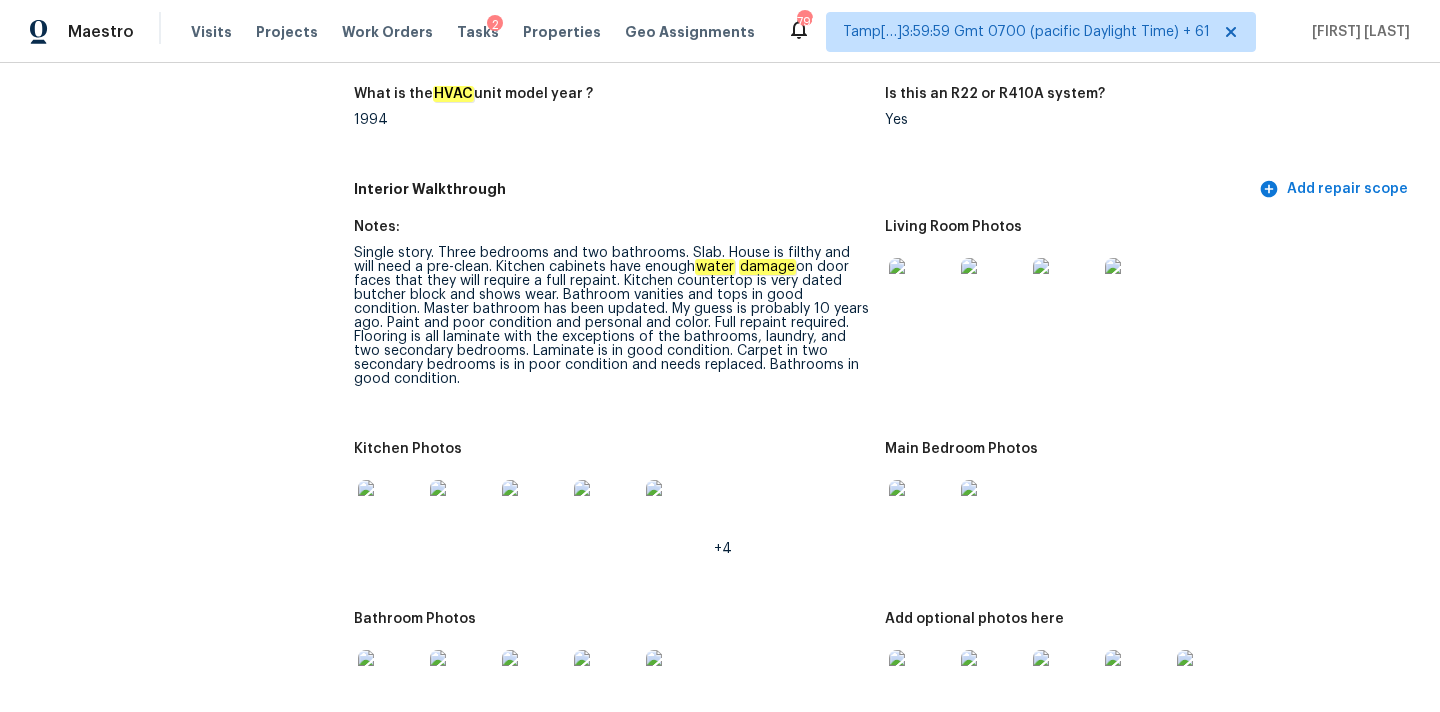 click at bounding box center [921, 512] 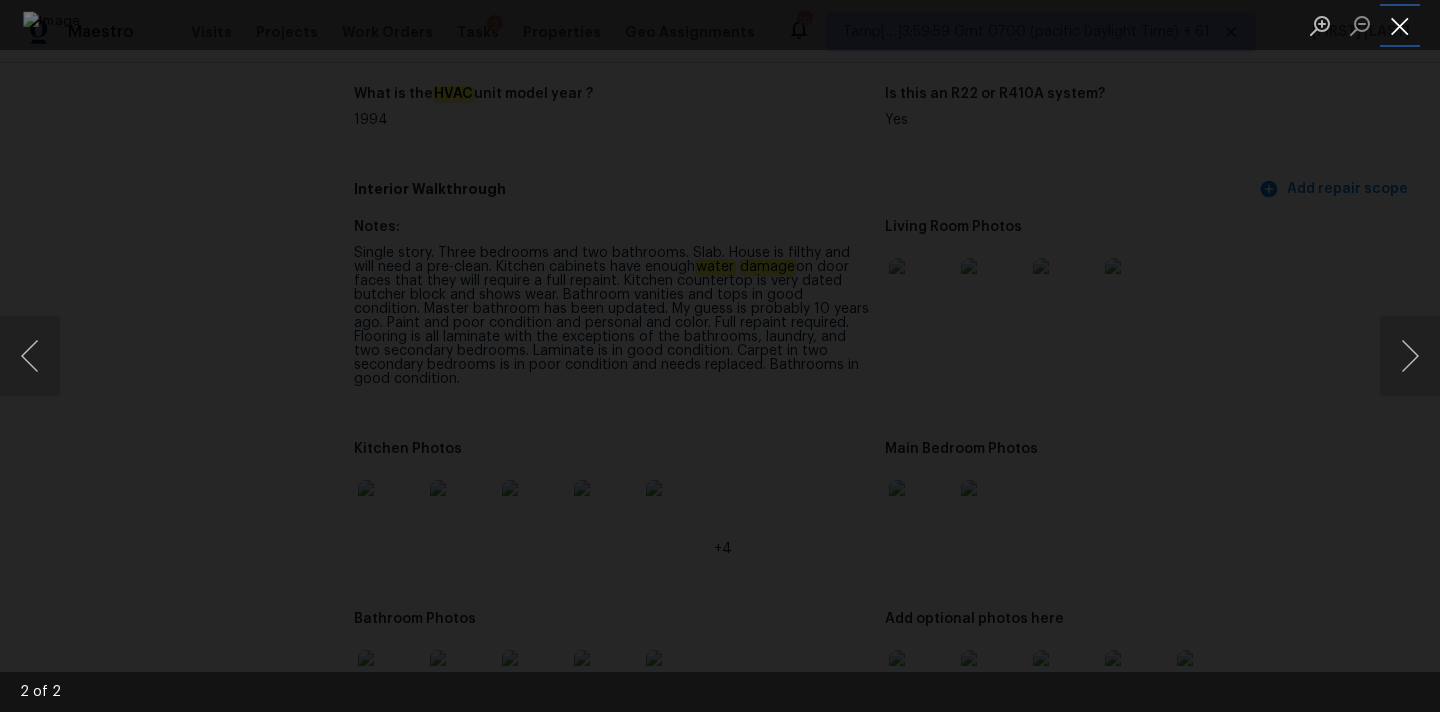 click at bounding box center (1400, 25) 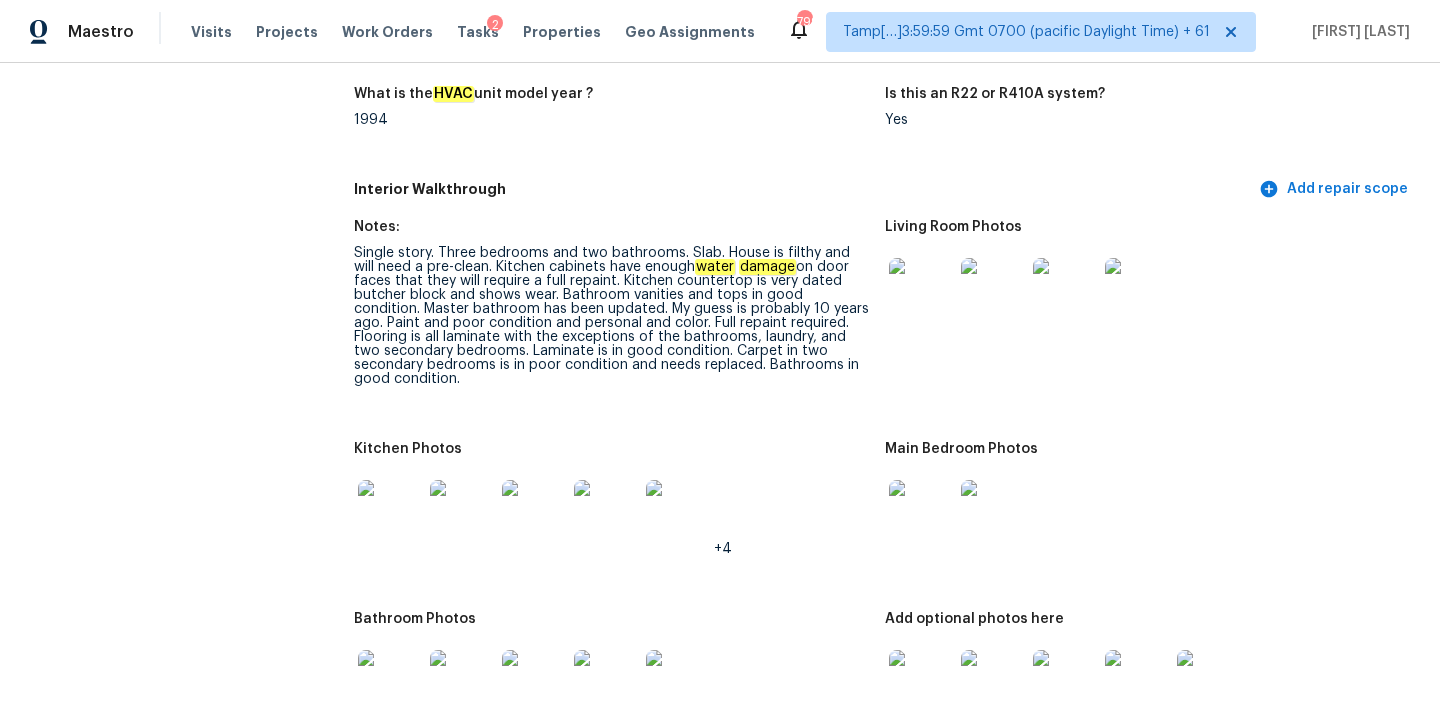 click at bounding box center [390, 512] 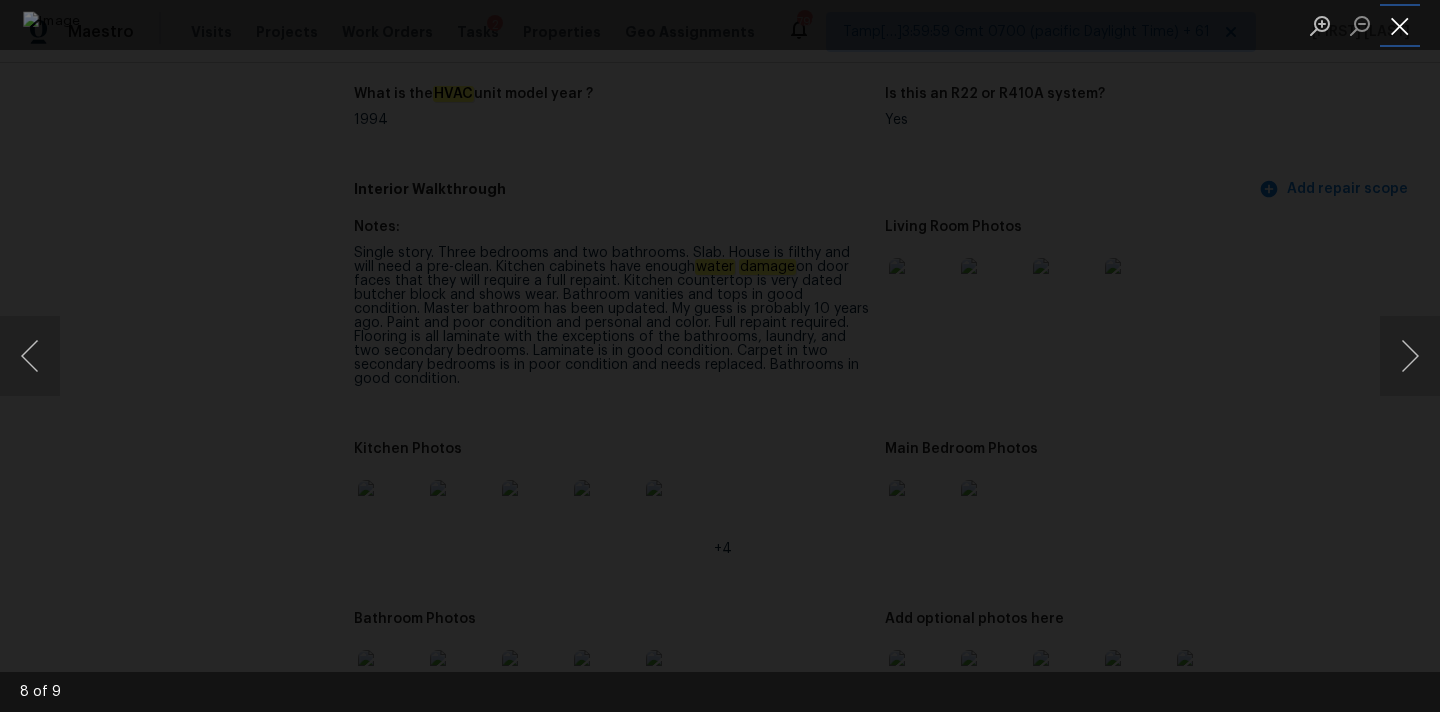 click at bounding box center [1400, 25] 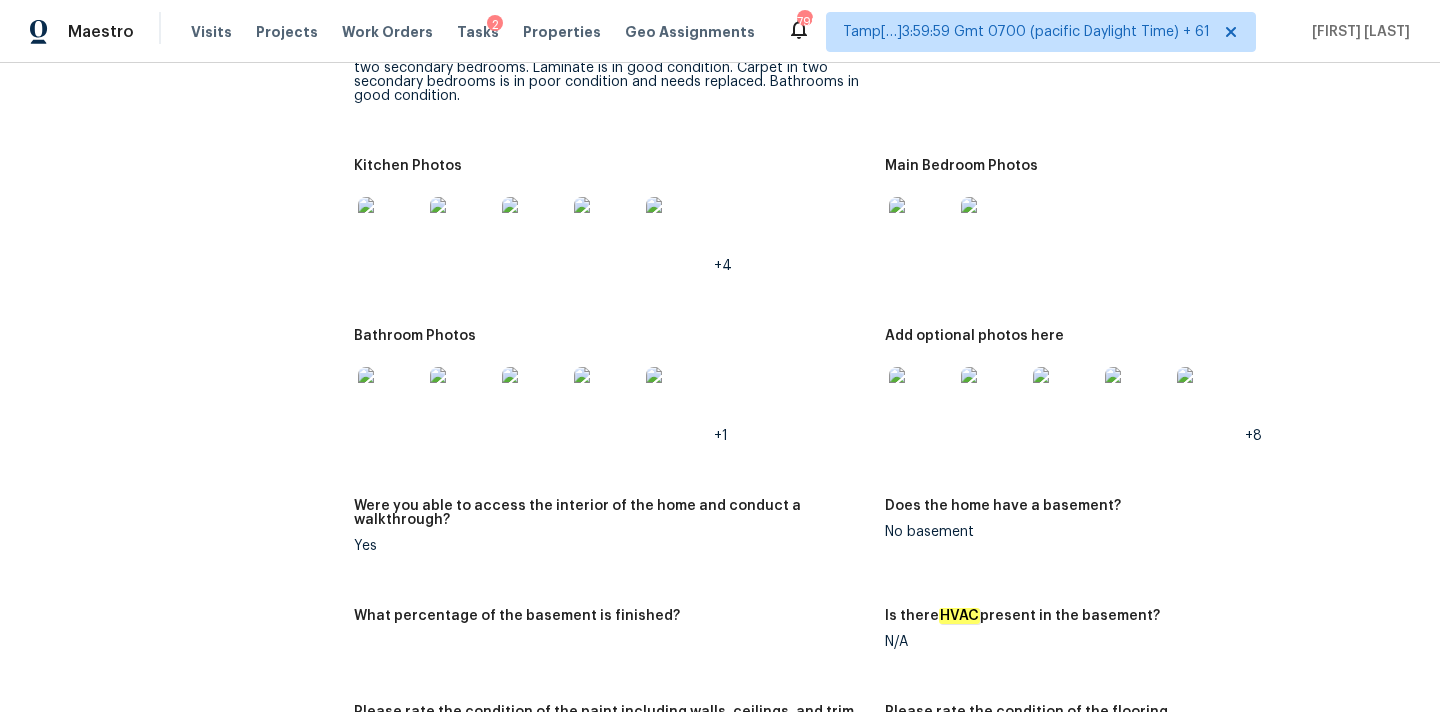 scroll, scrollTop: 2360, scrollLeft: 0, axis: vertical 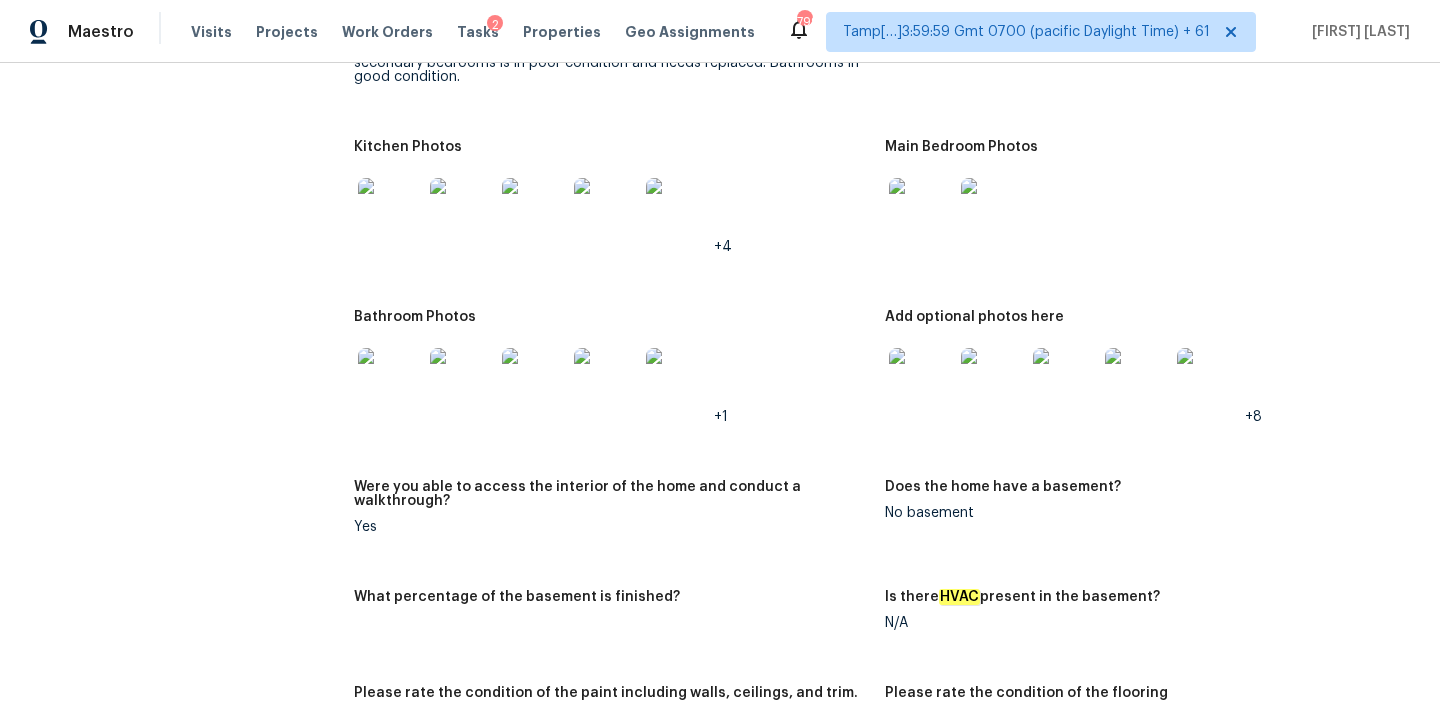 click at bounding box center (390, 380) 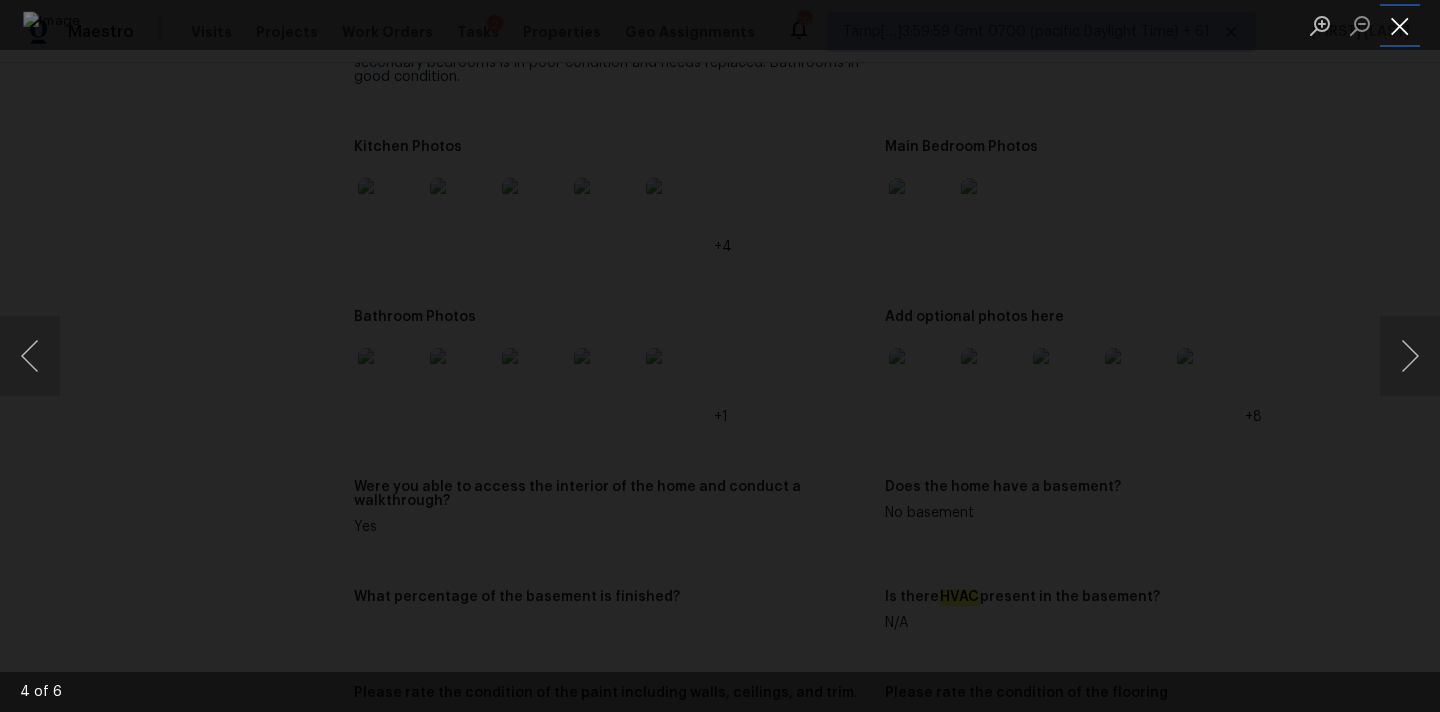 click at bounding box center (1400, 25) 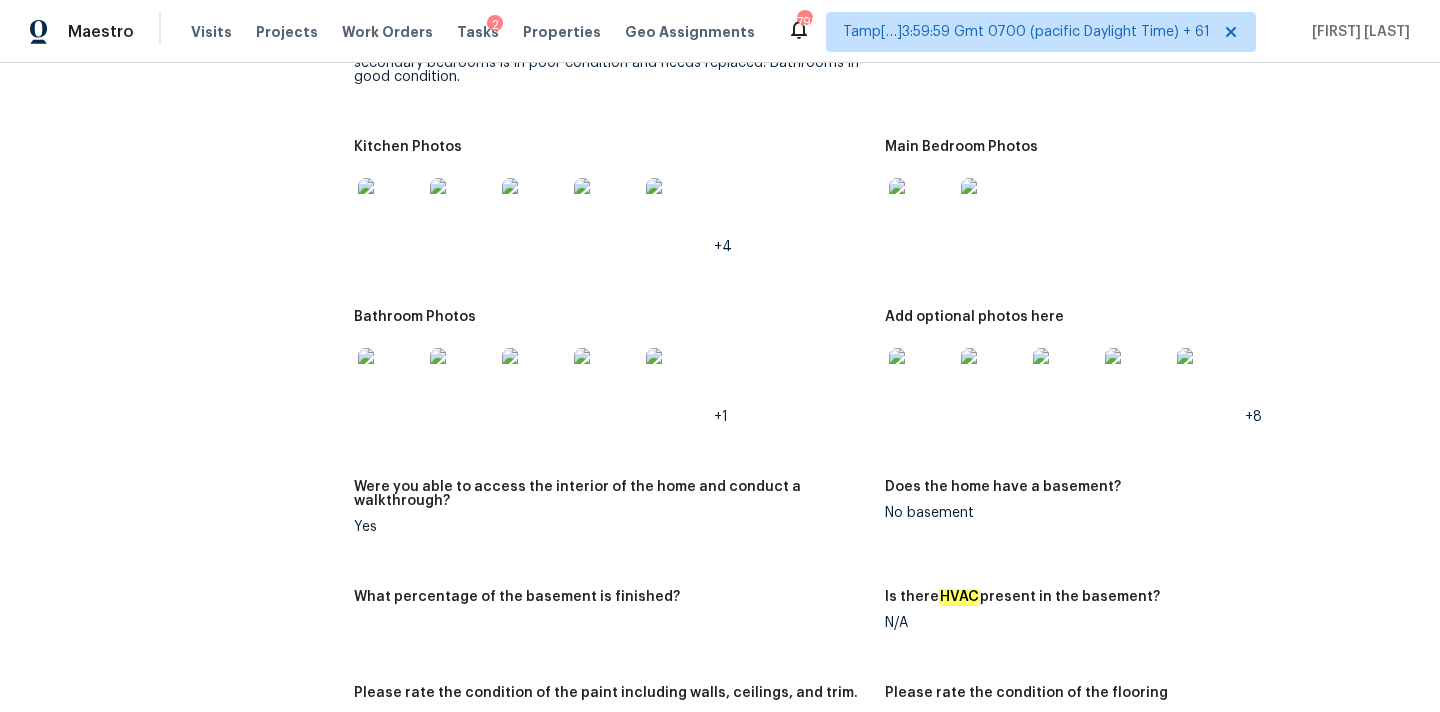 click at bounding box center (921, 380) 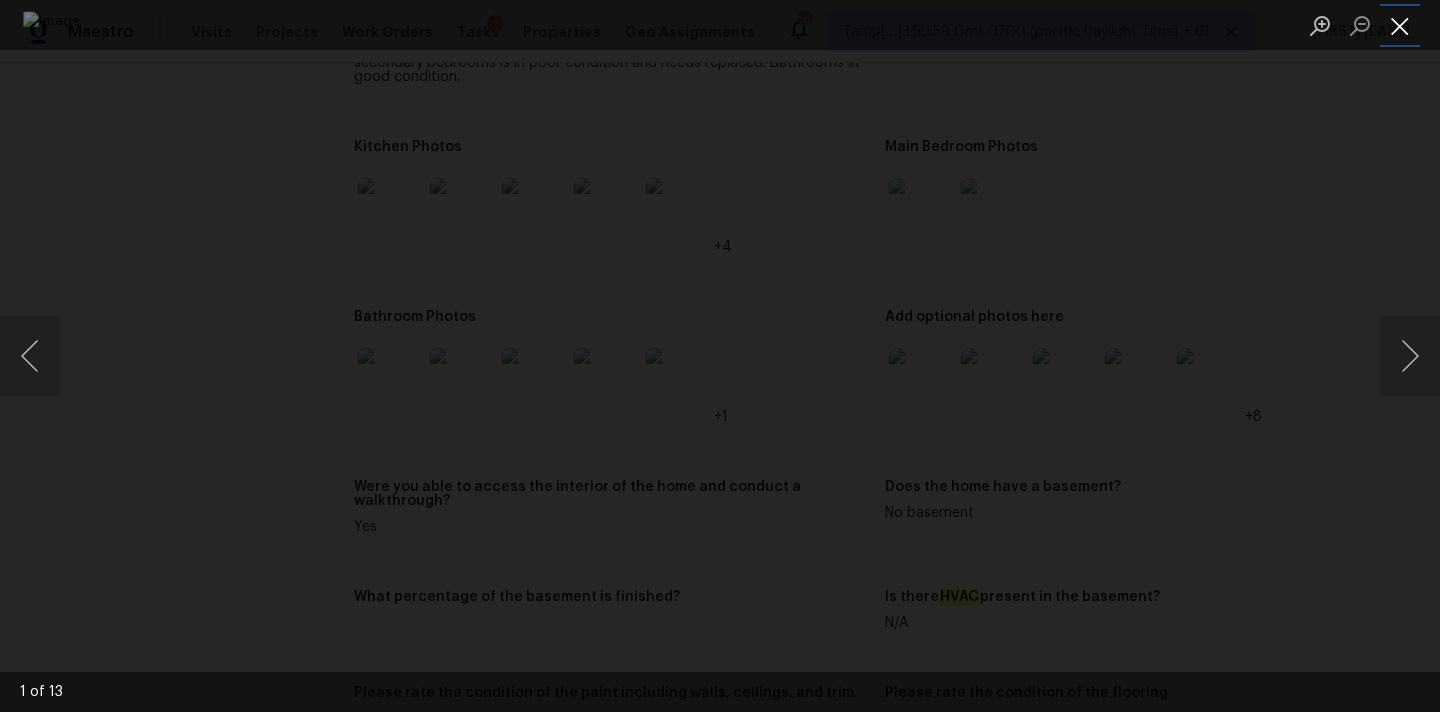 click at bounding box center [1400, 25] 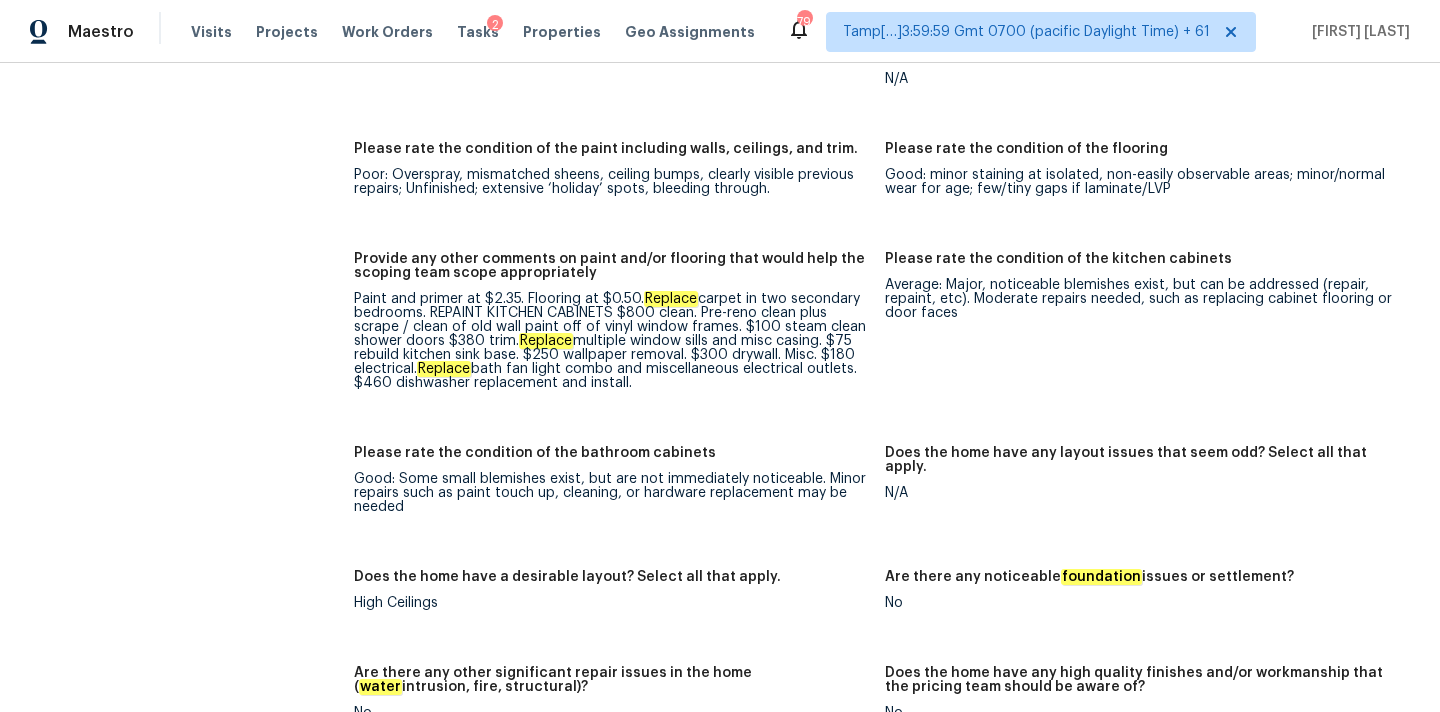 scroll, scrollTop: 2735, scrollLeft: 0, axis: vertical 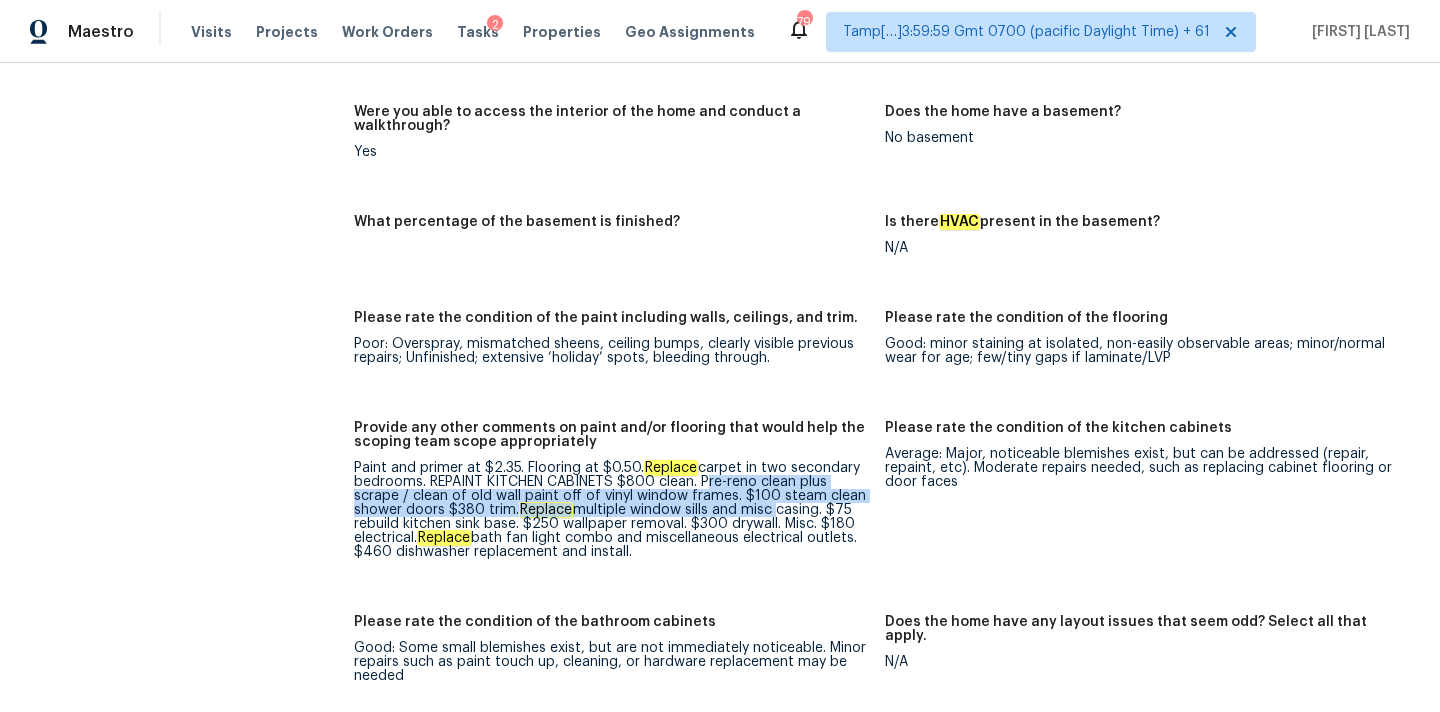 drag, startPoint x: 705, startPoint y: 440, endPoint x: 774, endPoint y: 467, distance: 74.094536 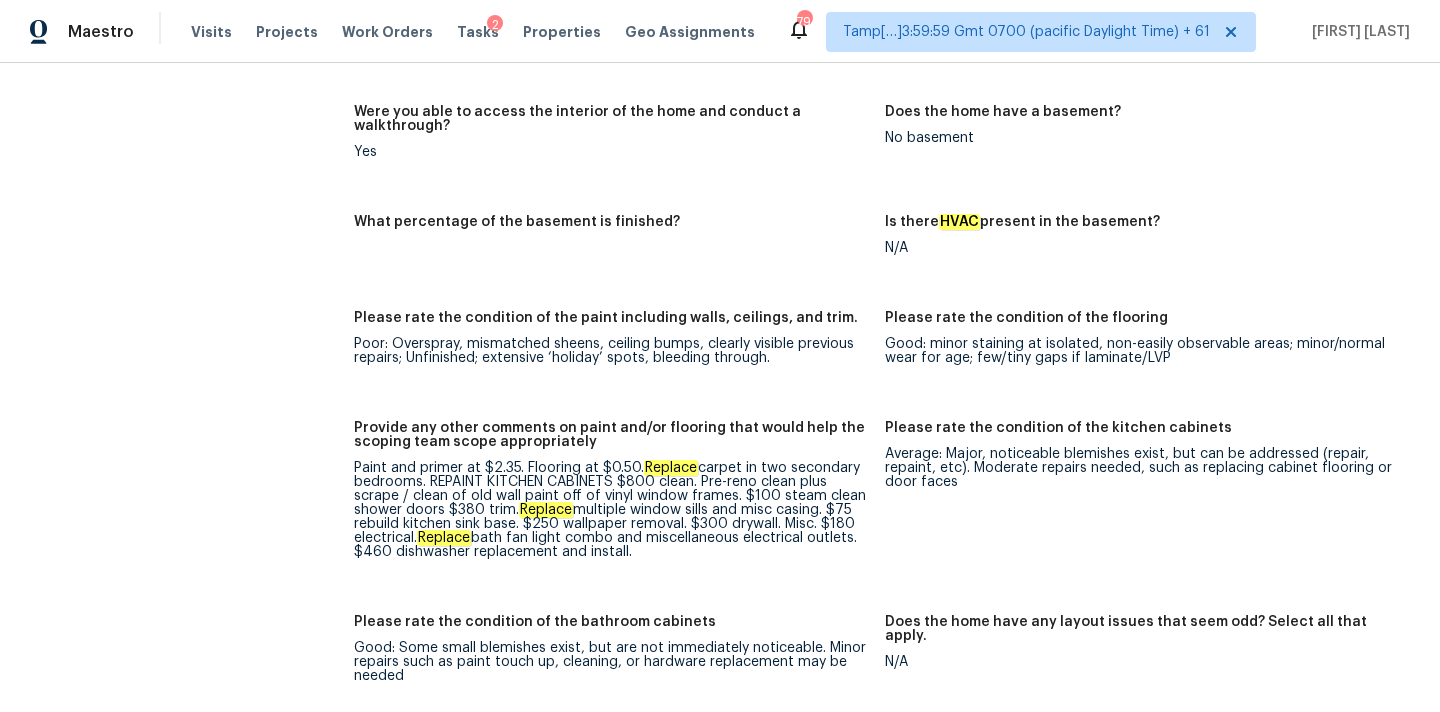 click on "Paint and primer at $2.35.
Flooring at $0.50.  Replace  carpet in two secondary bedrooms.
REPAINT KITCHEN CABINETS
$800 clean. Pre-reno clean plus scrape / clean of old wall paint off of vinyl window frames.
$100 steam clean shower doors
$380 trim.  Replace  multiple window sills and misc casing.
$75 rebuild kitchen sink base.
$250 wallpaper removal.
$300 drywall. Misc.
$180 electrical.  Replace  bath fan light combo and miscellaneous electrical outlets.
$460 dishwasher replacement and install." at bounding box center (611, 510) 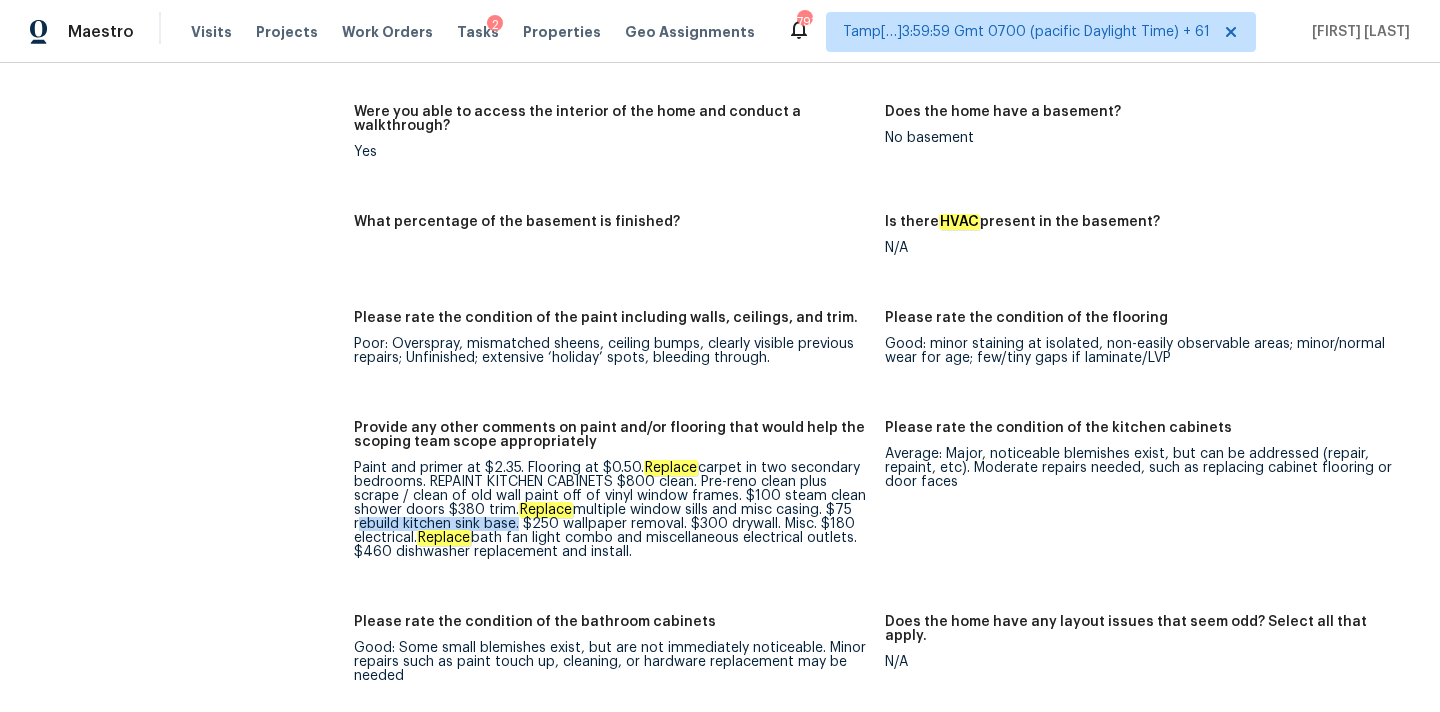 drag, startPoint x: 352, startPoint y: 481, endPoint x: 515, endPoint y: 482, distance: 163.00307 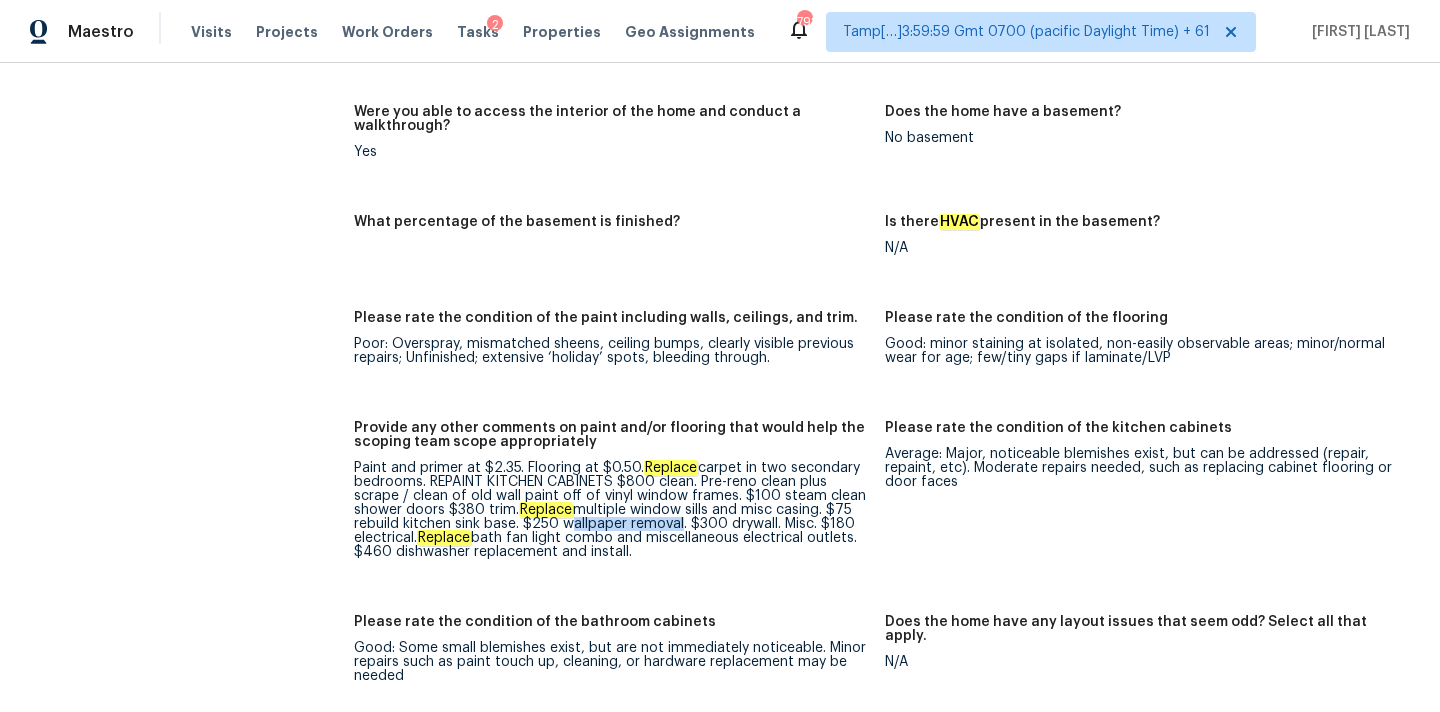 drag, startPoint x: 560, startPoint y: 483, endPoint x: 679, endPoint y: 483, distance: 119 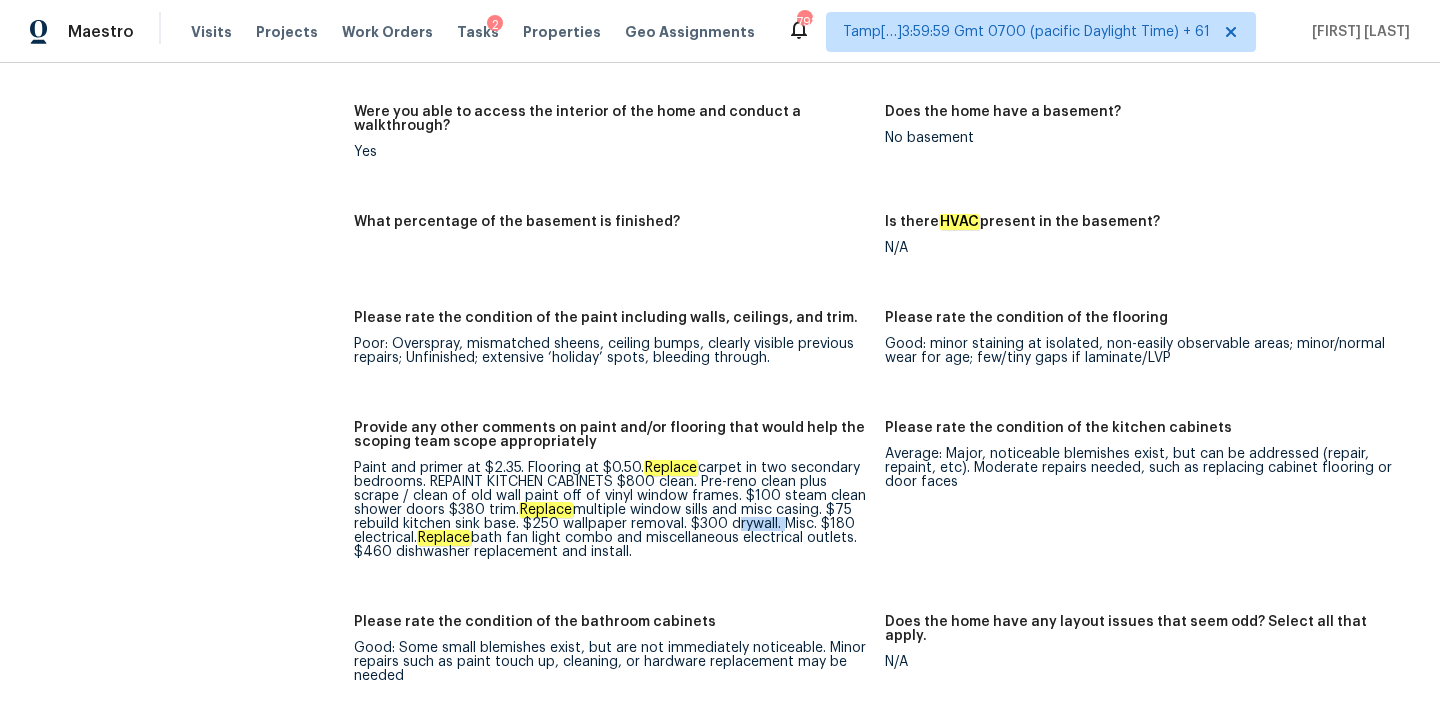 drag, startPoint x: 728, startPoint y: 486, endPoint x: 781, endPoint y: 485, distance: 53.009434 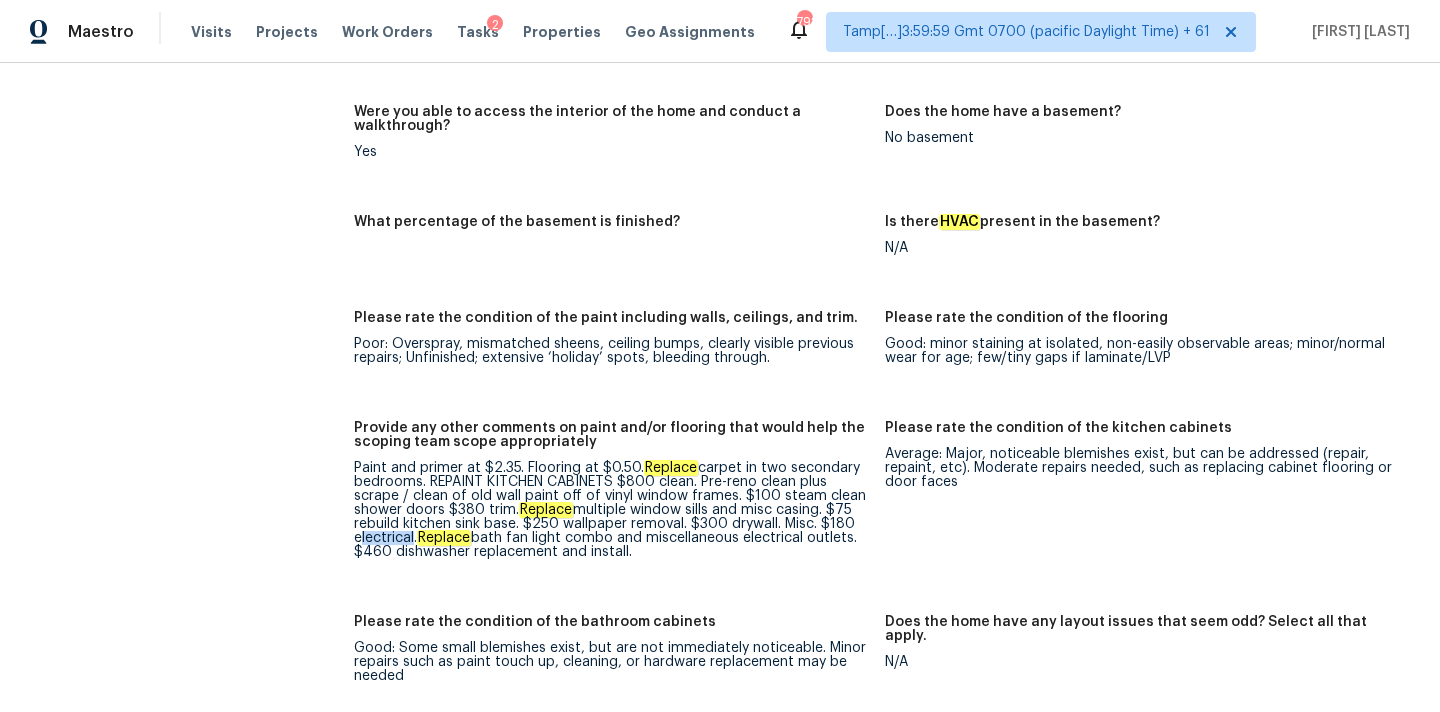 drag, startPoint x: 351, startPoint y: 497, endPoint x: 412, endPoint y: 494, distance: 61.073727 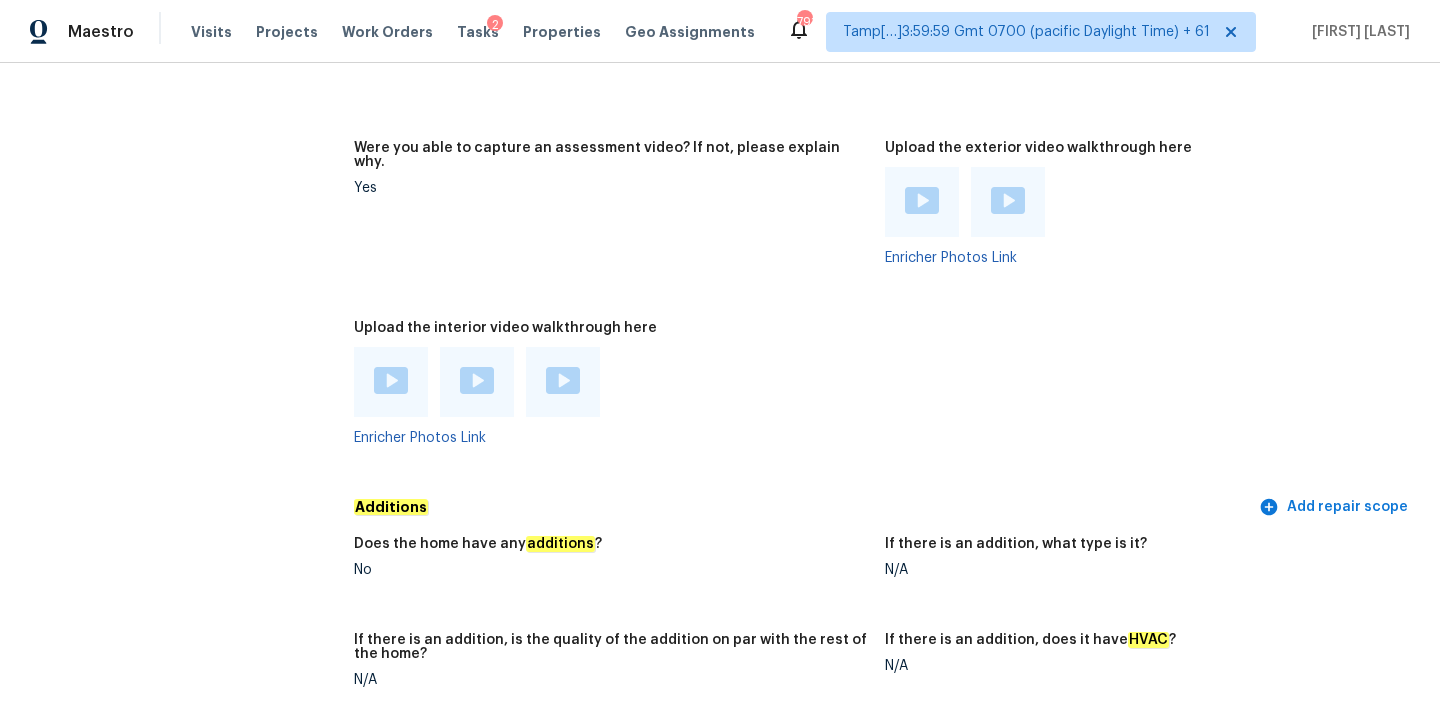 scroll, scrollTop: 3651, scrollLeft: 0, axis: vertical 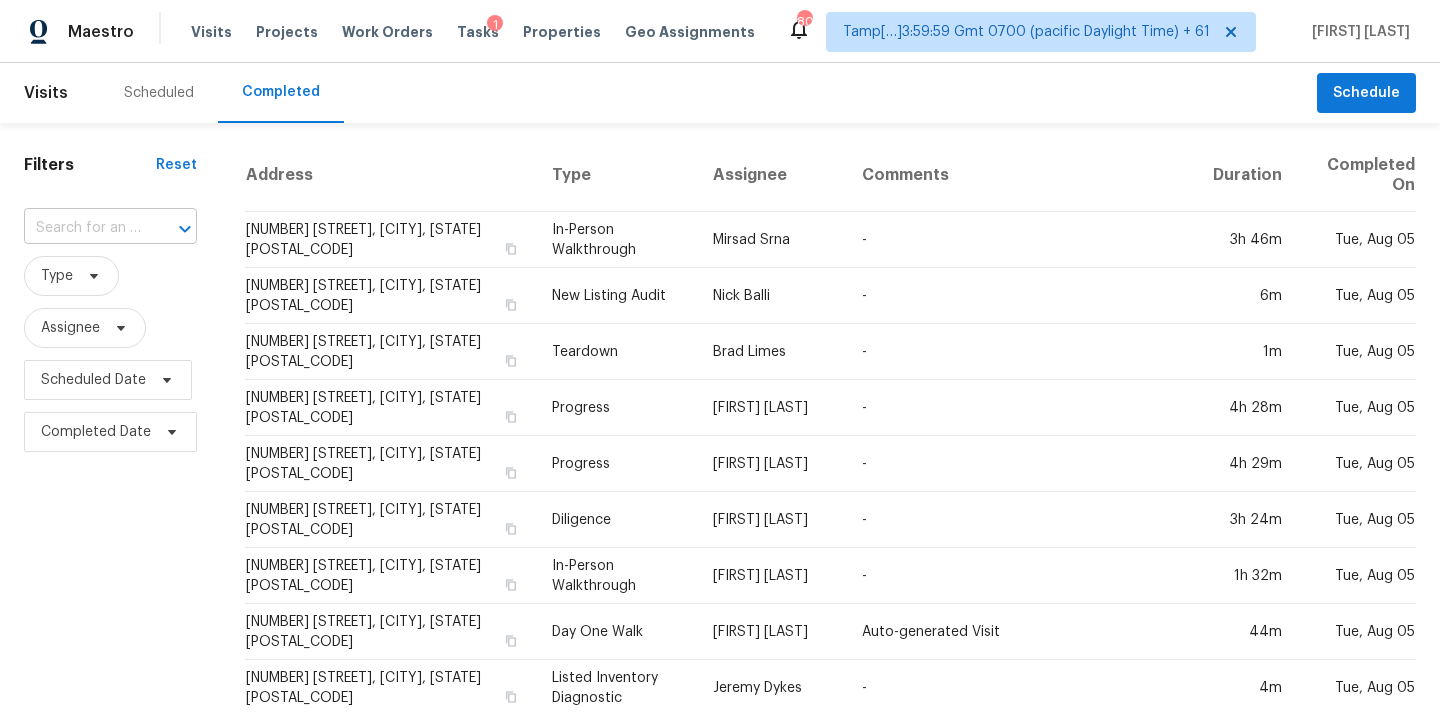 click at bounding box center [82, 228] 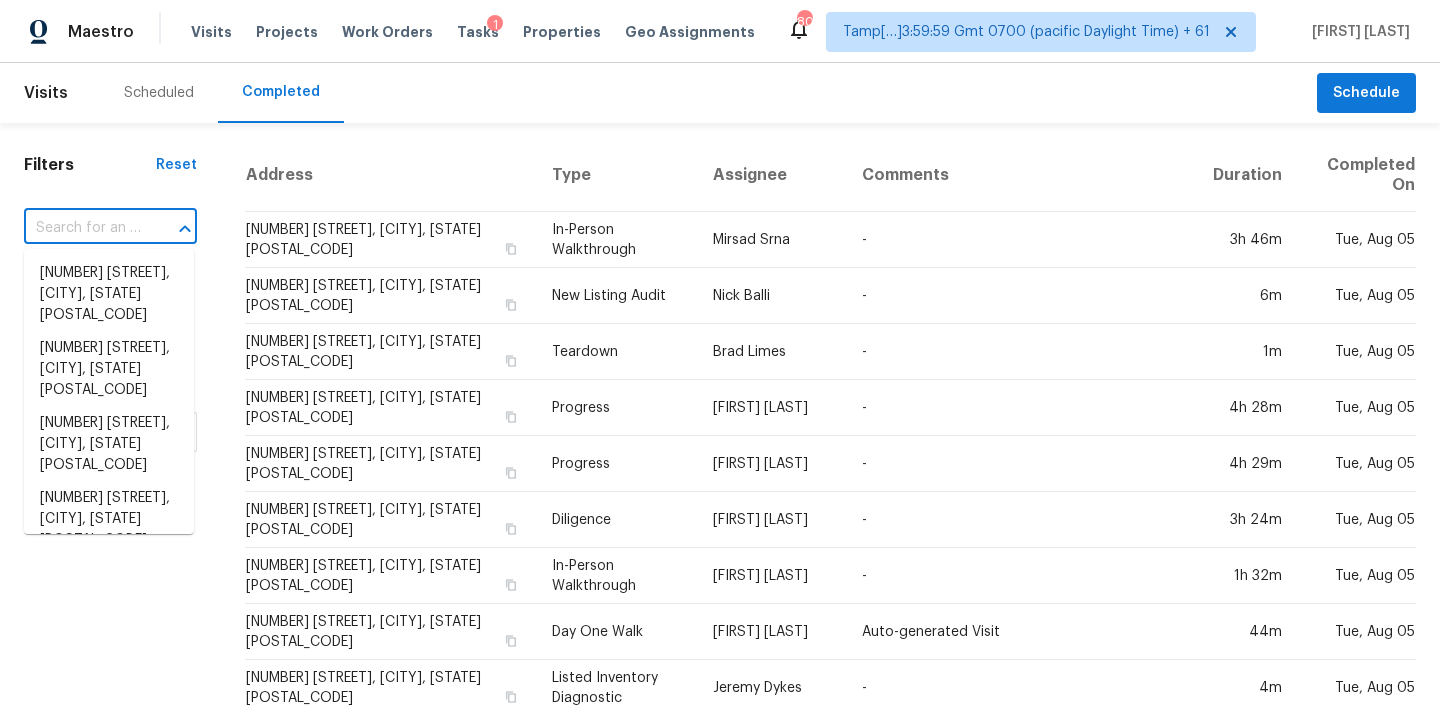 paste on "13308 Sheffield Manor Dr, Silver Spring, MD, 20904" 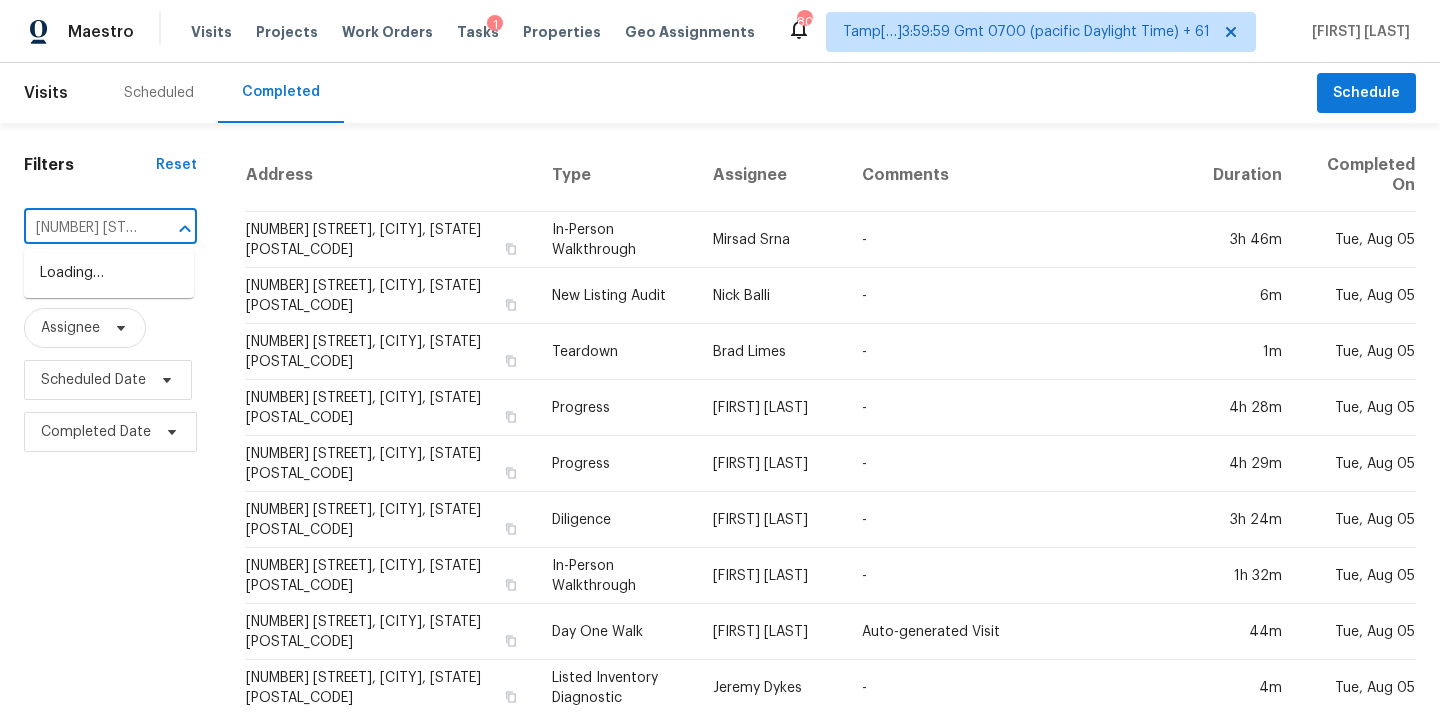 scroll, scrollTop: 0, scrollLeft: 233, axis: horizontal 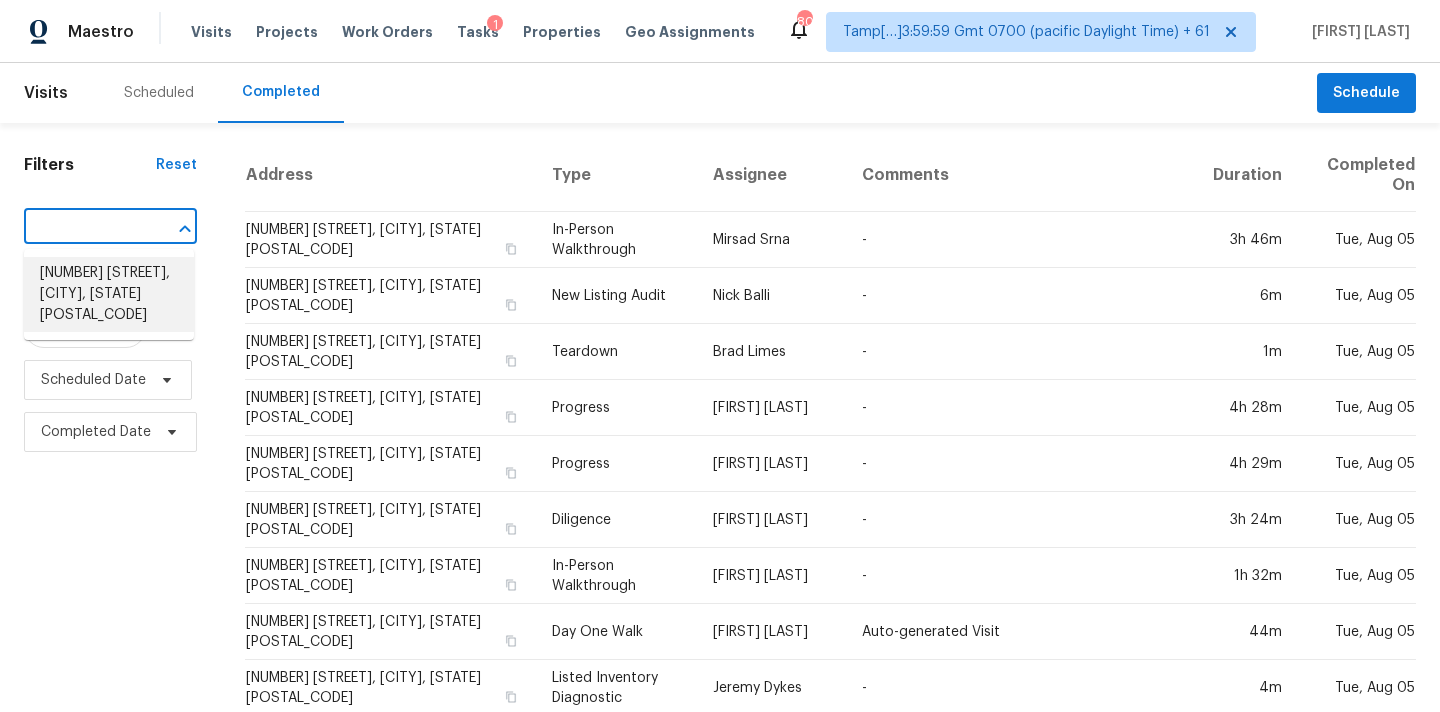 click on "13308 Sheffield Manor Dr, Silver Spring, MD 20904" at bounding box center (109, 294) 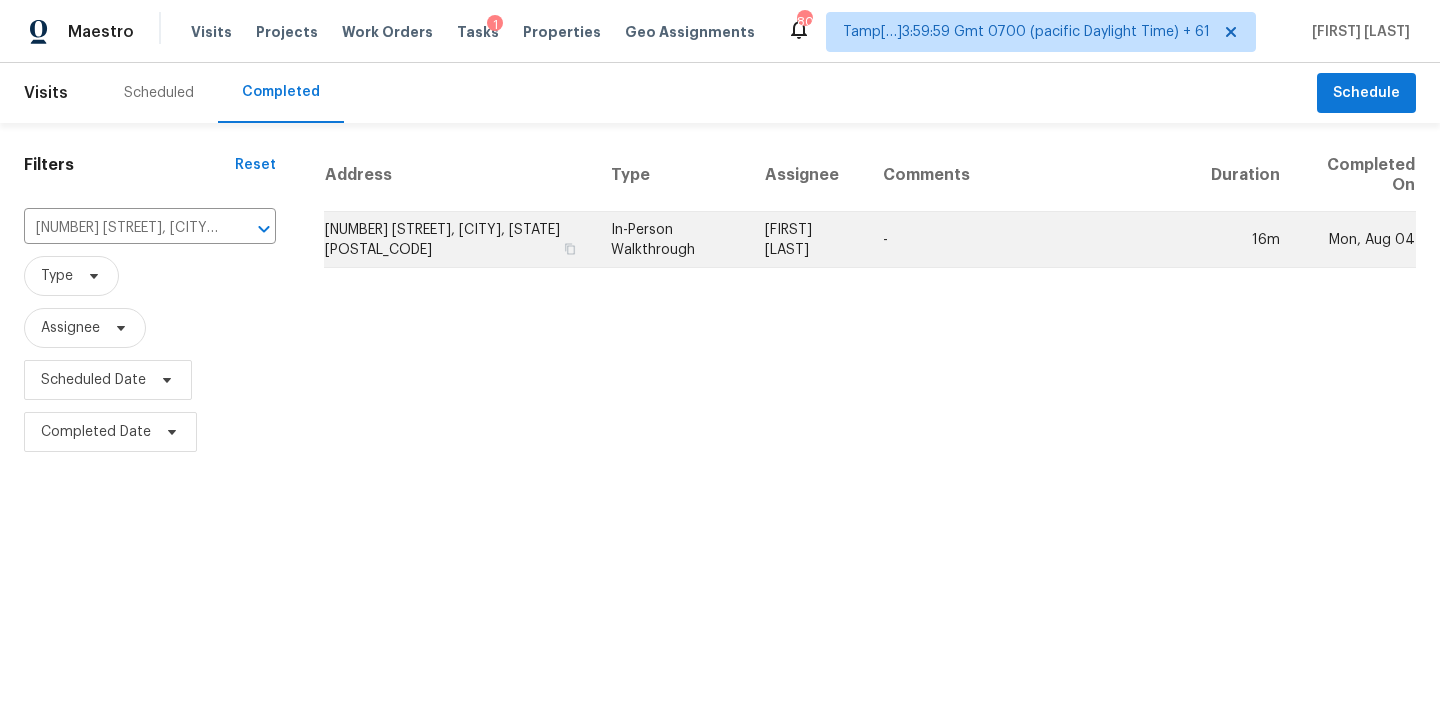 click on "Nicolas Campuzano" at bounding box center [808, 240] 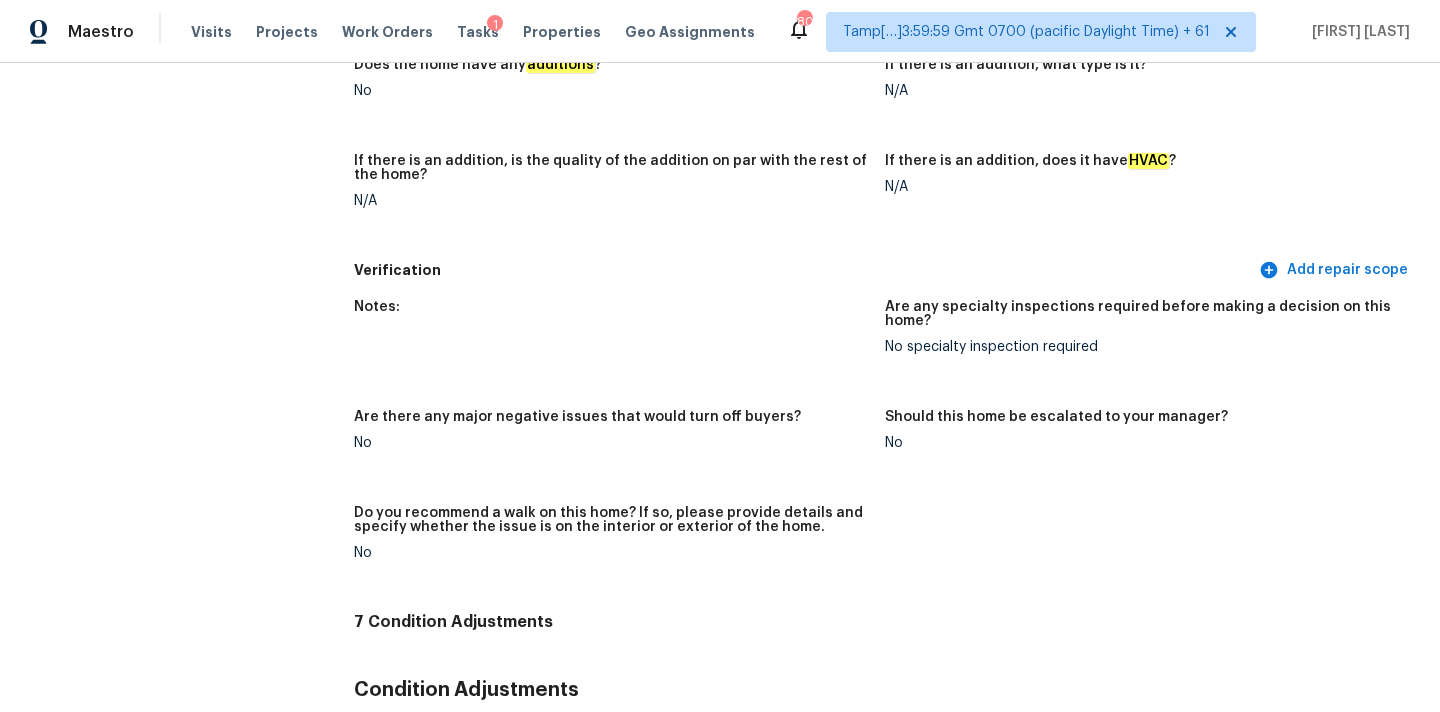 scroll, scrollTop: 99, scrollLeft: 0, axis: vertical 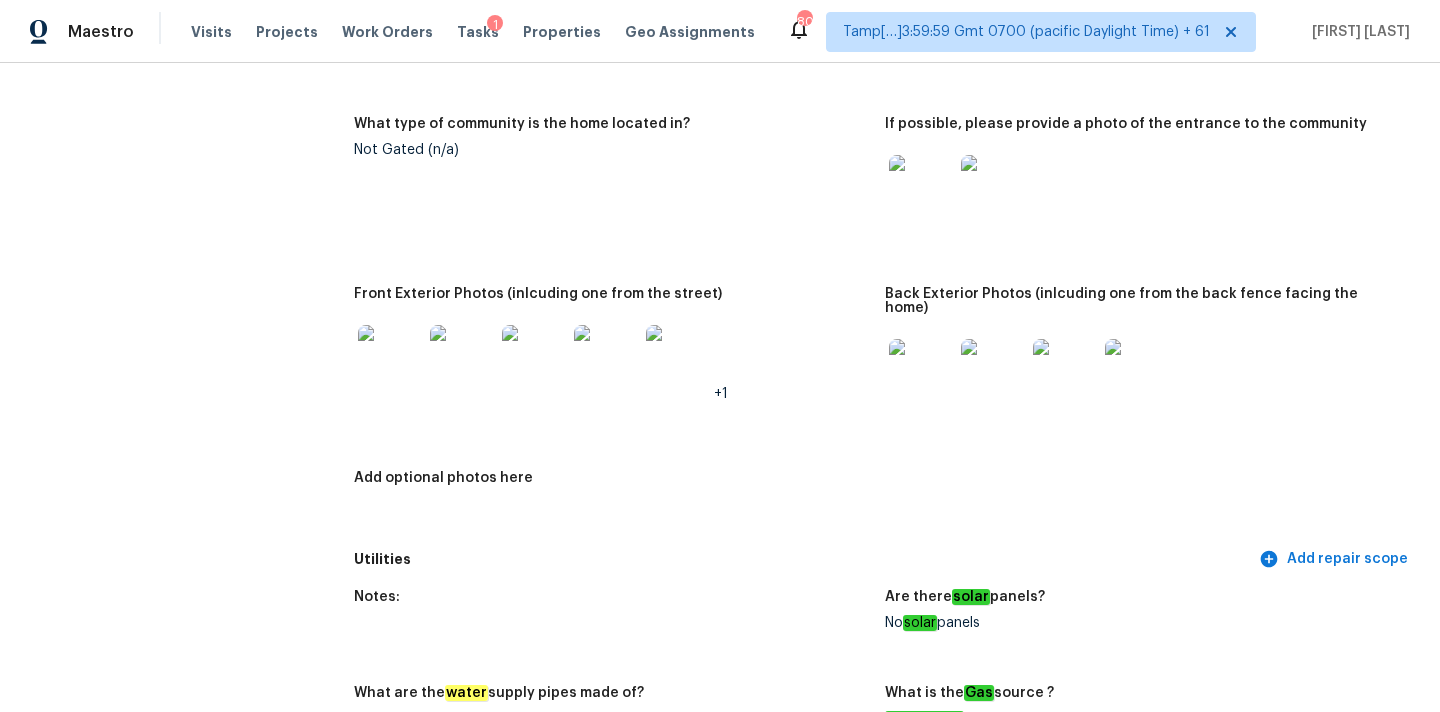 click at bounding box center [921, 371] 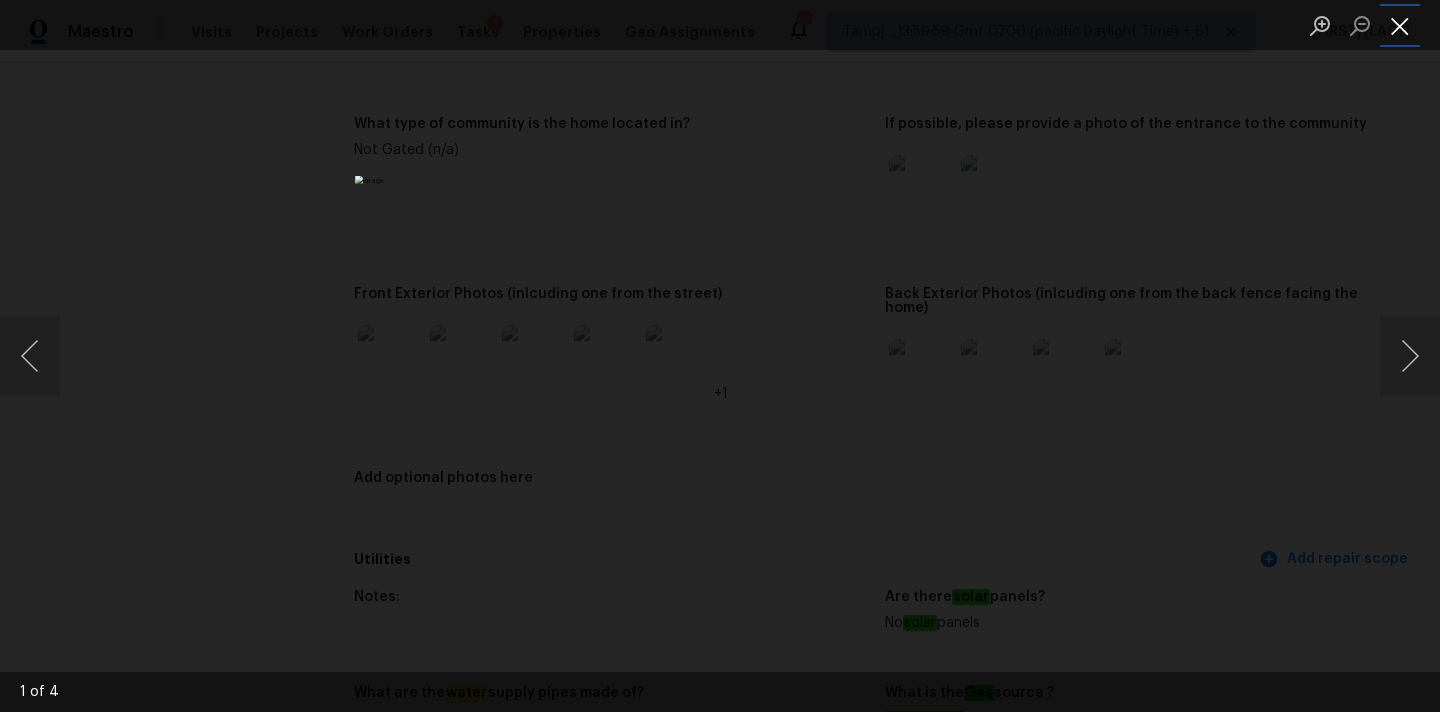 click at bounding box center [1400, 25] 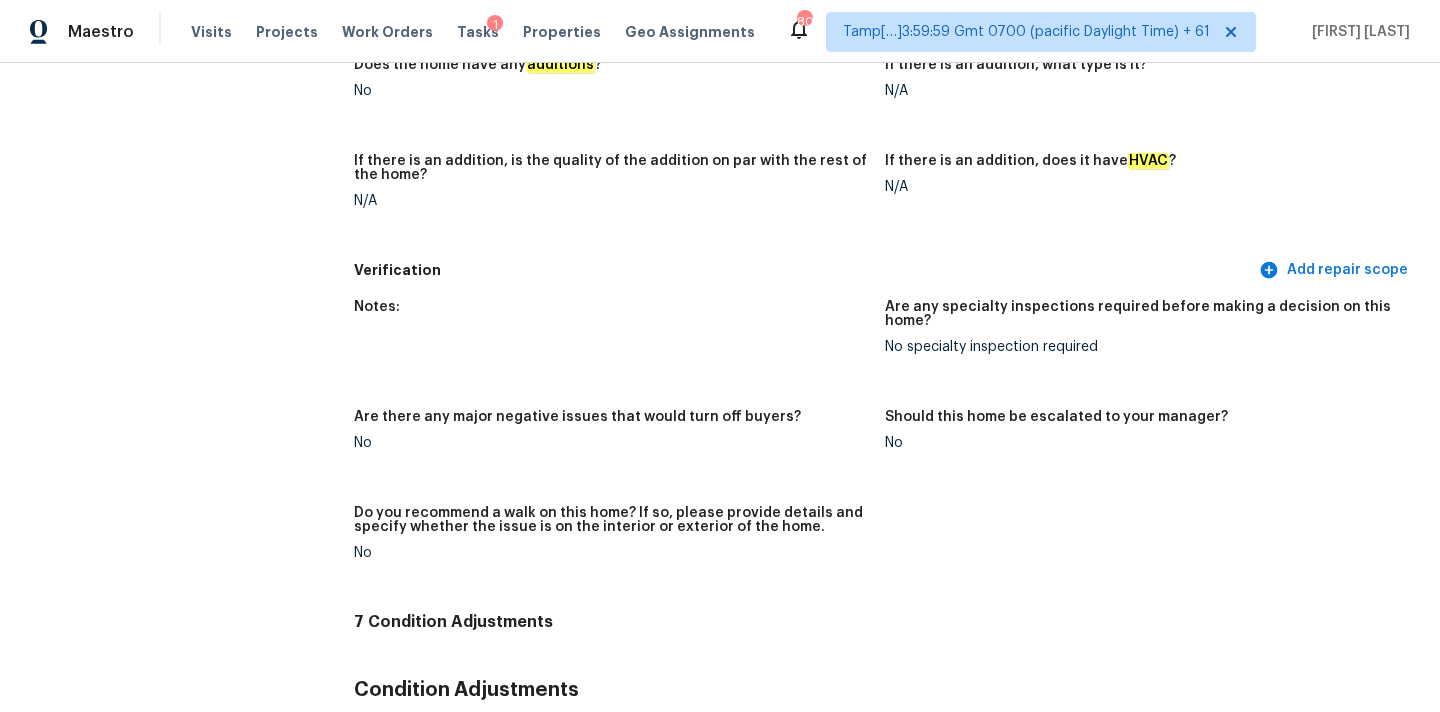 scroll, scrollTop: 99, scrollLeft: 0, axis: vertical 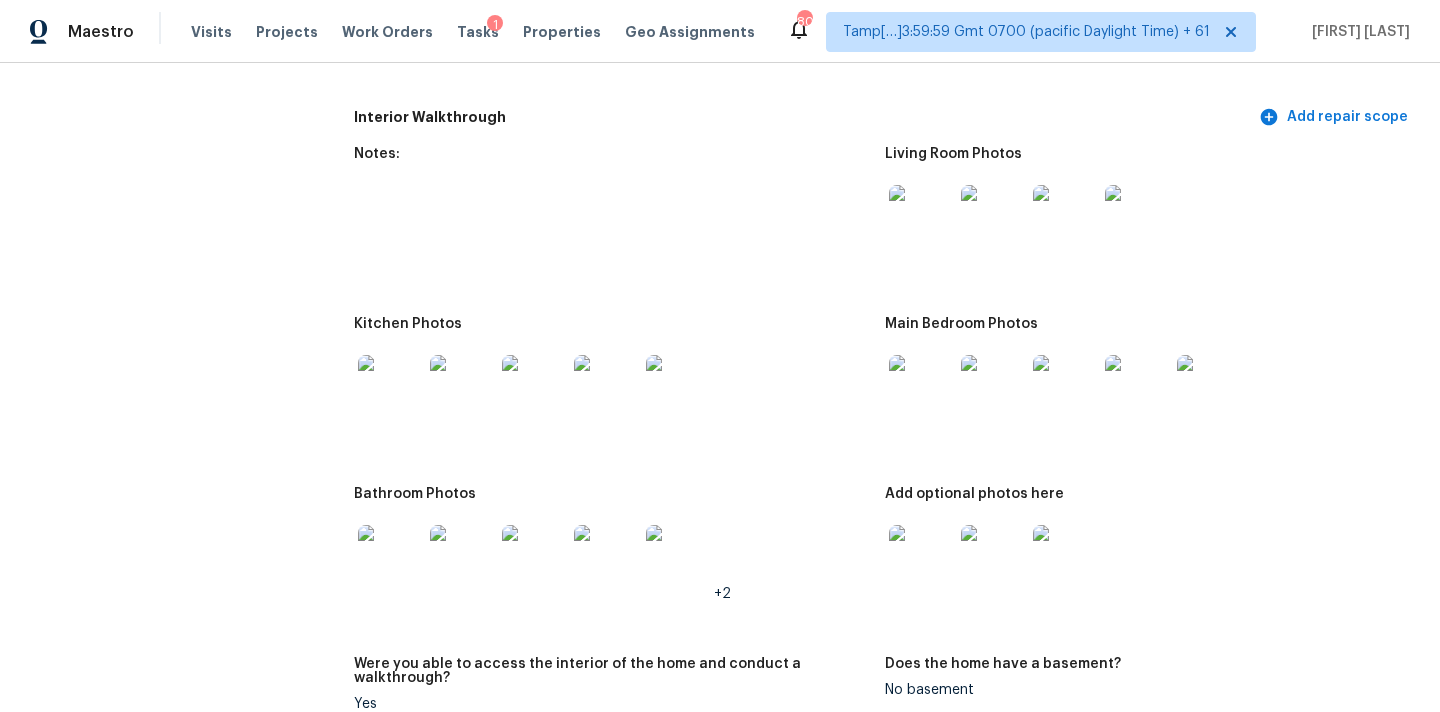click at bounding box center [921, 217] 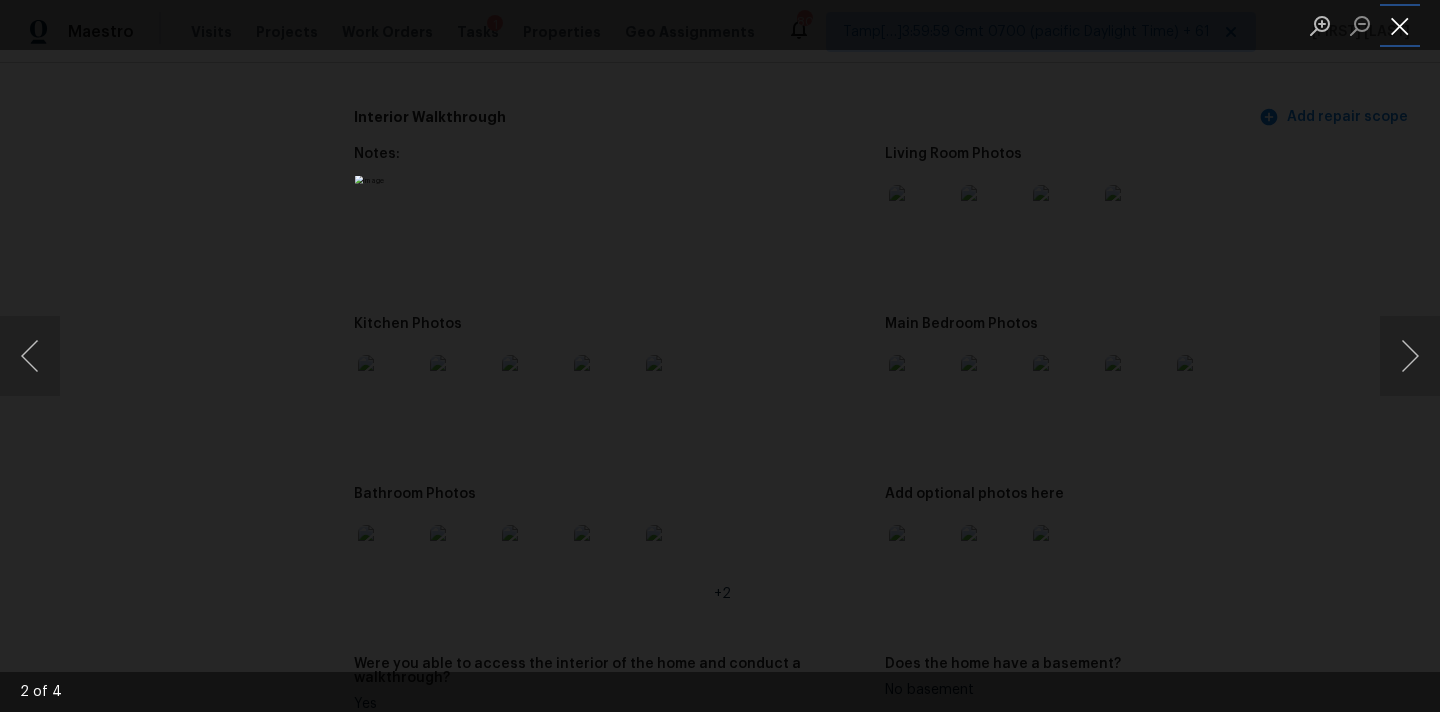 click at bounding box center (1400, 25) 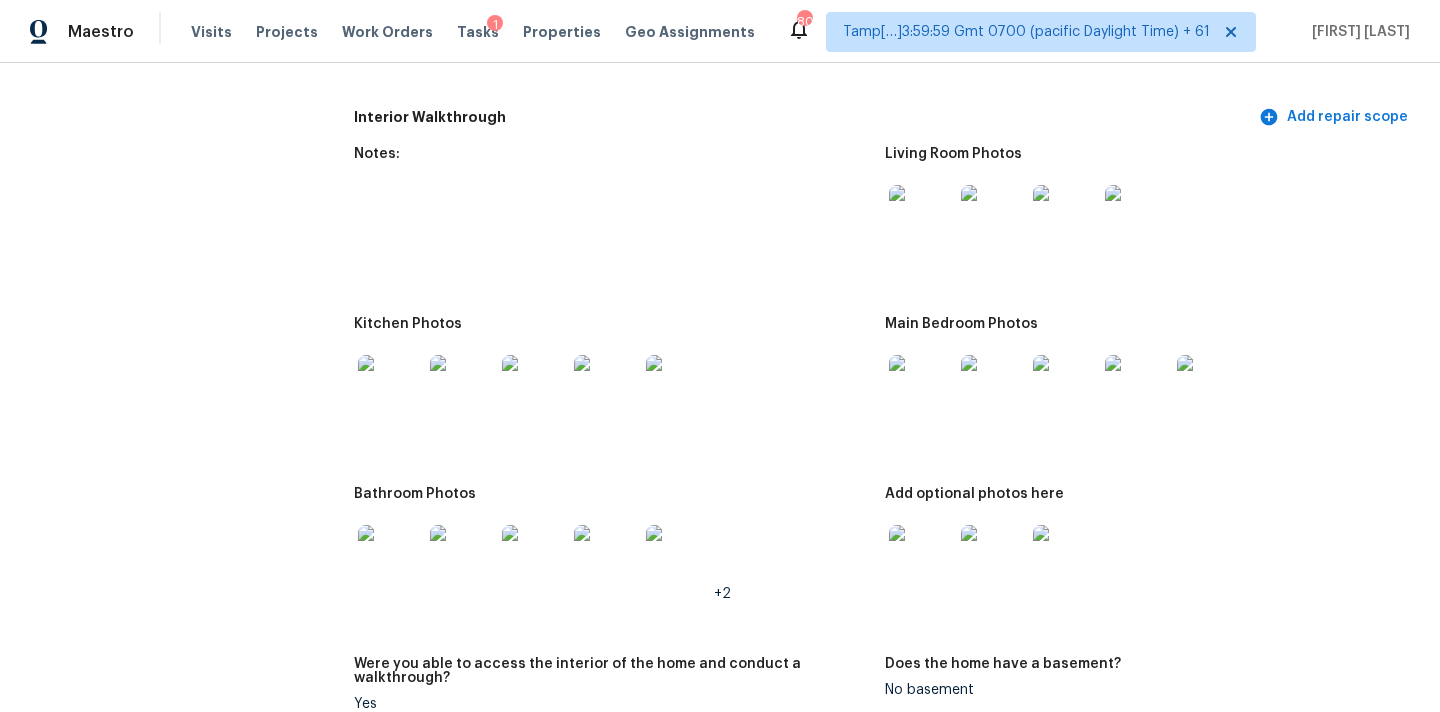 click at bounding box center [921, 387] 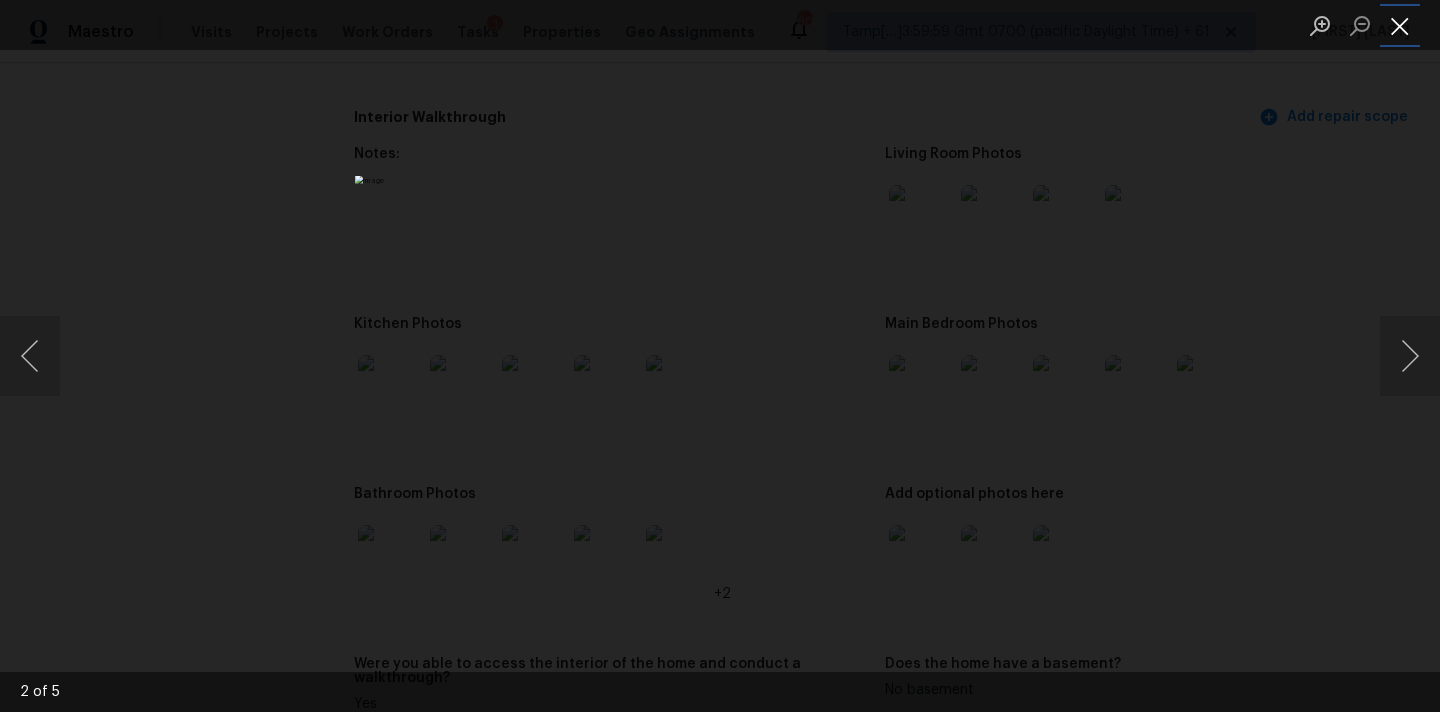 click at bounding box center [1400, 25] 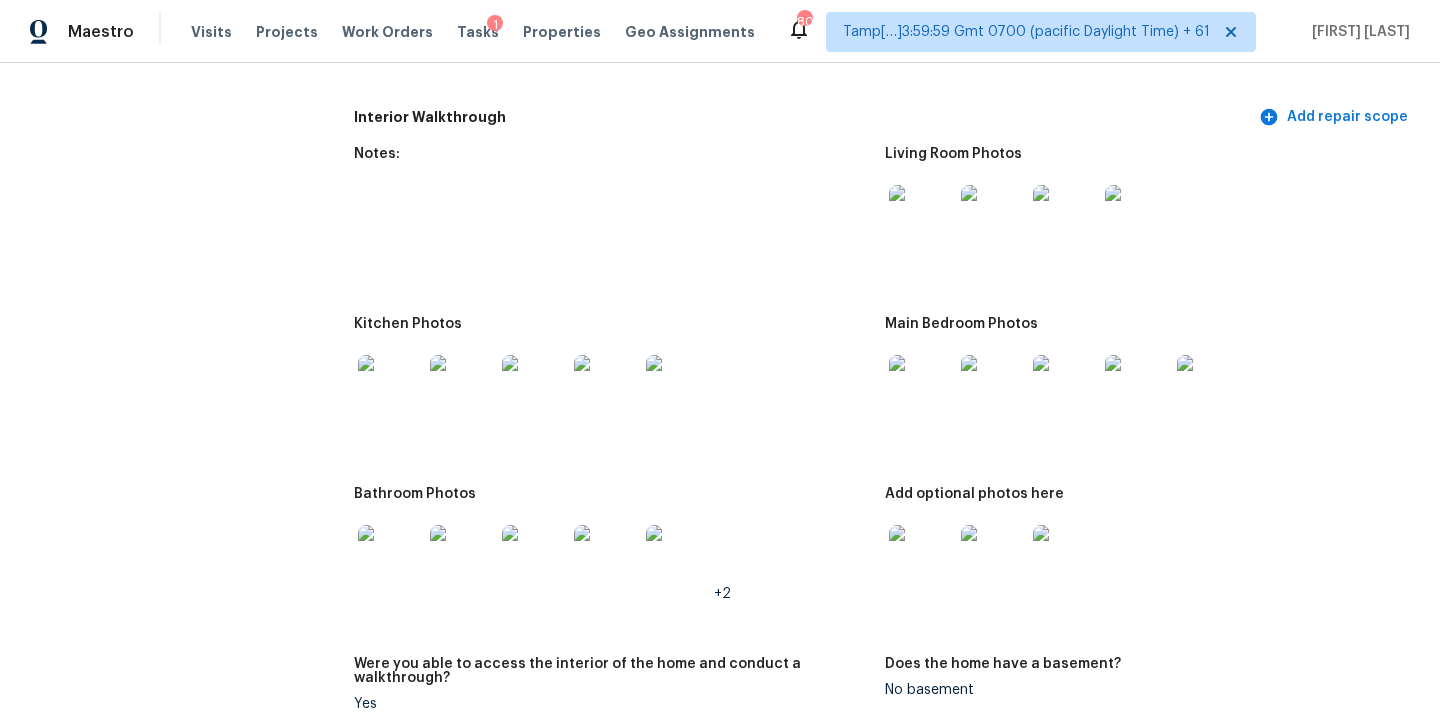 click at bounding box center (390, 387) 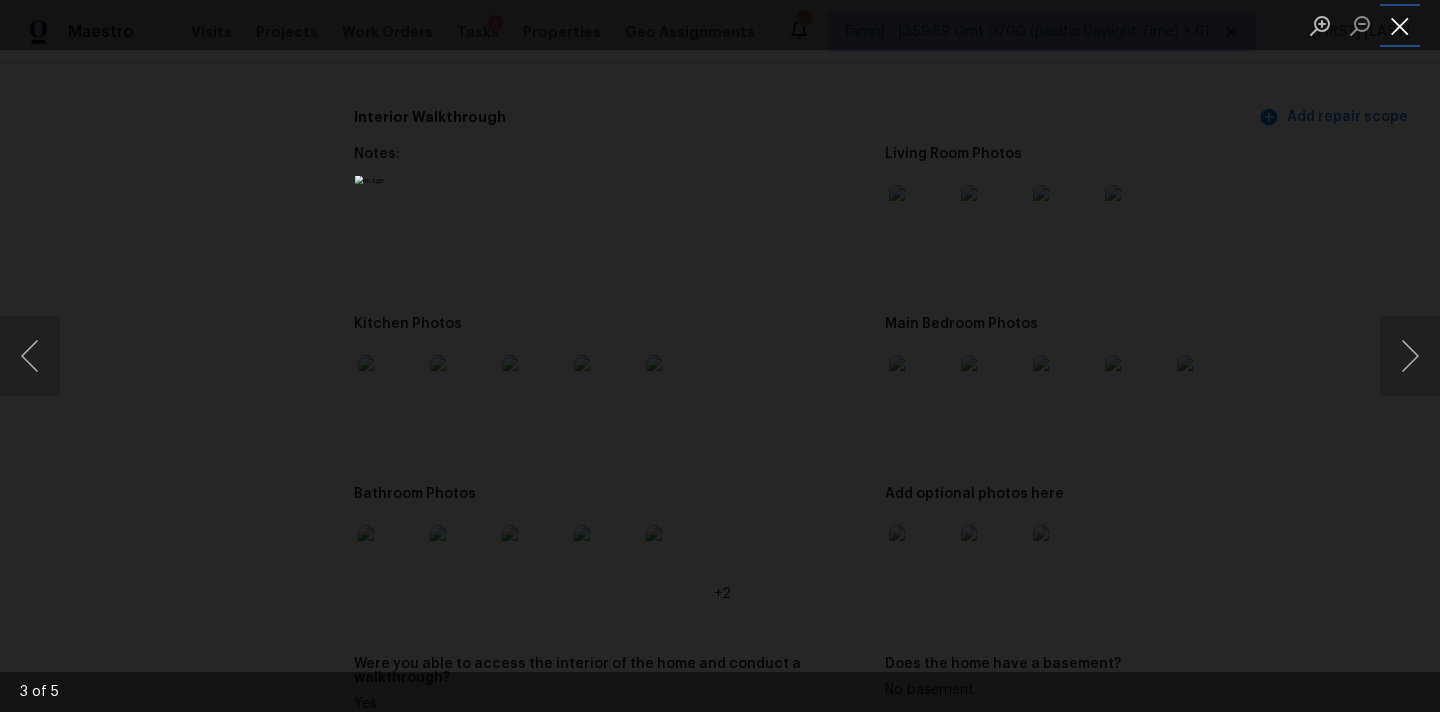 click at bounding box center (1400, 25) 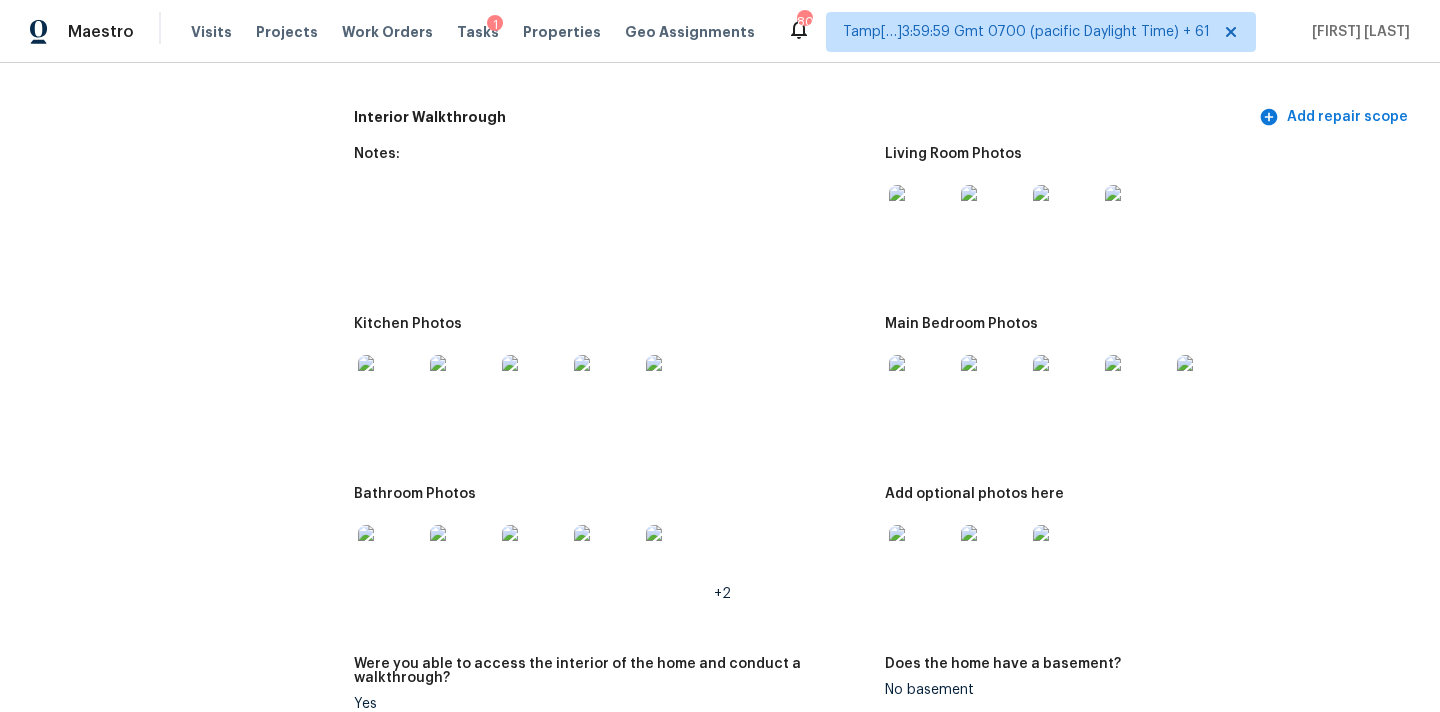 click at bounding box center (390, 557) 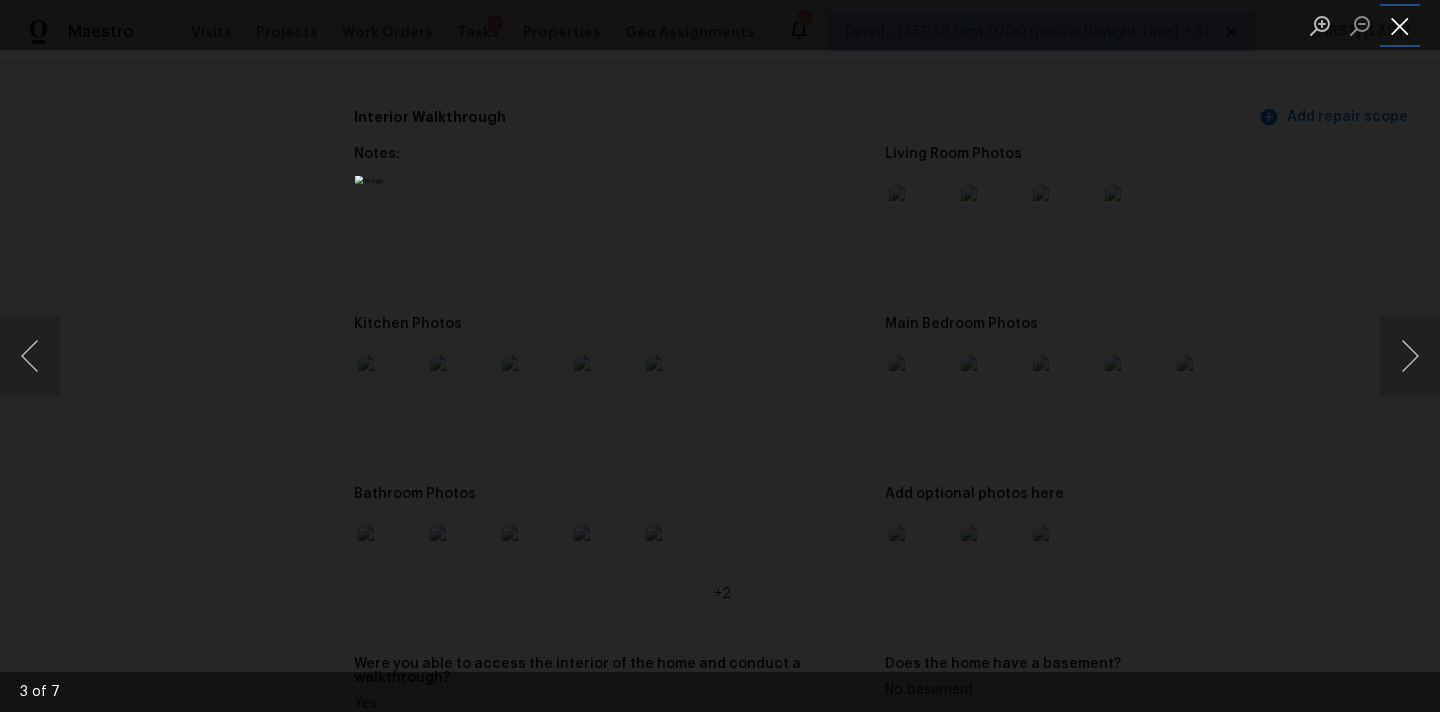click at bounding box center (1400, 25) 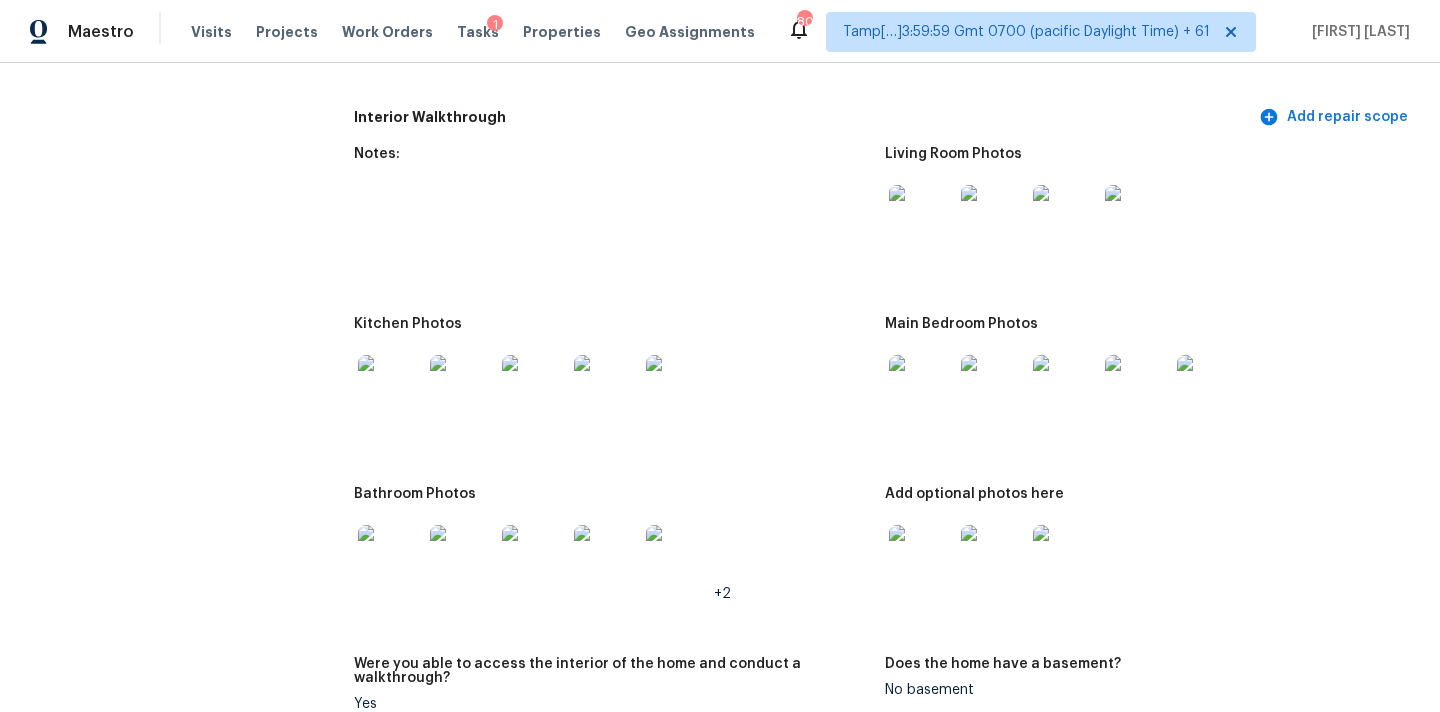 click at bounding box center [921, 557] 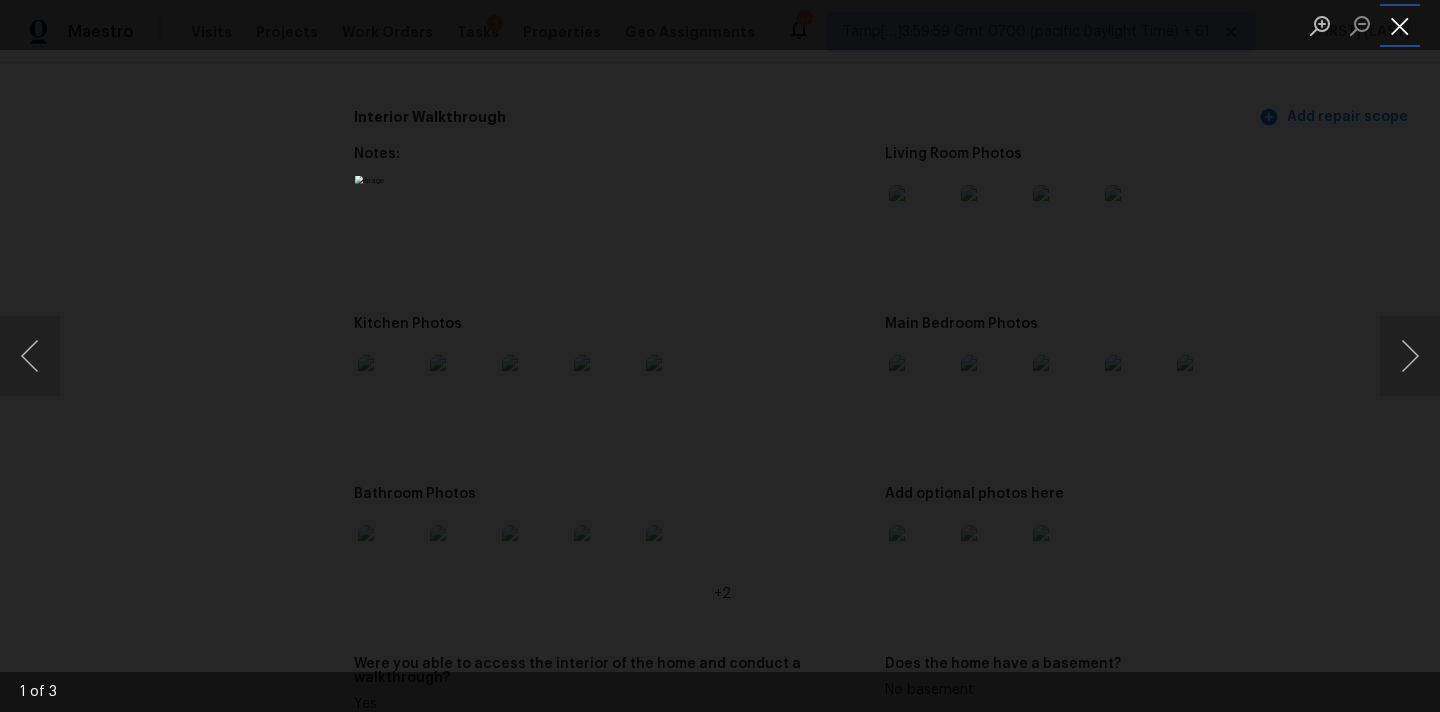 click at bounding box center [1400, 25] 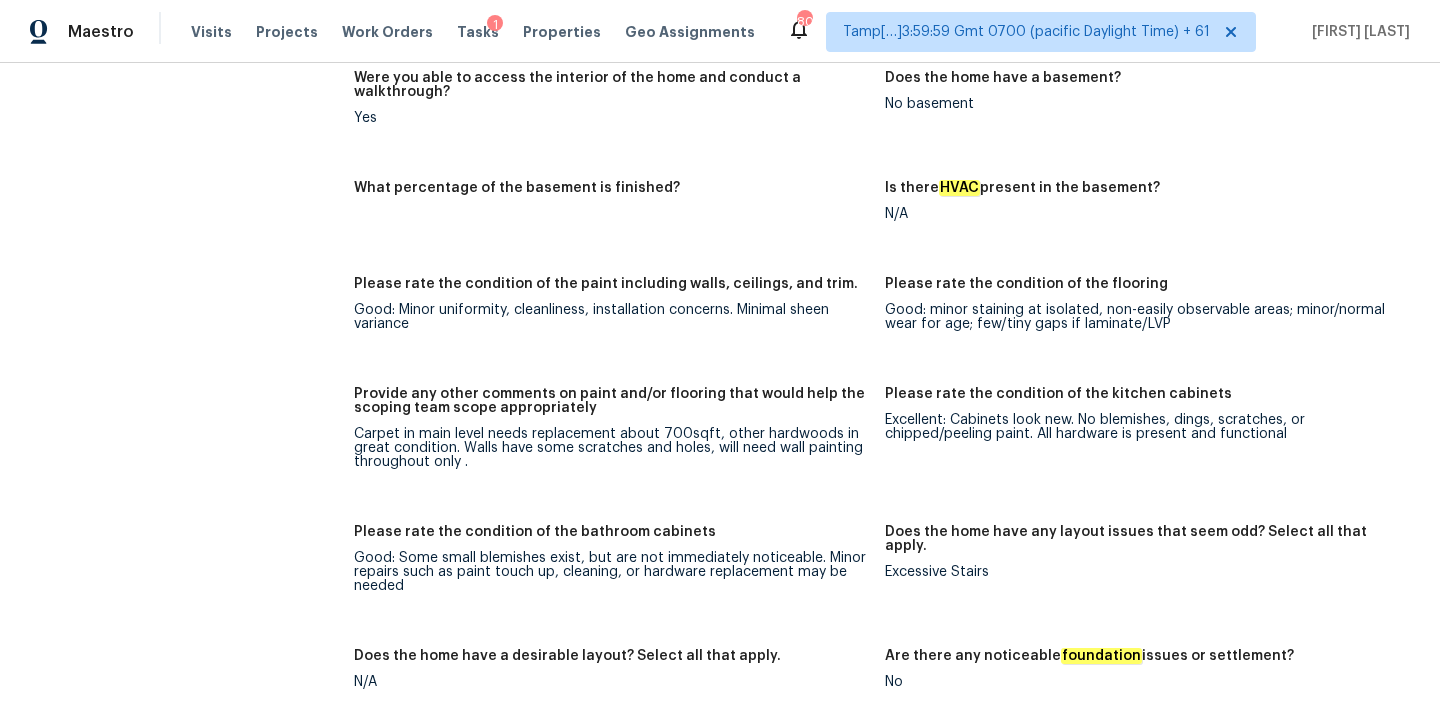 scroll, scrollTop: 3040, scrollLeft: 0, axis: vertical 